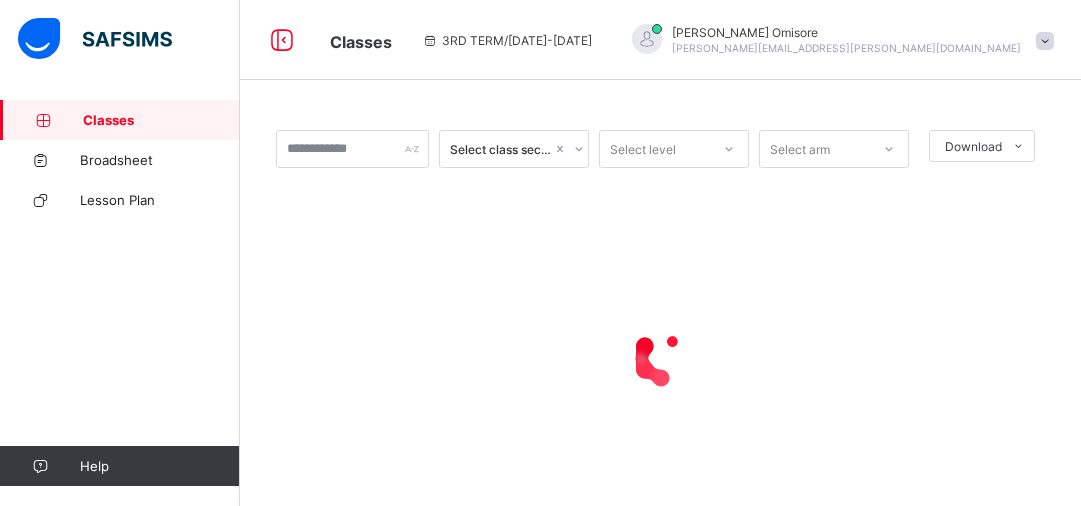 scroll, scrollTop: 0, scrollLeft: 0, axis: both 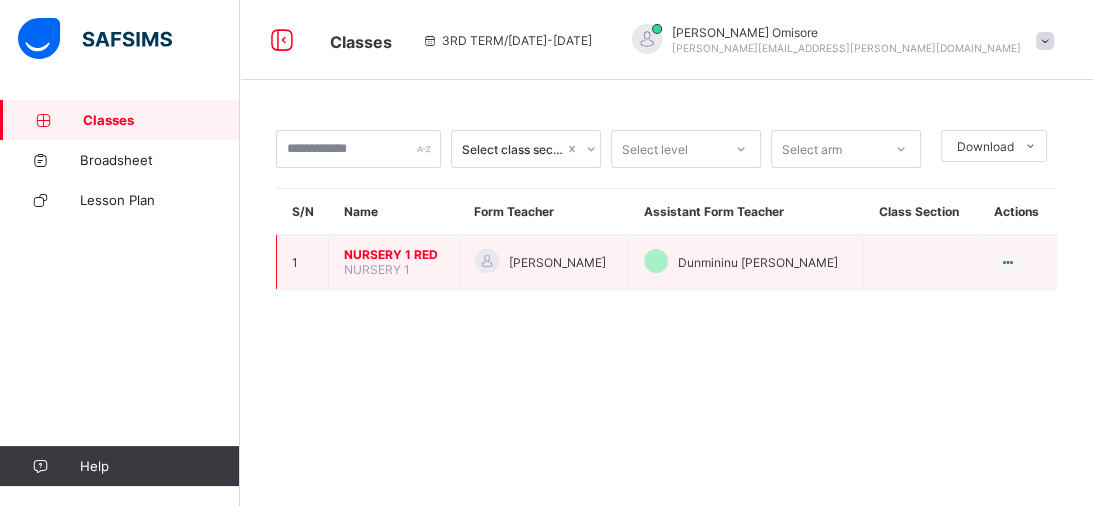 click on "NURSERY 1   RED" at bounding box center (394, 254) 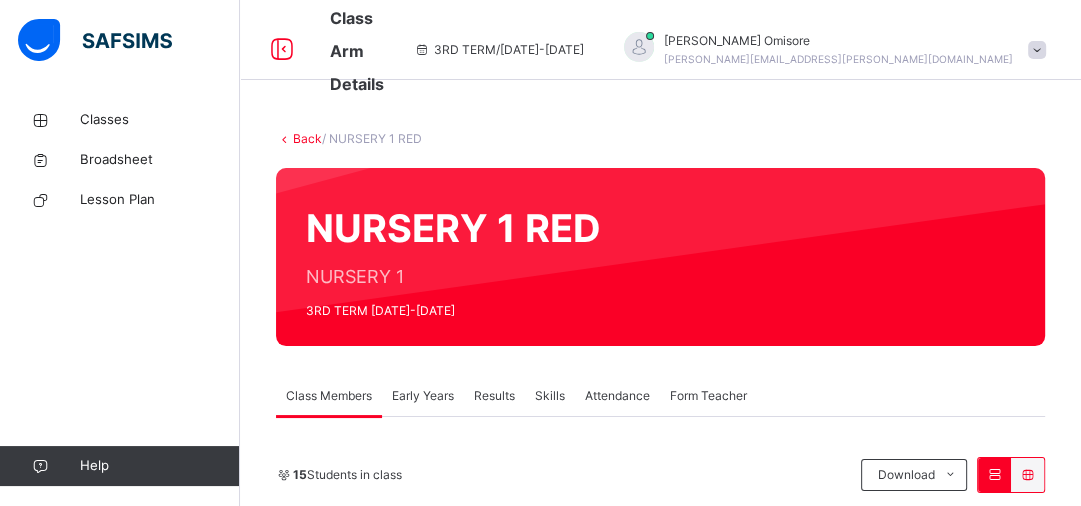 click on "Attendance" at bounding box center (617, 396) 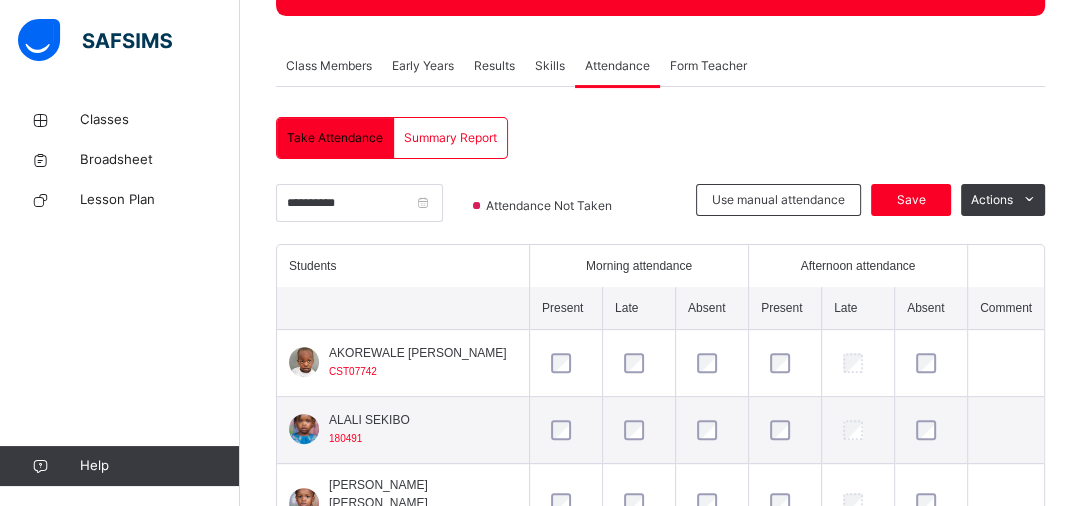 scroll, scrollTop: 362, scrollLeft: 0, axis: vertical 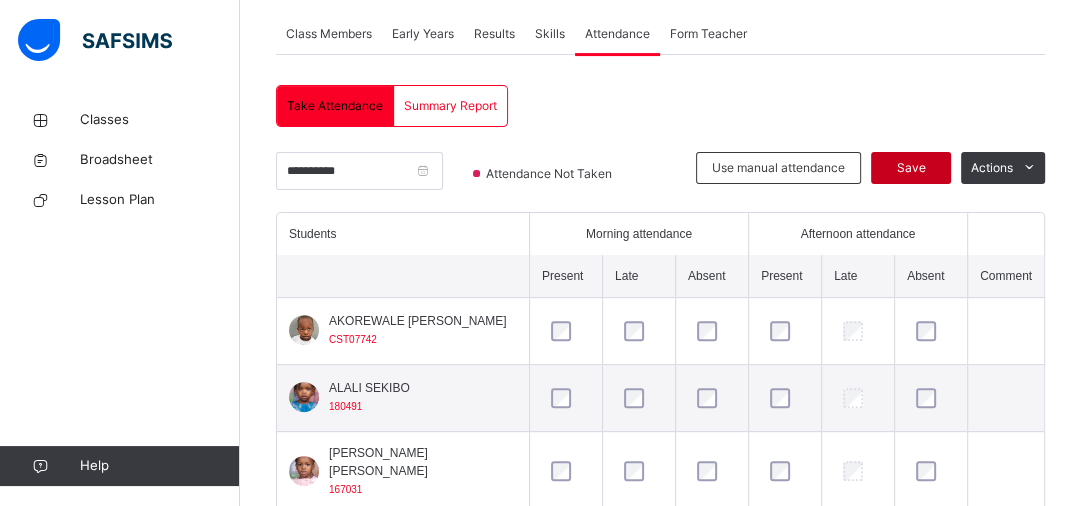 click on "Save" at bounding box center [911, 168] 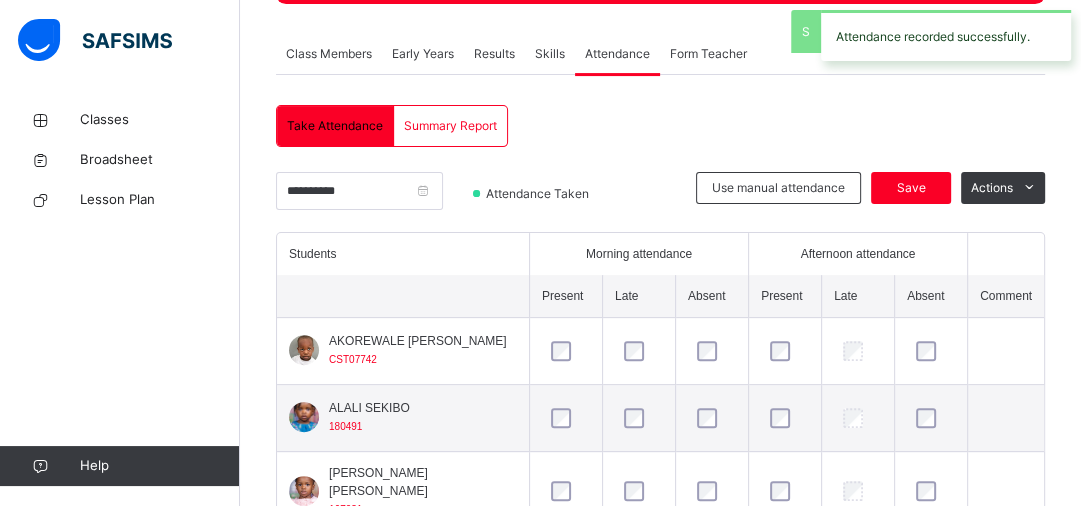 scroll, scrollTop: 362, scrollLeft: 0, axis: vertical 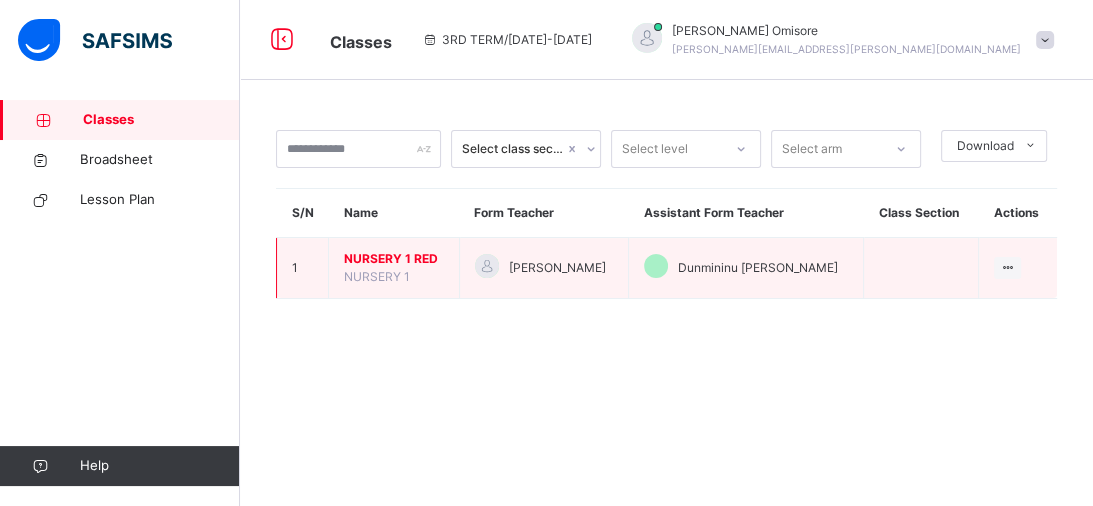 click on "NURSERY 1   RED" at bounding box center (394, 259) 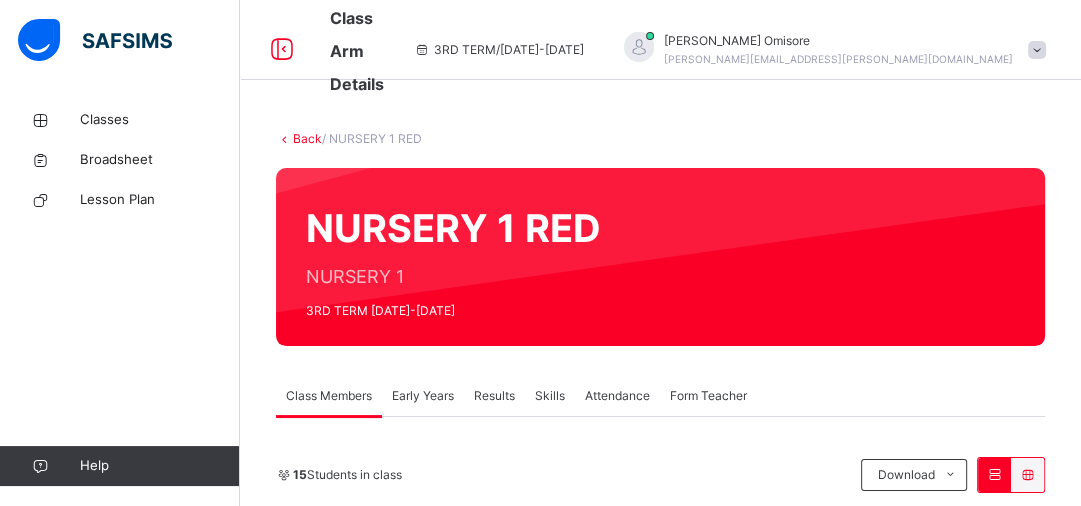 click on "Early Years" at bounding box center (423, 396) 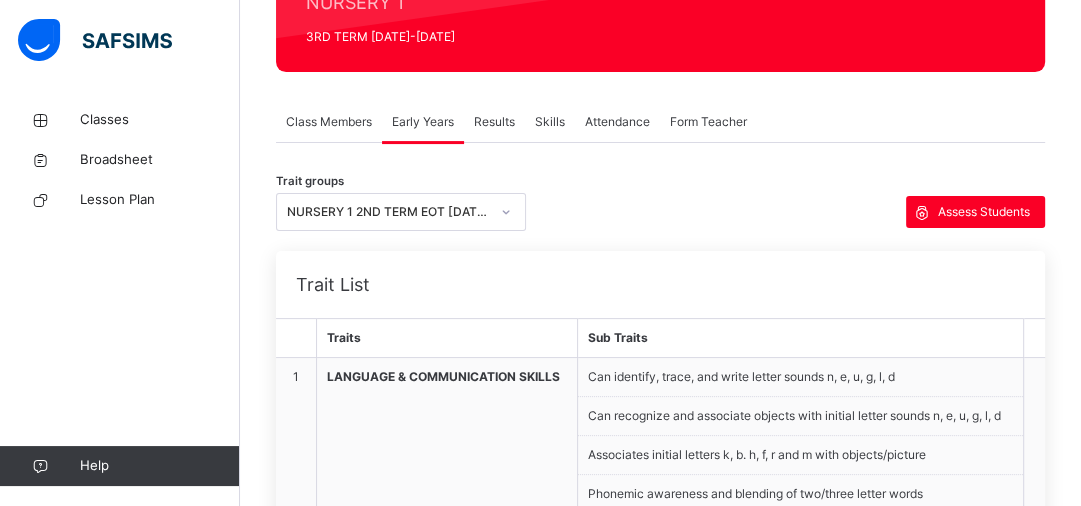 scroll, scrollTop: 288, scrollLeft: 0, axis: vertical 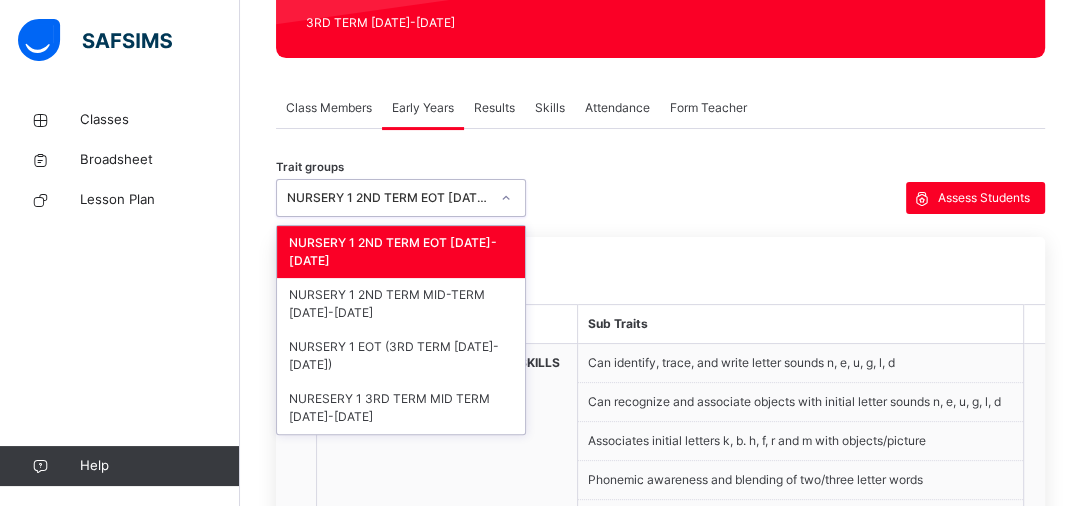 click 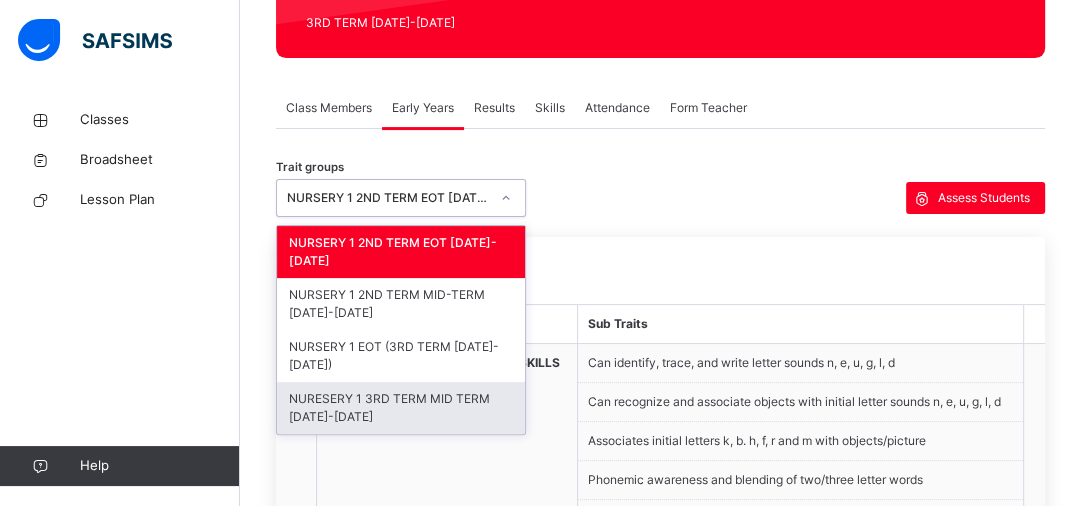 click on "NURESERY 1 3RD TERM MID TERM [DATE]-[DATE]" at bounding box center (401, 408) 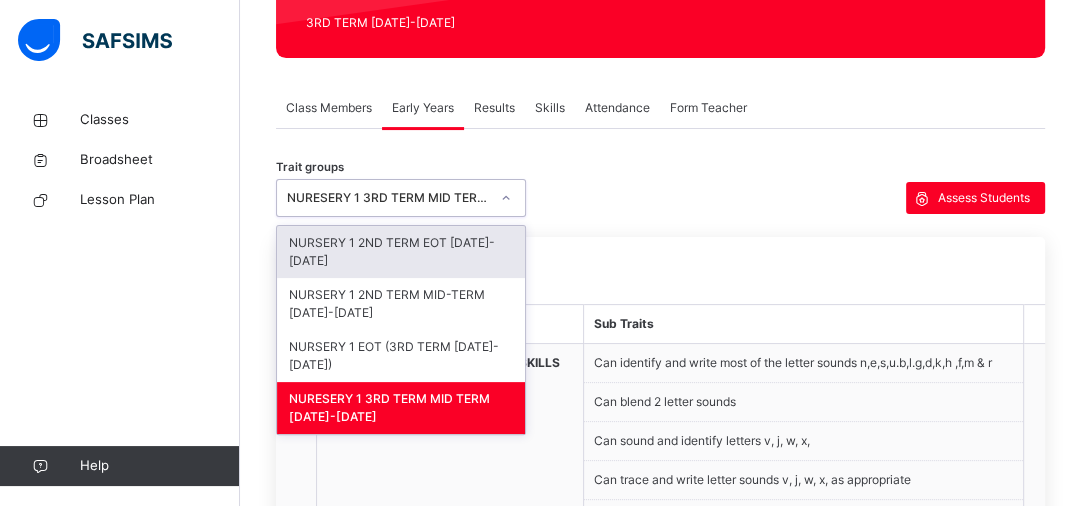 click 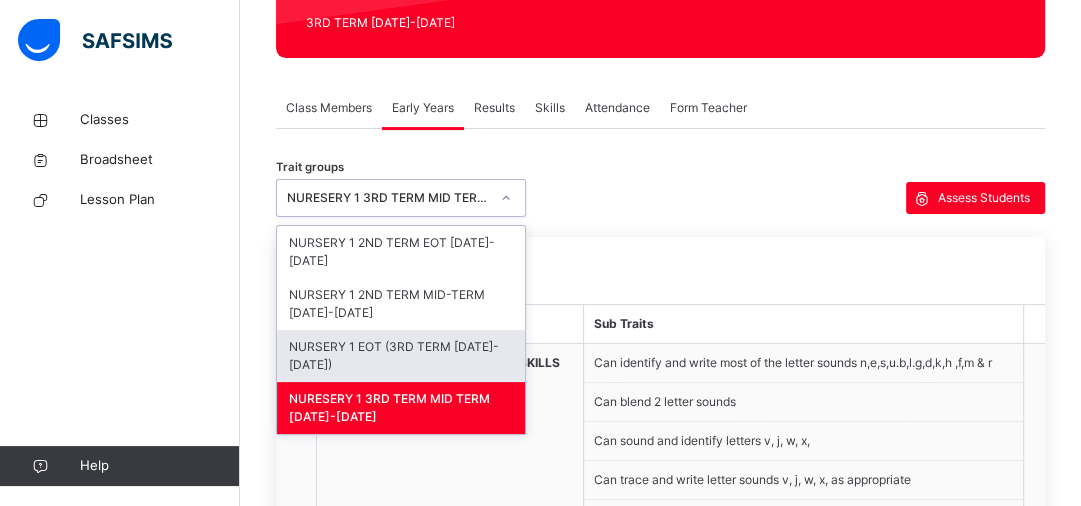 click on "NURSERY 1 EOT (3RD TERM [DATE]-[DATE])" at bounding box center (401, 356) 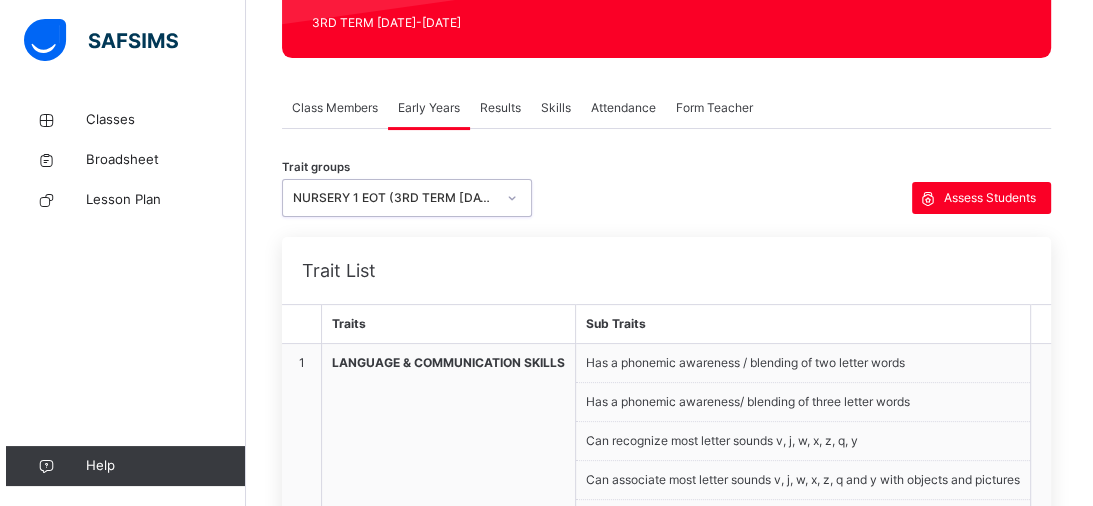 scroll, scrollTop: 170, scrollLeft: 0, axis: vertical 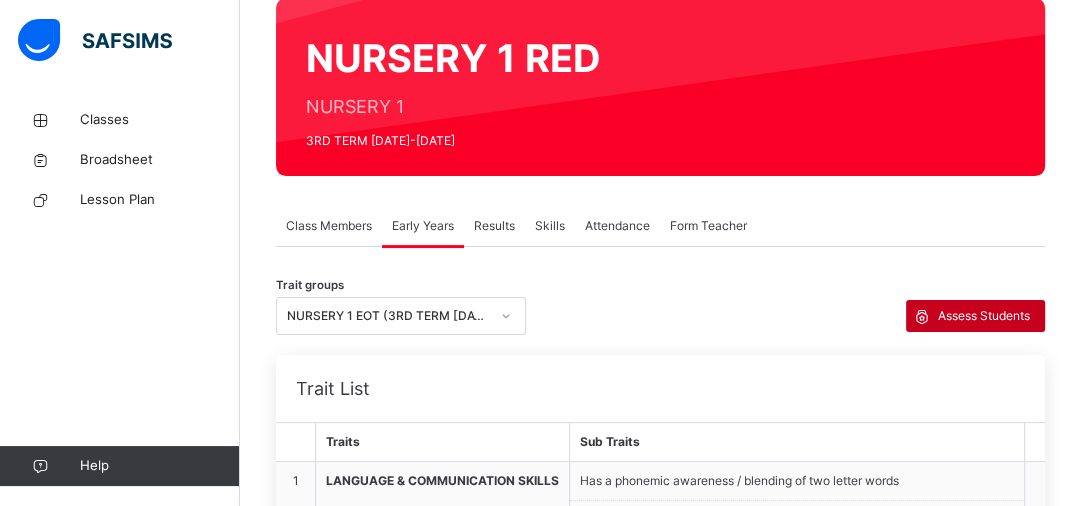 click on "Assess Students" at bounding box center [984, 316] 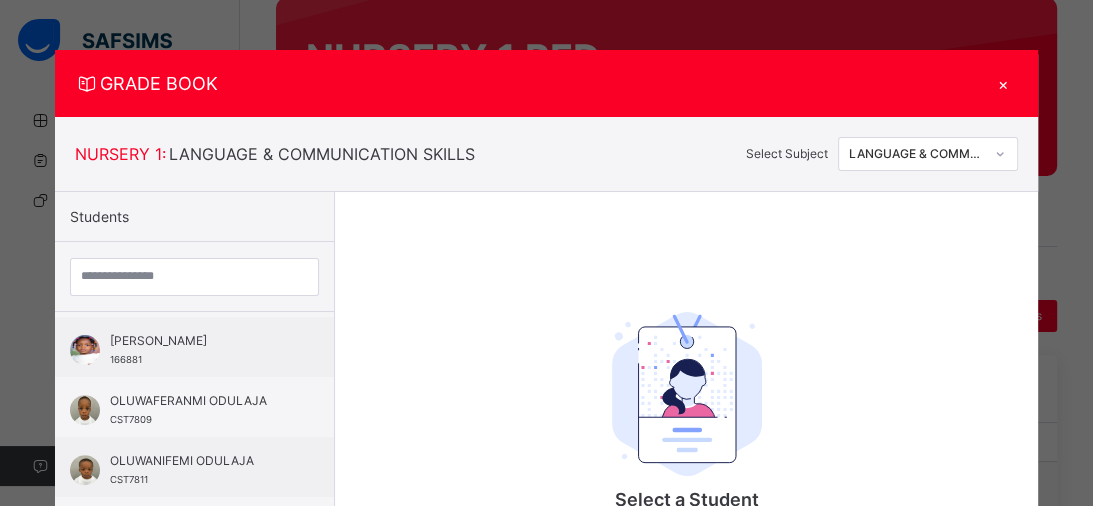 scroll, scrollTop: 693, scrollLeft: 0, axis: vertical 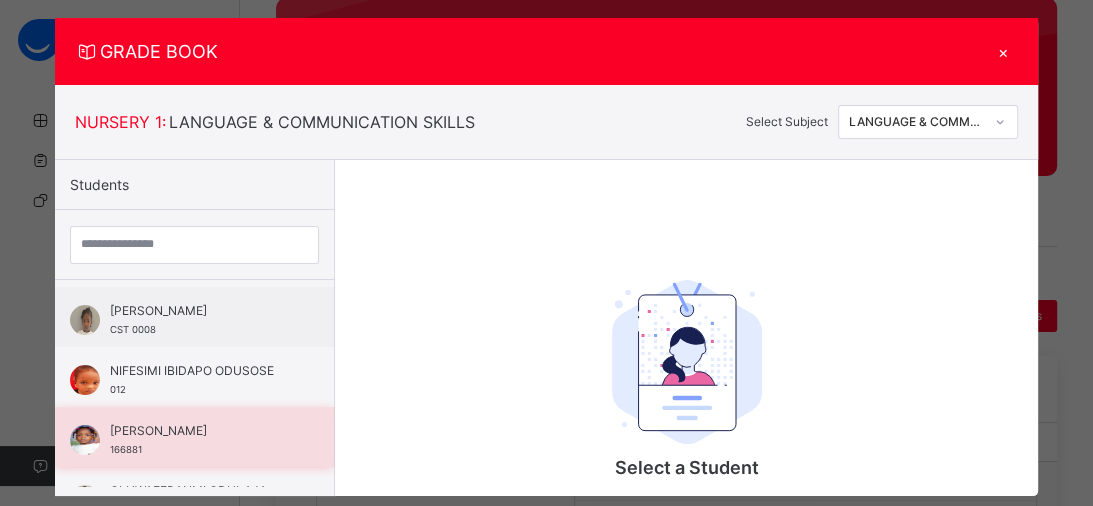 click on "[PERSON_NAME]" at bounding box center [199, 431] 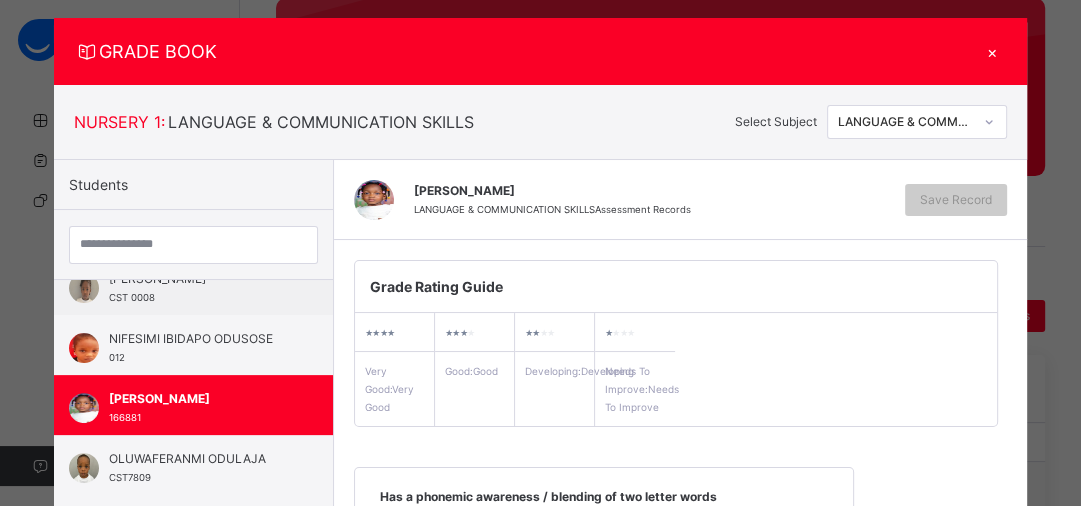 scroll, scrollTop: 597, scrollLeft: 0, axis: vertical 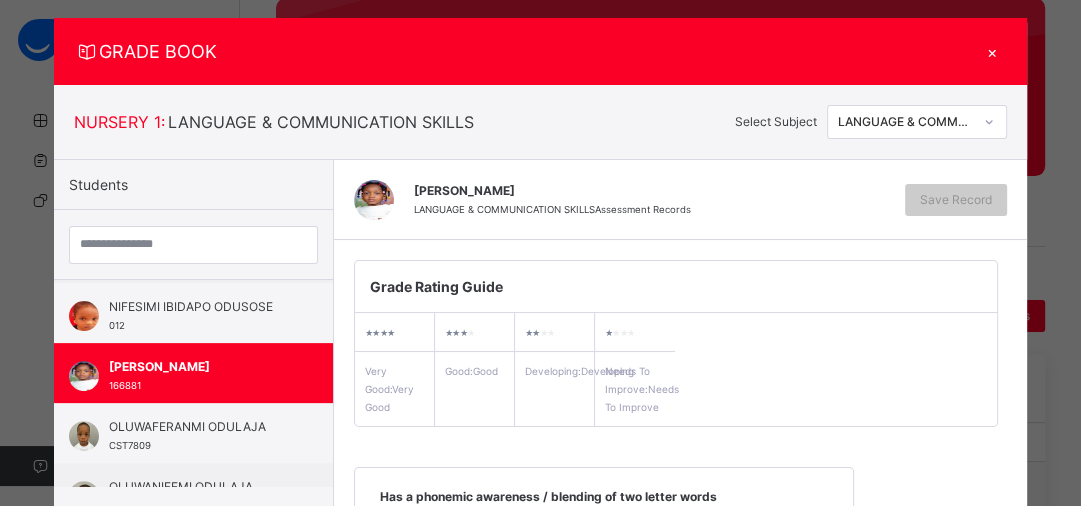 click on "Grade Rating Guide   ★ ★ ★ ★ Very Good  :  Very Good ★ ★ ★ ★ Good  :  Good ★ ★ ★ ★ Developing  :  Developing ★ ★ ★ ★ Needs To Improve  :  Needs To Improve Has a phonemic awareness / blending of two letter words   Very Good Good Developing Needs To Improve  Add Comment Has a phonemic awareness/ blending of three letter words   Very Good Good Developing Needs To Improve  Add Comment Can recognize most letter sounds v, j, w, x, z, q, y   Very Good Good Developing Needs To Improve  Add Comment Can associate most letter sounds v, j, w, x, z, q and y with objects and pictures   Very Good Good Developing Needs To Improve  Add Comment Can trace/write letter sounds: v, j, w, x, z, q and y   Very Good Good Developing Needs To Improve  Add Comment Can write letter sounds learnt, with the appropriate formation/directionality   Very Good Good Developing Needs To Improve  Add Comment Can read pictures stories and arrange in sequence   Very Good Good Developing Needs To Improve  Add Comment" at bounding box center [680, 1356] 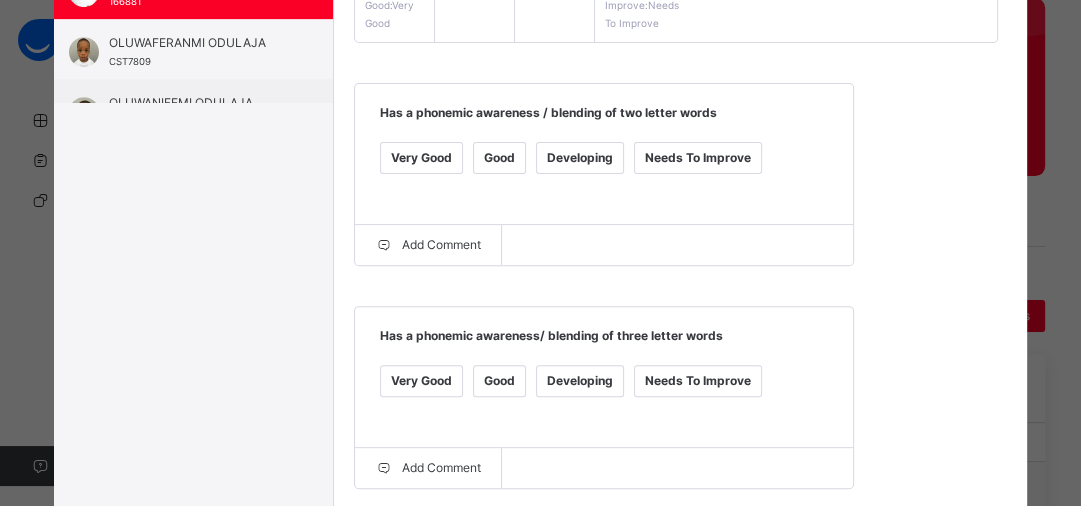 scroll, scrollTop: 448, scrollLeft: 0, axis: vertical 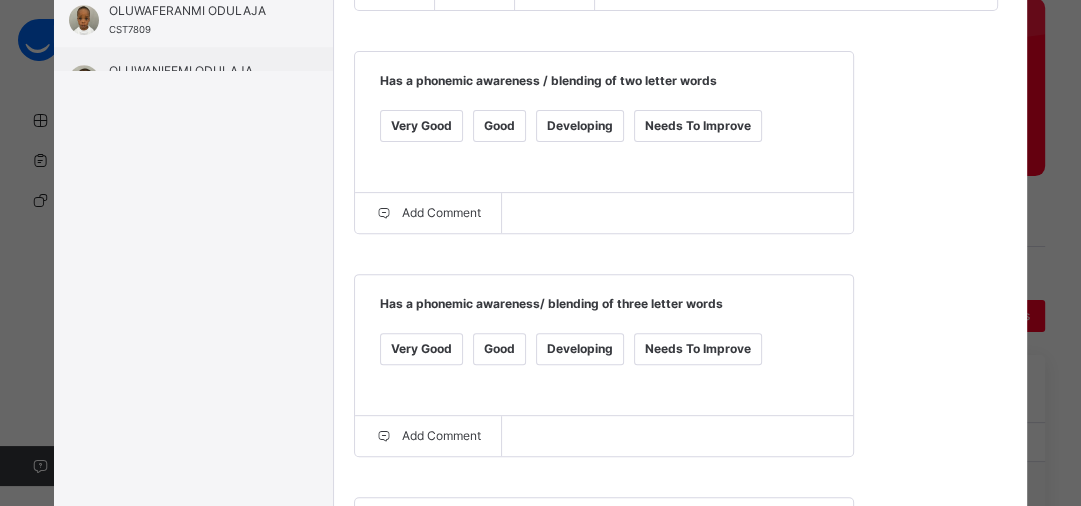 click on "Very Good" at bounding box center [421, 126] 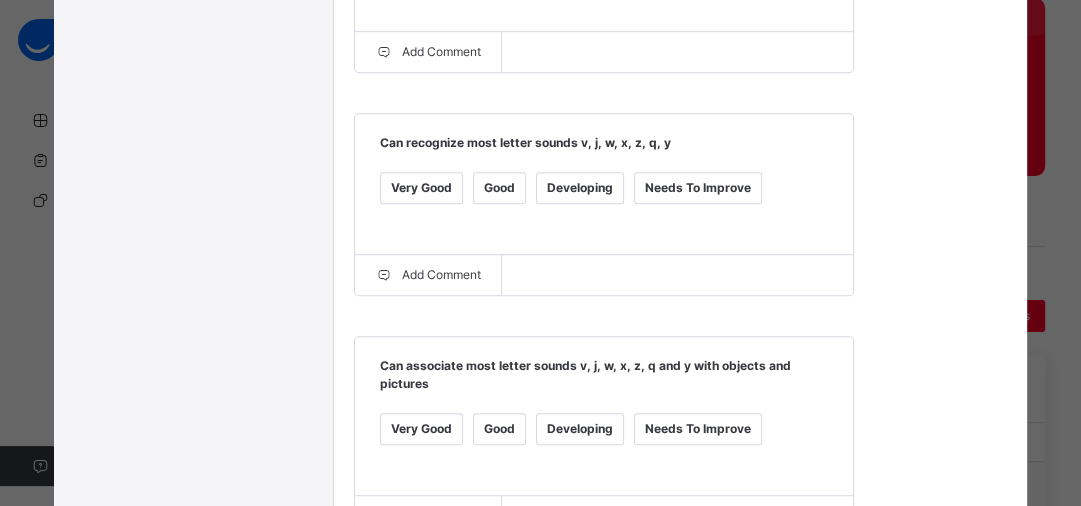 scroll, scrollTop: 864, scrollLeft: 0, axis: vertical 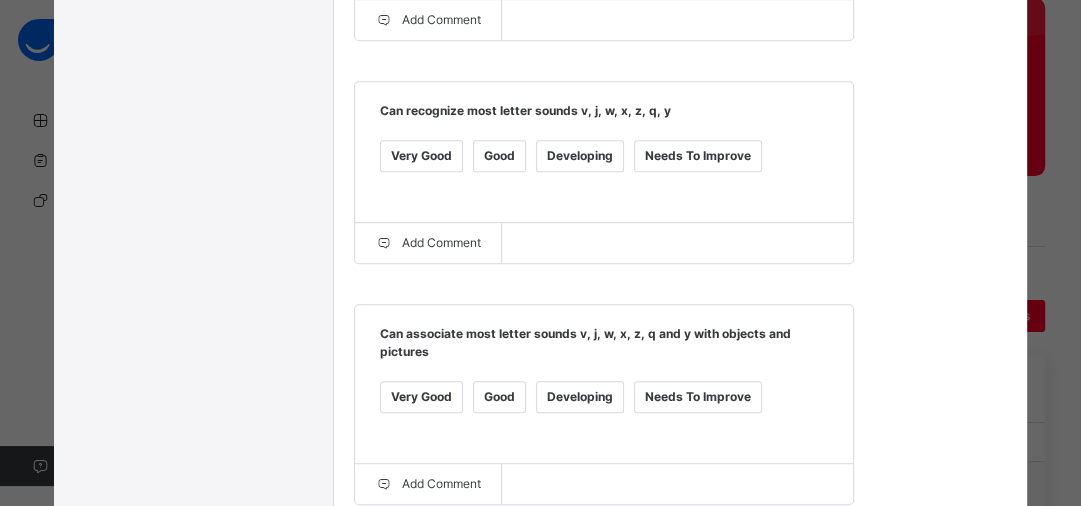 click on "Very Good" at bounding box center (421, 156) 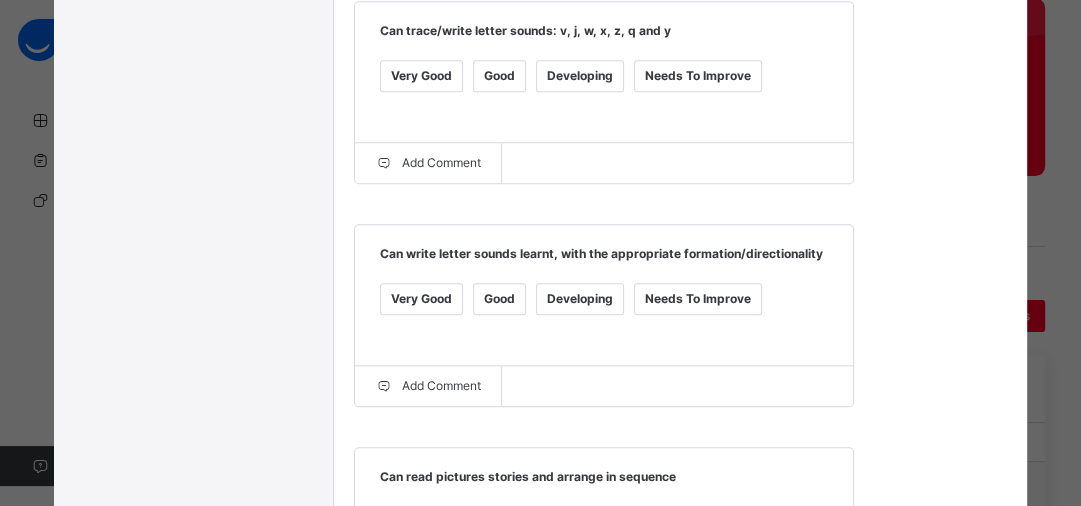 scroll, scrollTop: 1409, scrollLeft: 0, axis: vertical 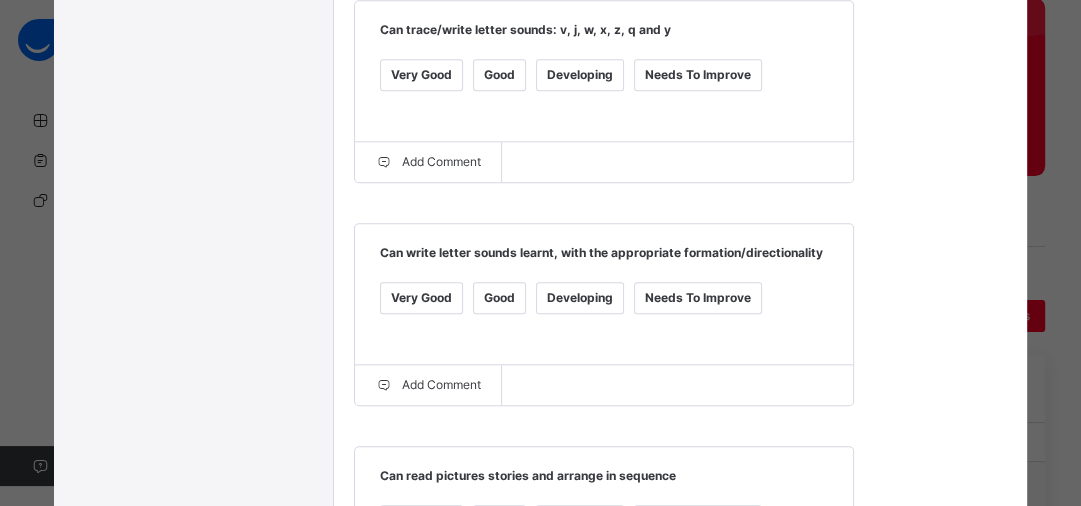click on "Very Good" at bounding box center [421, 87] 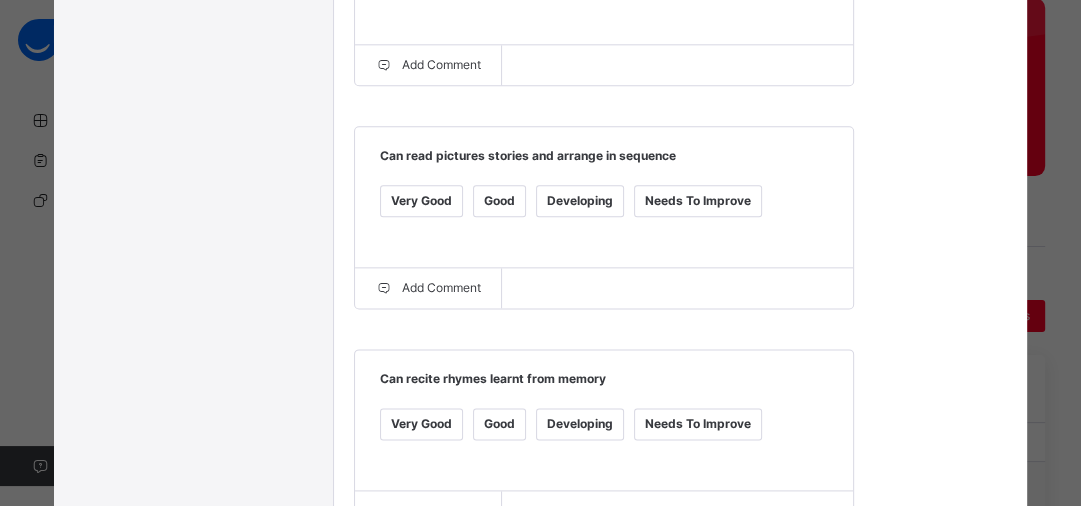 scroll, scrollTop: 1761, scrollLeft: 0, axis: vertical 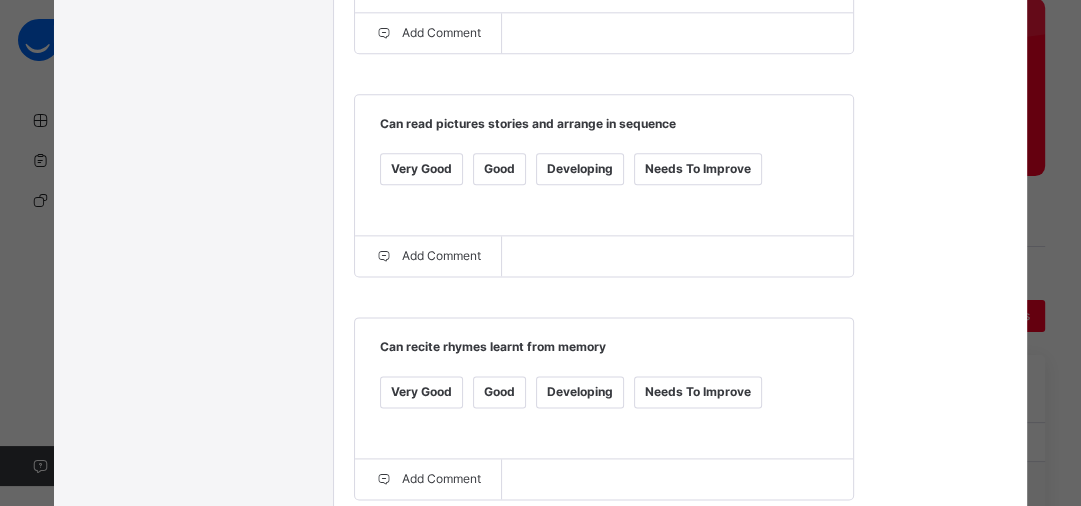 click on "Good" at bounding box center [499, 169] 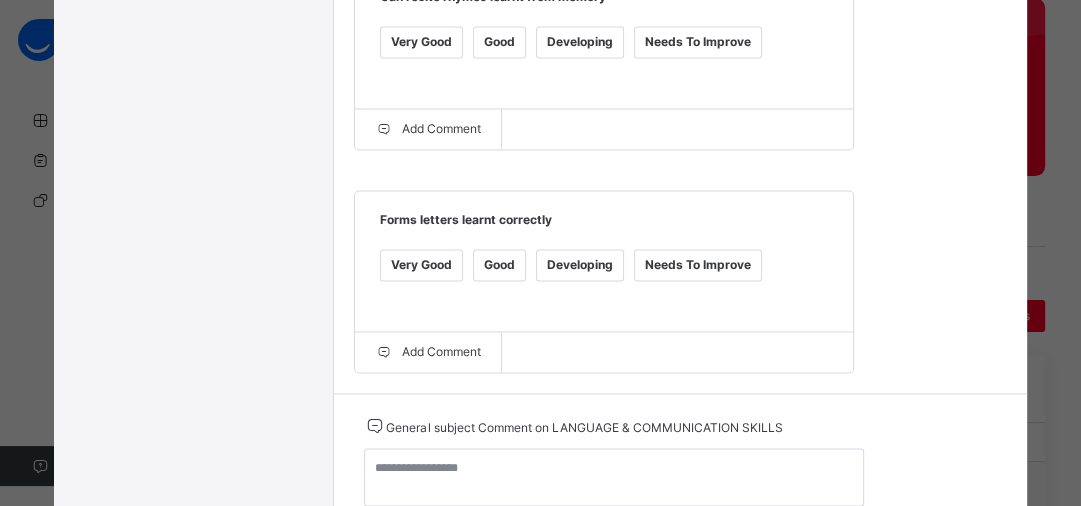 scroll, scrollTop: 2113, scrollLeft: 0, axis: vertical 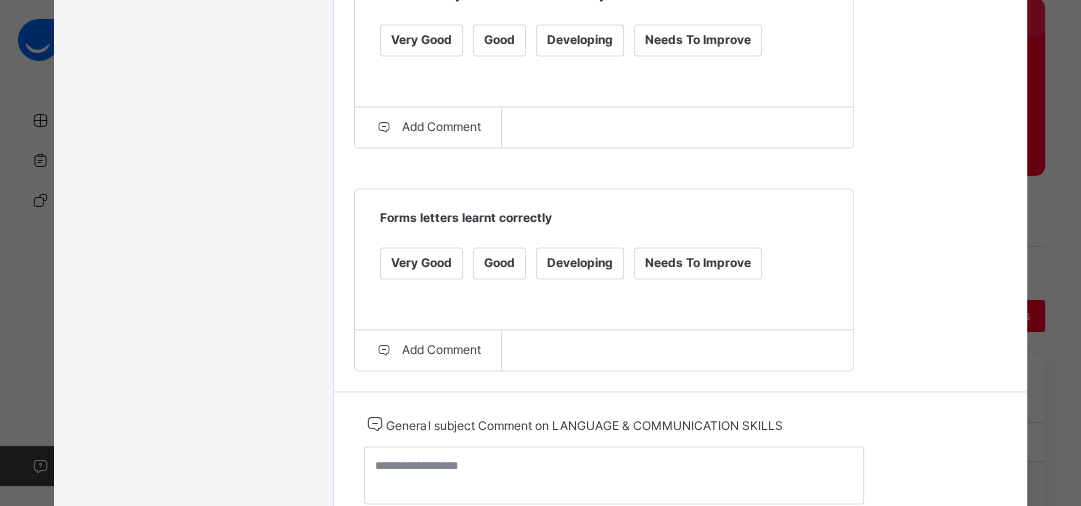 click on "Very Good" at bounding box center [421, 263] 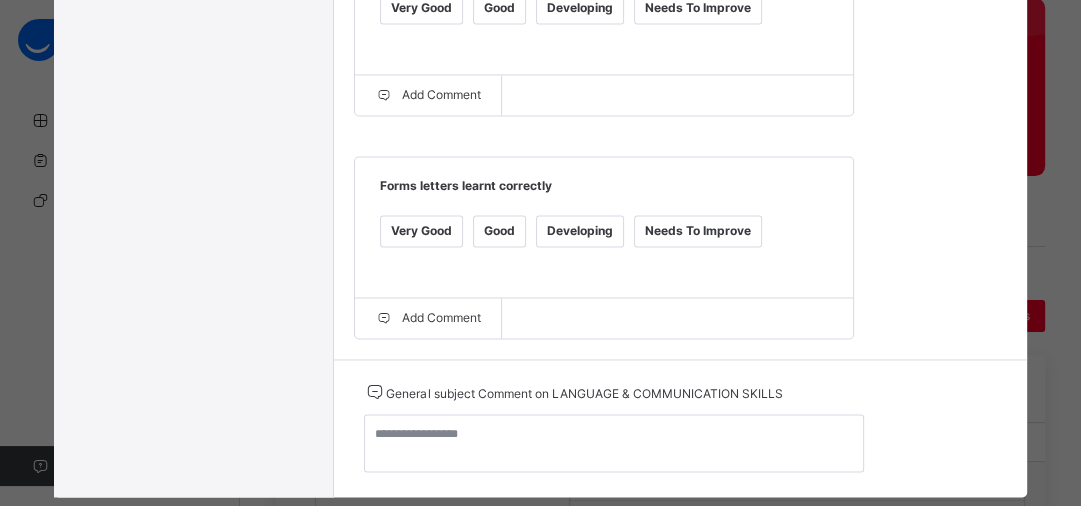 scroll, scrollTop: 2188, scrollLeft: 0, axis: vertical 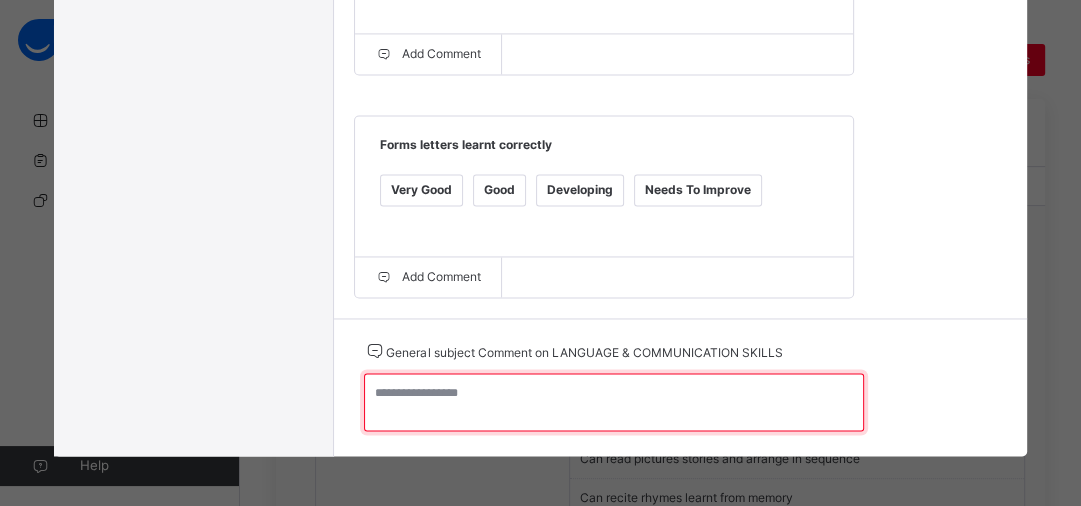 click at bounding box center (614, 402) 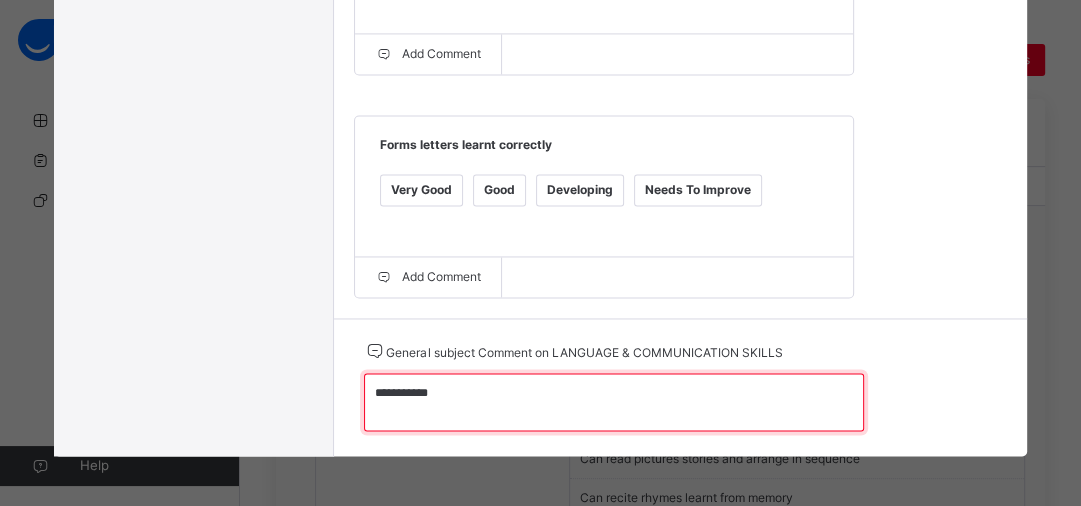 type on "**********" 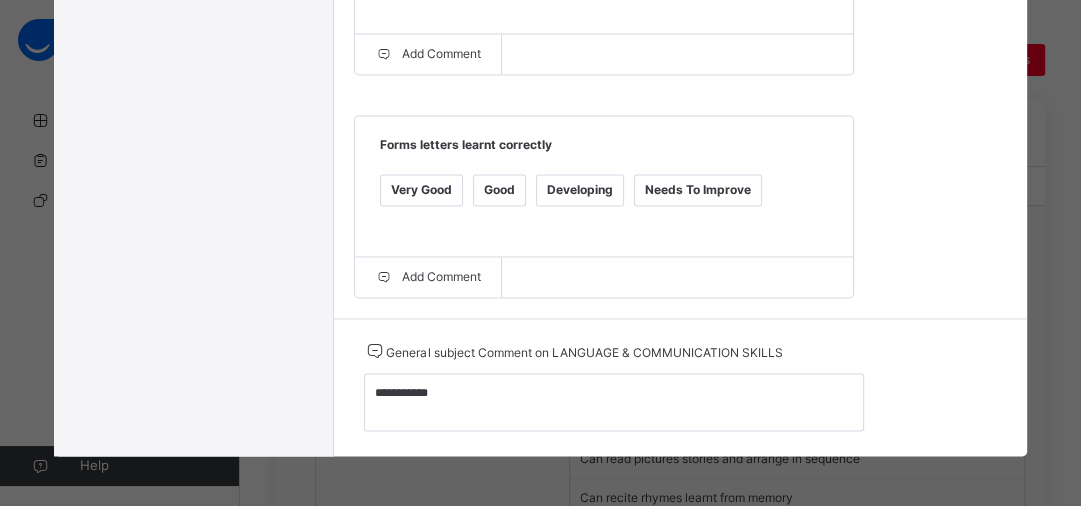 click on "Grade Rating Guide   ★ ★ ★ ★ Very Good  :  Very Good ★ ★ ★ ★ Good  :  Good ★ ★ ★ ★ Developing  :  Developing ★ ★ ★ ★ Needs To Improve  :  Needs To Improve Has a phonemic awareness / blending of two letter words   Very Good Good Developing Needs To Improve  Add Comment Has a phonemic awareness/ blending of three letter words   Very Good Good Developing Needs To Improve  Add Comment Can recognize most letter sounds v, j, w, x, z, q, y   Very Good Good Developing Needs To Improve  Add Comment Can associate most letter sounds v, j, w, x, z, q and y with objects and pictures   Very Good Good Developing Needs To Improve  Add Comment Can trace/write letter sounds: v, j, w, x, z, q and y   Very Good Good Developing Needs To Improve  Add Comment Can write letter sounds learnt, with the appropriate formation/directionality   Very Good Good Developing Needs To Improve  Add Comment Can read pictures stories and arrange in sequence   Very Good Good Developing Needs To Improve  Add Comment" at bounding box center [680, -798] 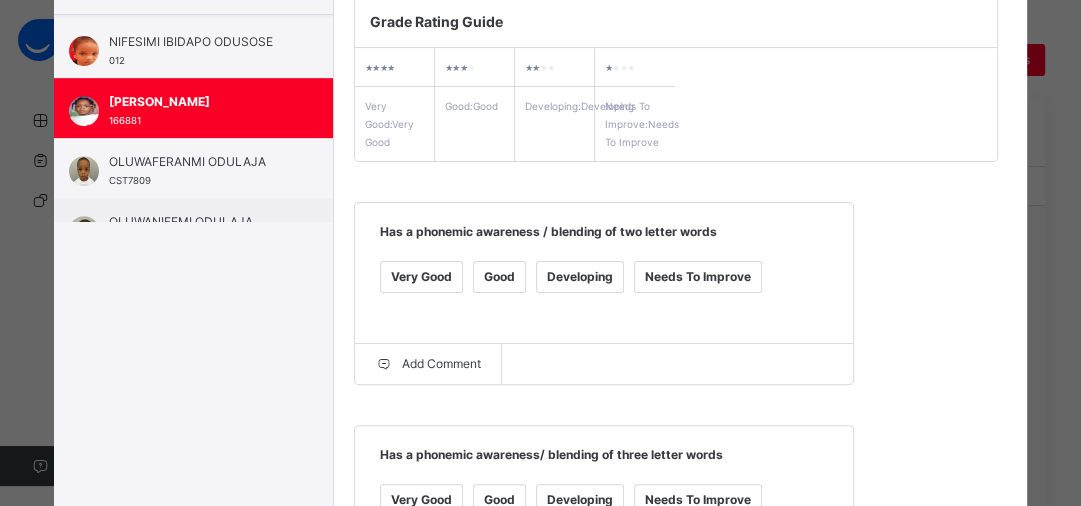 scroll, scrollTop: 50, scrollLeft: 0, axis: vertical 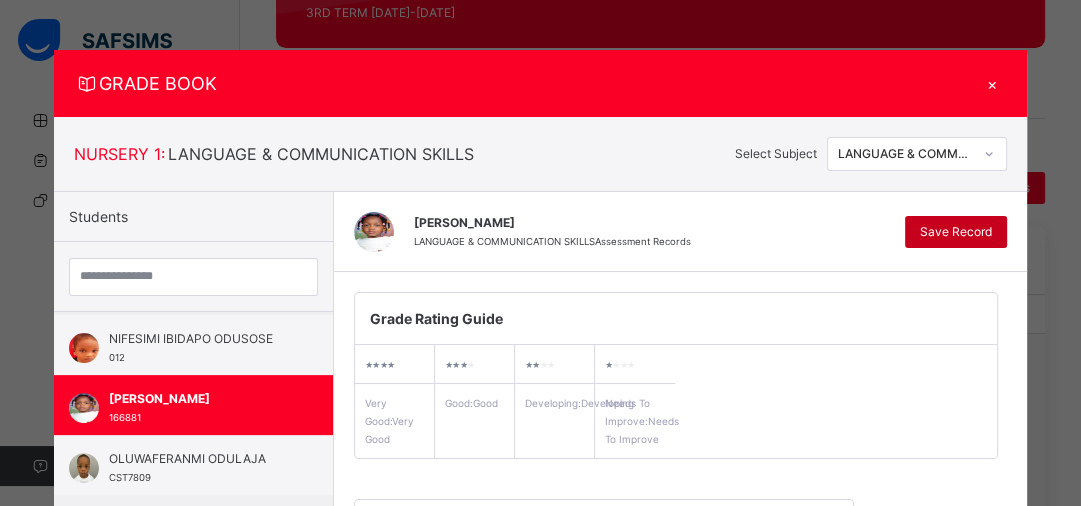 click on "Save Record" at bounding box center (956, 232) 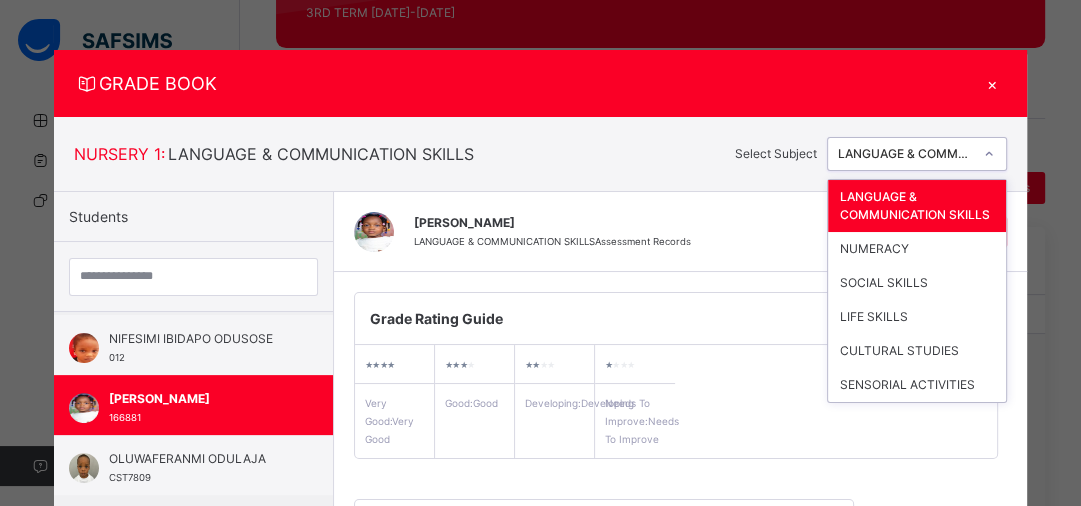click 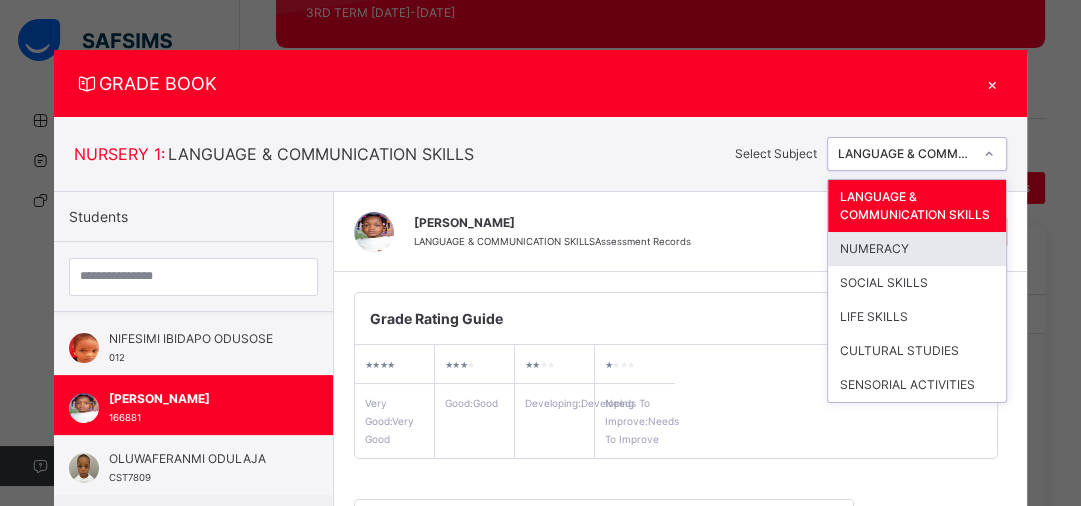 click on "NUMERACY" at bounding box center (917, 249) 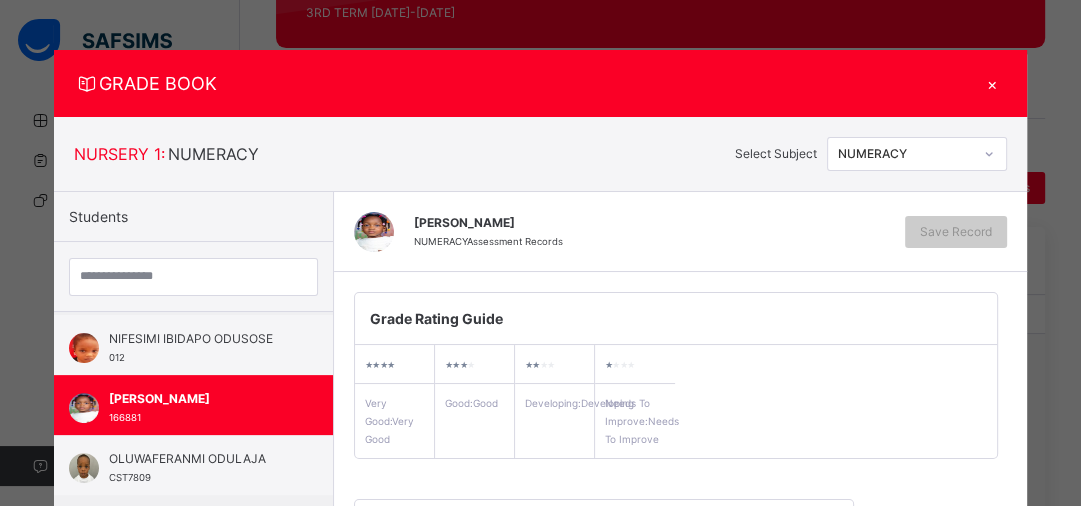 click on "Grade Rating Guide   ★ ★ ★ ★ Very Good  :  Very Good ★ ★ ★ ★ Good  :  Good ★ ★ ★ ★ Developing  :  Developing ★ ★ ★ ★ Needs To Improve  :  Needs To Improve" at bounding box center [676, 375] 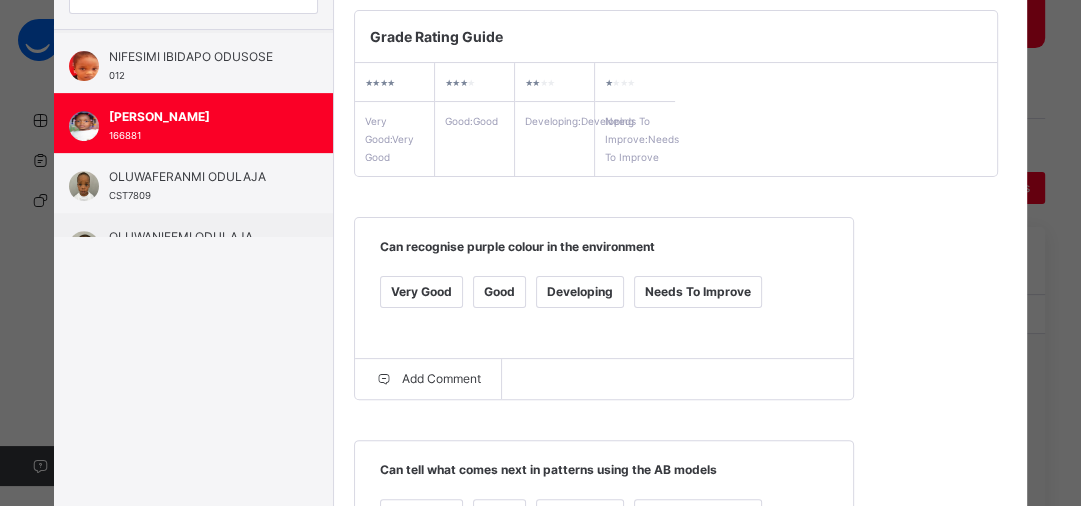 scroll, scrollTop: 352, scrollLeft: 0, axis: vertical 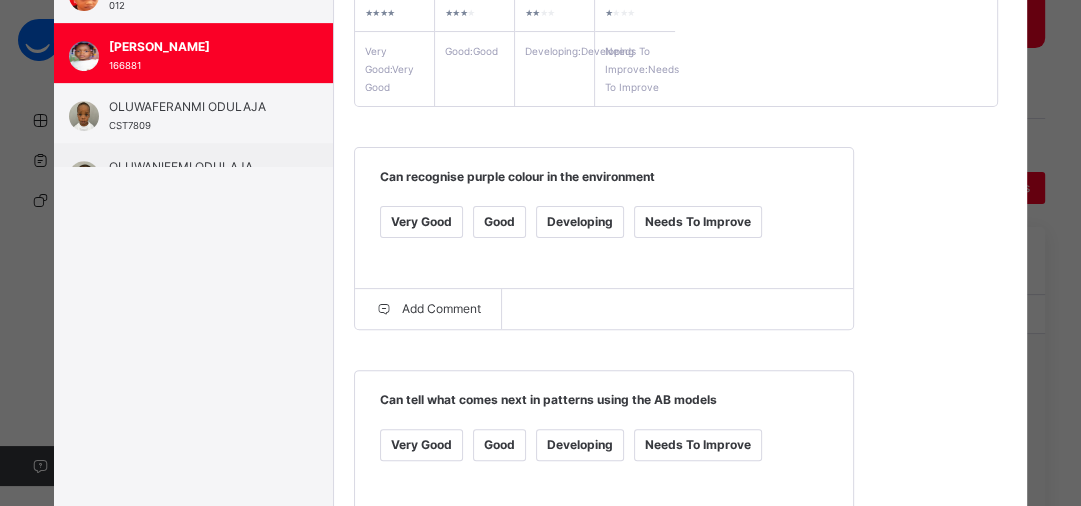 click on "Very Good" at bounding box center [421, 222] 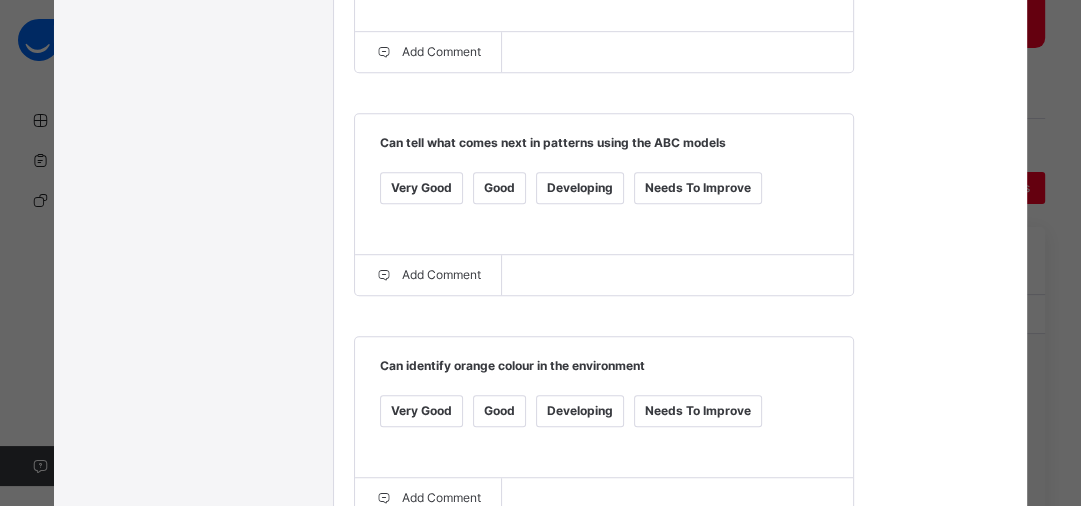 scroll, scrollTop: 864, scrollLeft: 0, axis: vertical 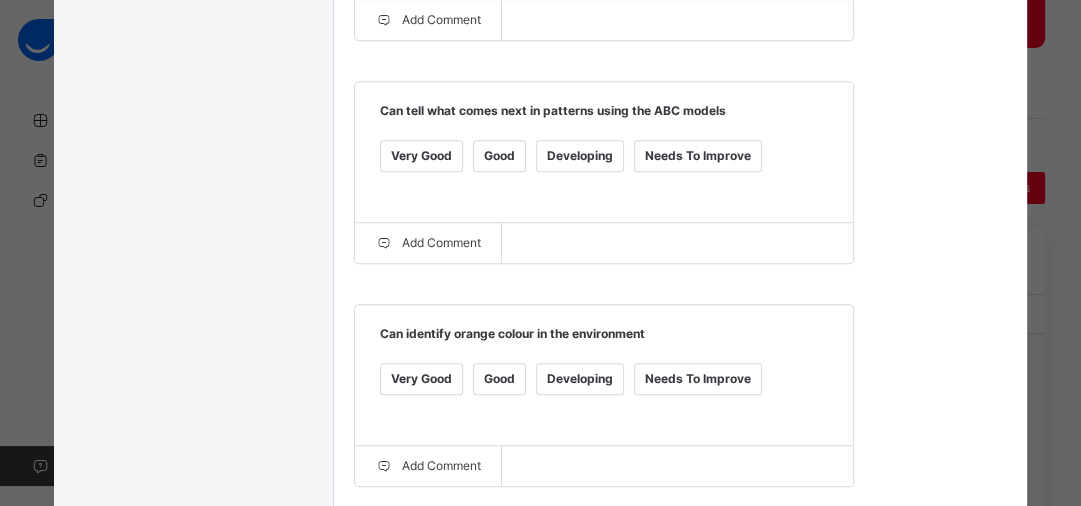 click on "Very Good" at bounding box center [421, 156] 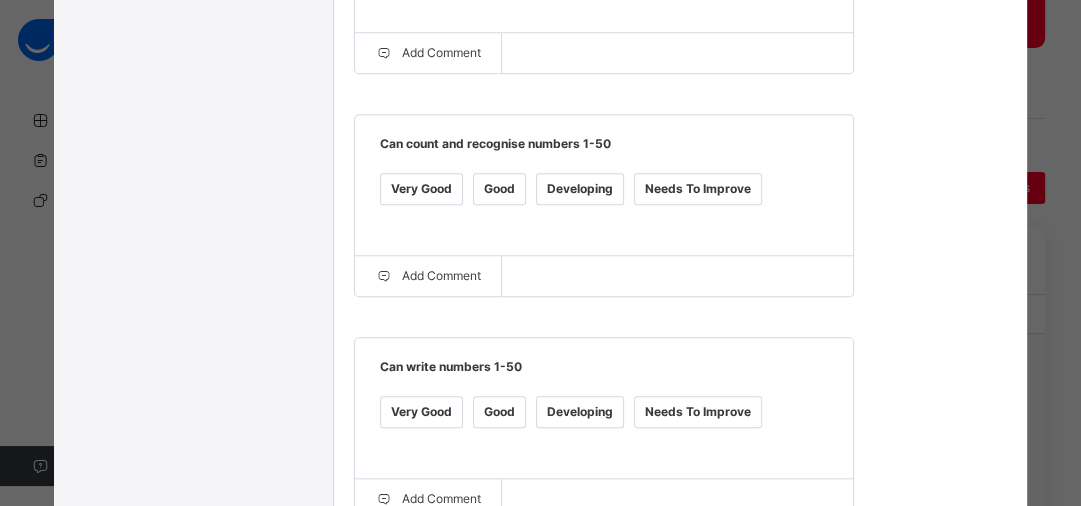 scroll, scrollTop: 1280, scrollLeft: 0, axis: vertical 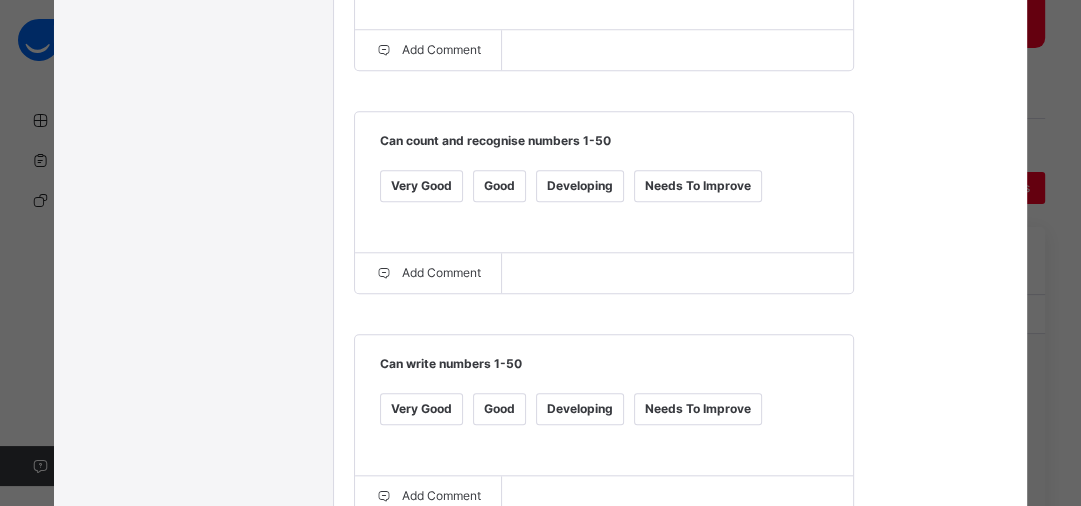 click on "Very Good" at bounding box center [421, 186] 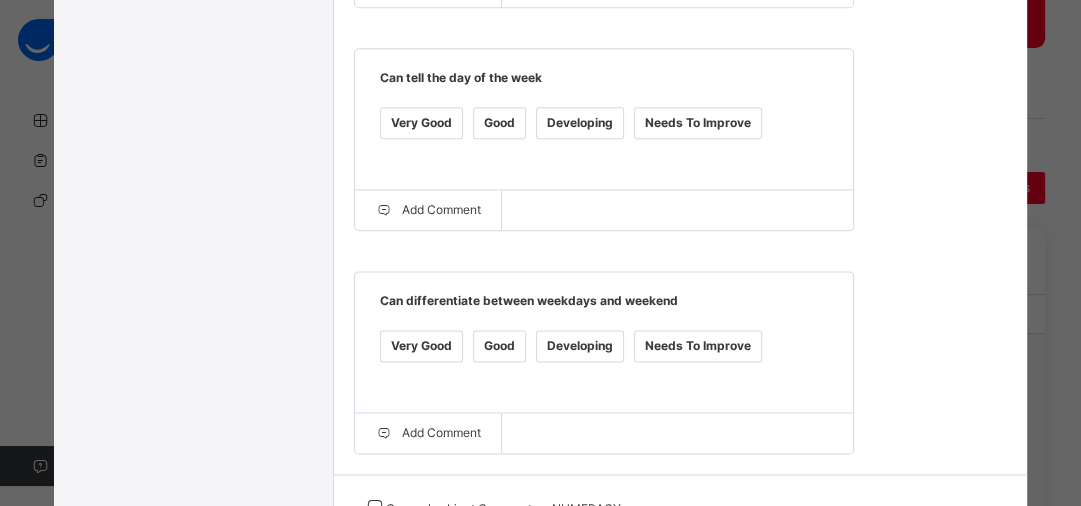 scroll, scrollTop: 1792, scrollLeft: 0, axis: vertical 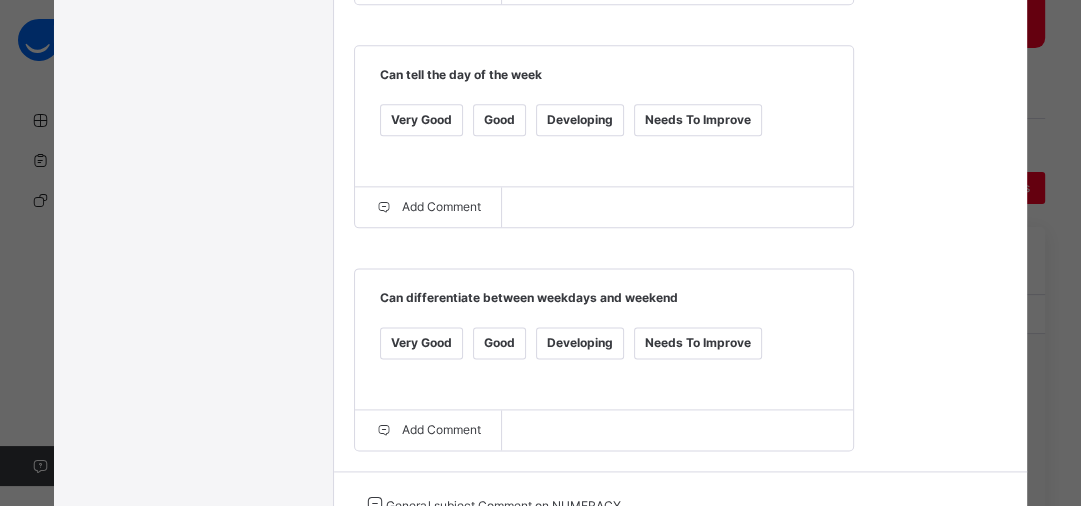 click on "Good" at bounding box center [499, 120] 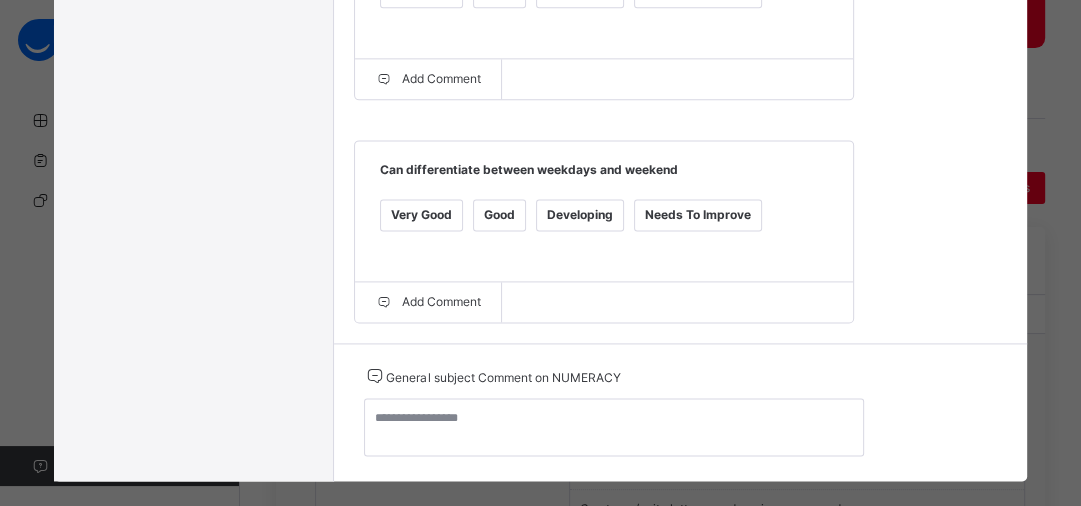 scroll, scrollTop: 1952, scrollLeft: 0, axis: vertical 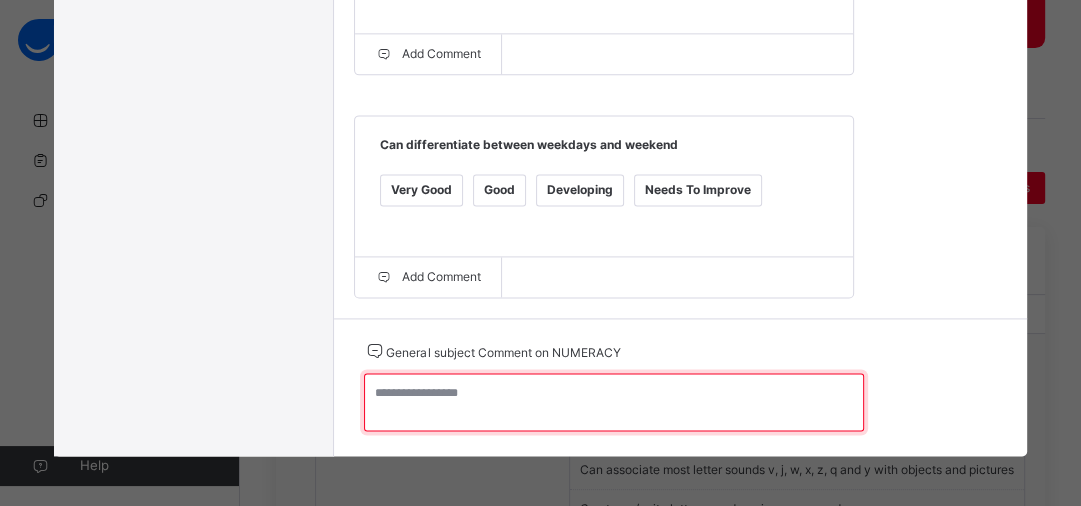 click at bounding box center (614, 402) 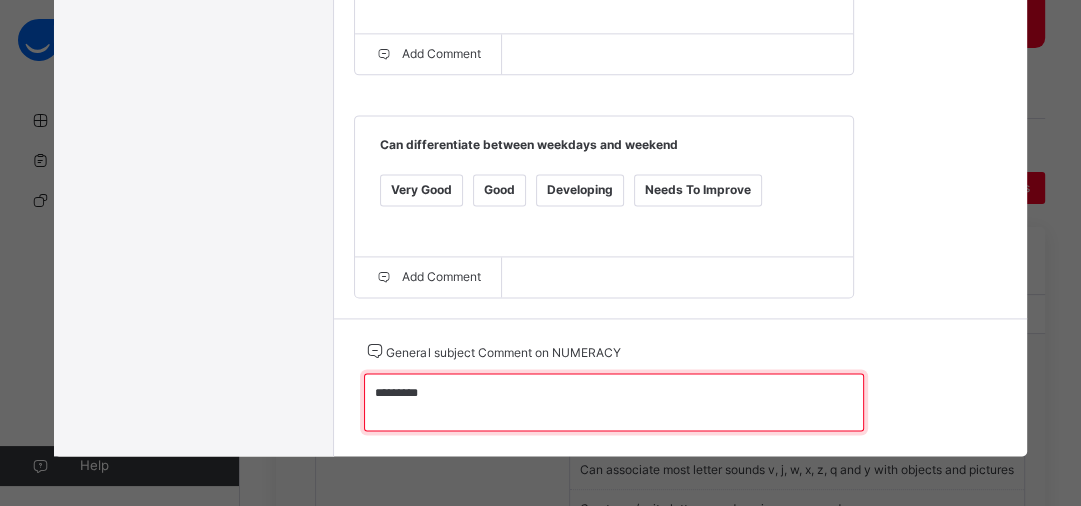 type on "*********" 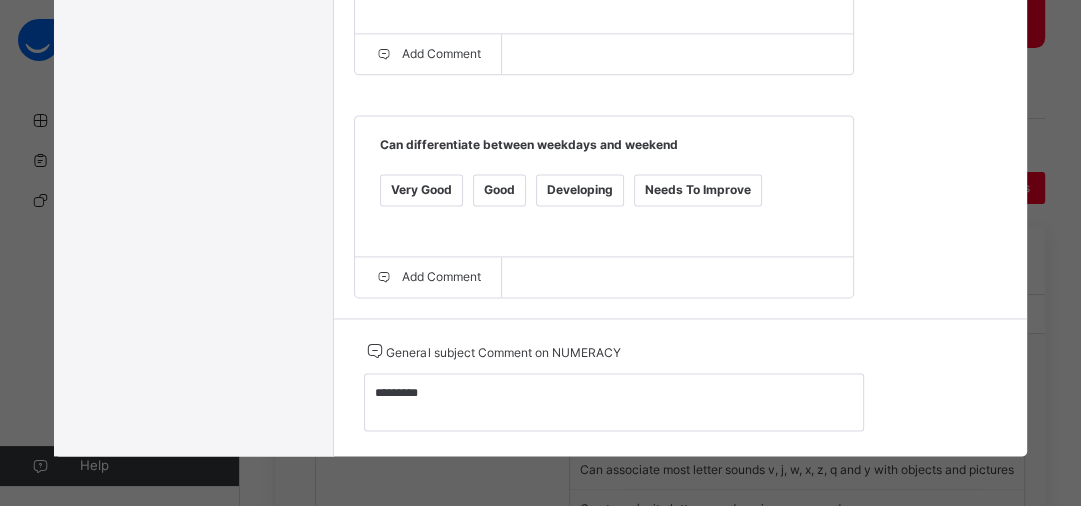 click on "Grade Rating Guide   ★ ★ ★ ★ Very Good  :  Very Good ★ ★ ★ ★ Good  :  Good ★ ★ ★ ★ Developing  :  Developing ★ ★ ★ ★ Needs To Improve  :  Needs To Improve Can recognise purple colour in the environment   Very Good Good Developing Needs To Improve  Add Comment Can tell what comes next in patterns using the AB models   Very Good Good Developing Needs To Improve  Add Comment Can tell what comes next in patterns using the ABC models   Very Good Good Developing Needs To Improve  Add Comment Can identify orange colour in the environment   Very Good Good Developing Needs To Improve  Add Comment Can count and recognise numbers 1-50   Very Good Good Developing Needs To Improve  Add Comment Can write numbers 1-50   Very Good Good Developing Needs To Improve  Add Comment Can tell the day of the week   Very Good Good Developing Needs To Improve  Add Comment Can differentiate between weekdays and weekend   Very Good Good Developing Needs To Improve  Add Comment" at bounding box center (680, -678) 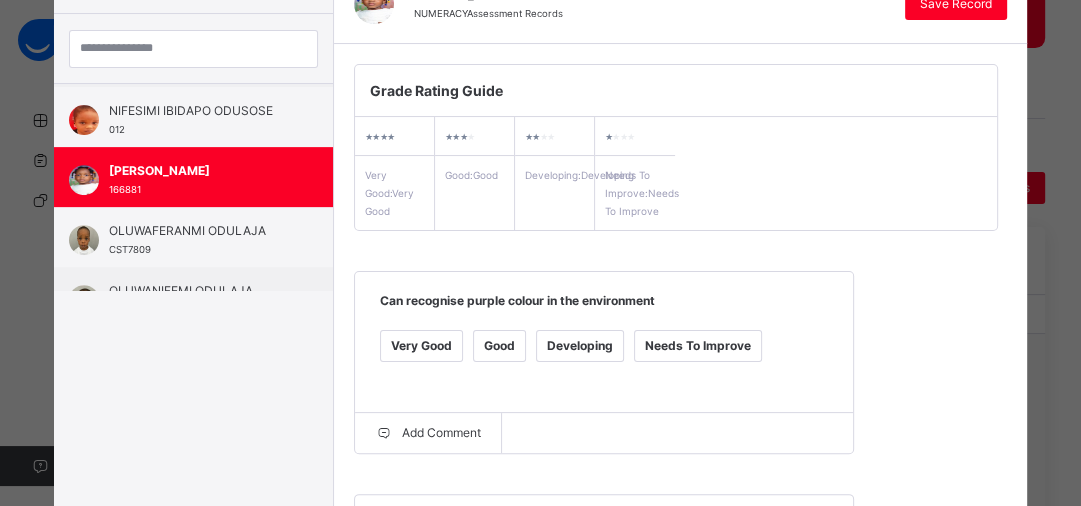 scroll, scrollTop: 1, scrollLeft: 0, axis: vertical 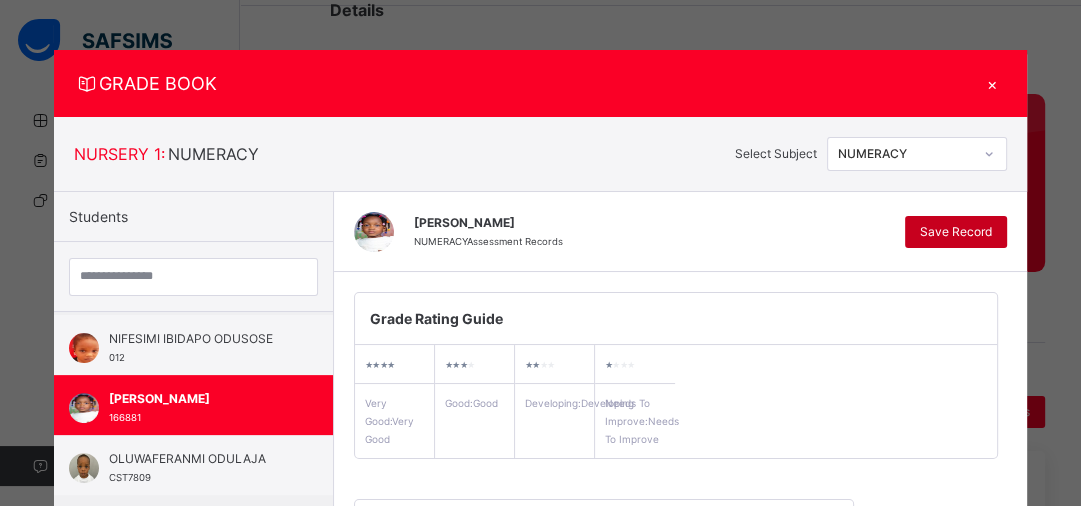 click on "Save Record" at bounding box center (956, 232) 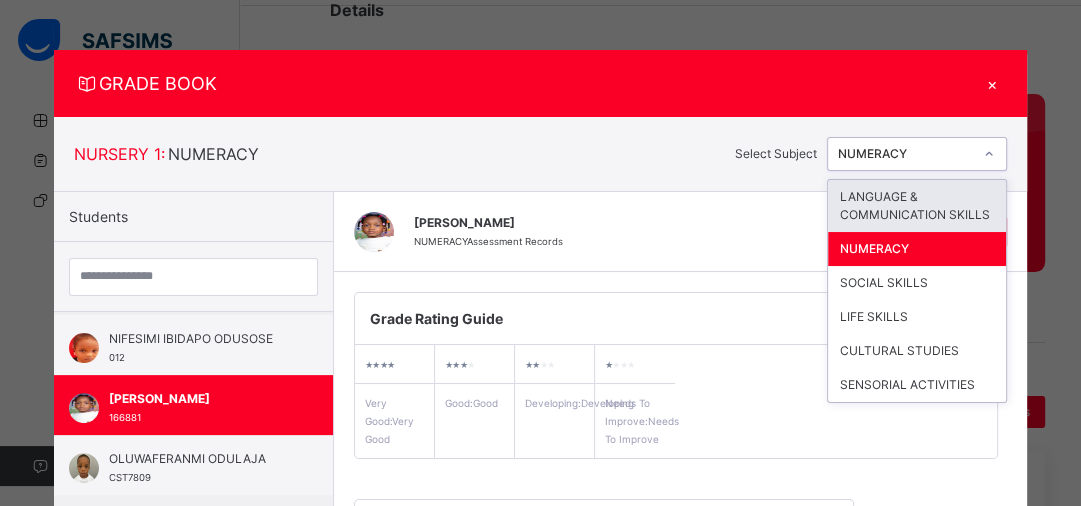 click 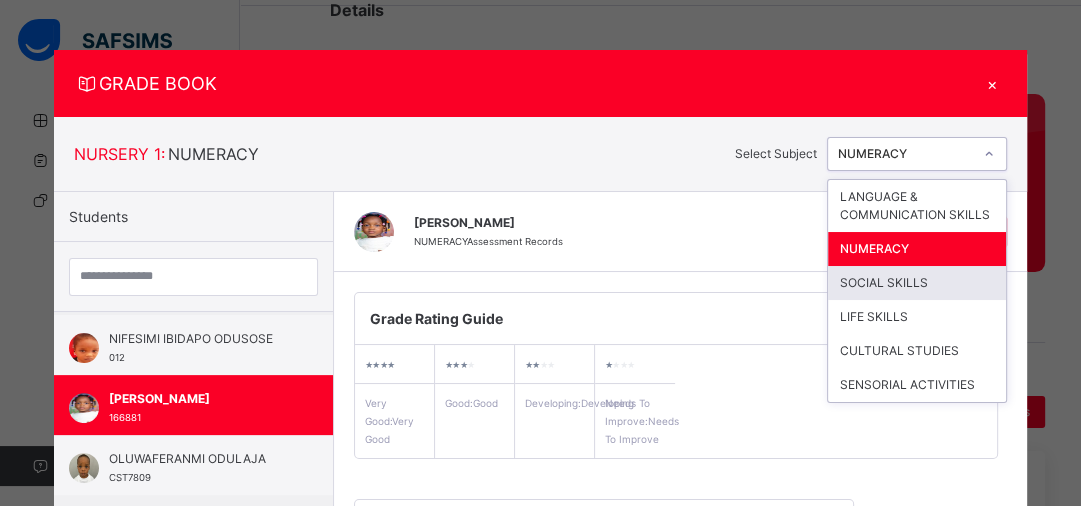 click on "SOCIAL SKILLS" at bounding box center [917, 283] 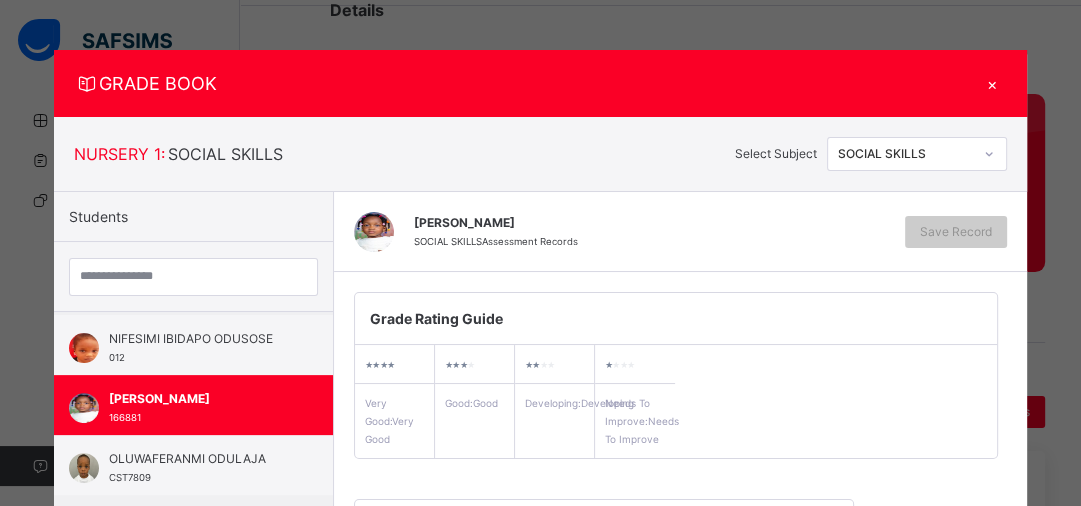 click on "Grade Rating Guide   ★ ★ ★ ★ Very Good  :  Very Good ★ ★ ★ ★ Good  :  Good ★ ★ ★ ★ Developing  :  Developing ★ ★ ★ ★ Needs To Improve  :  Needs To Improve" at bounding box center [676, 375] 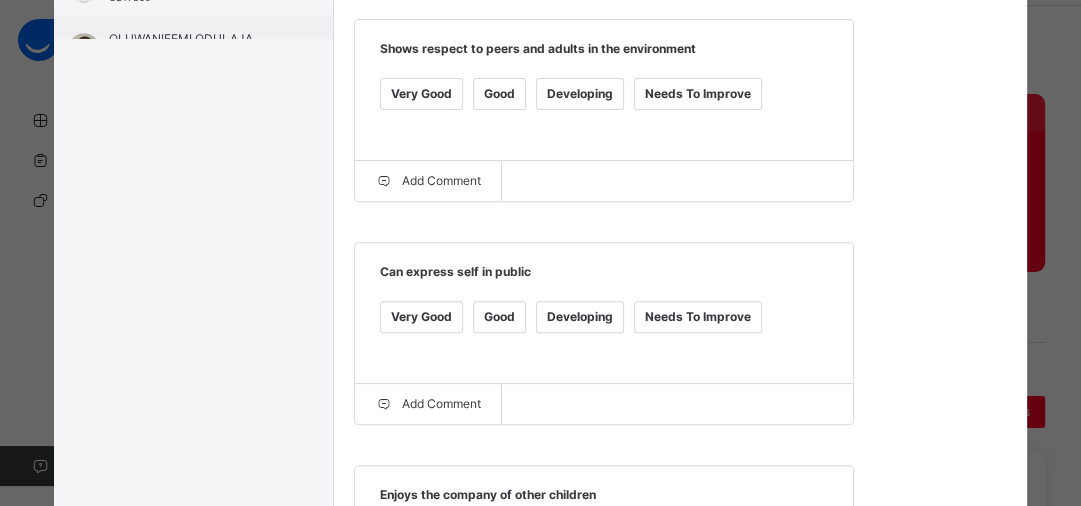 scroll, scrollTop: 512, scrollLeft: 0, axis: vertical 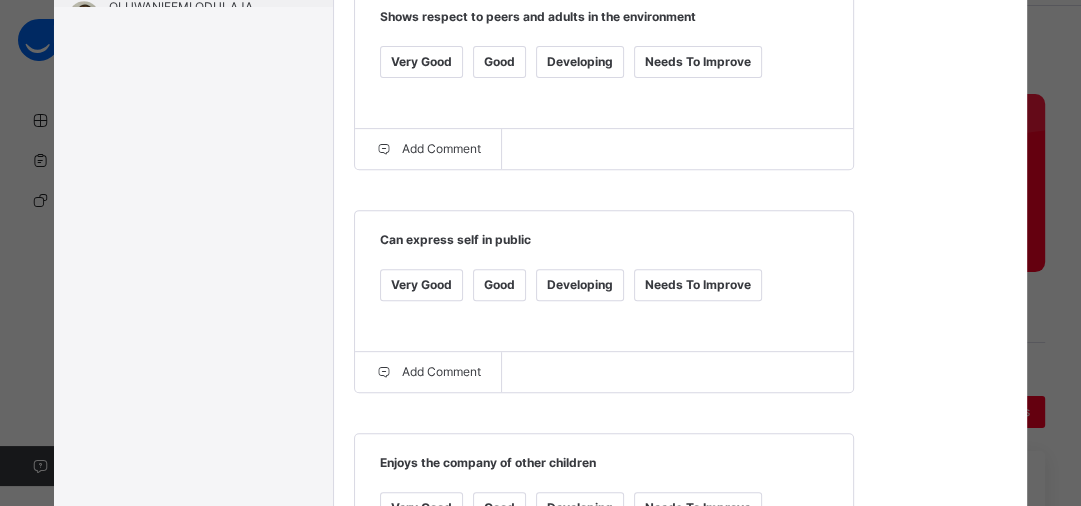 click on "Very Good" at bounding box center [421, 62] 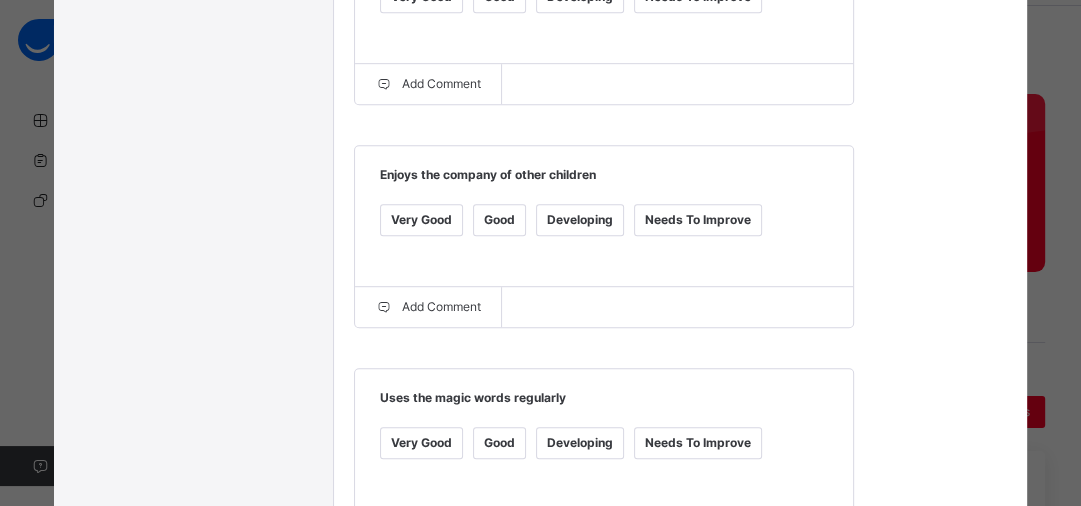scroll, scrollTop: 832, scrollLeft: 0, axis: vertical 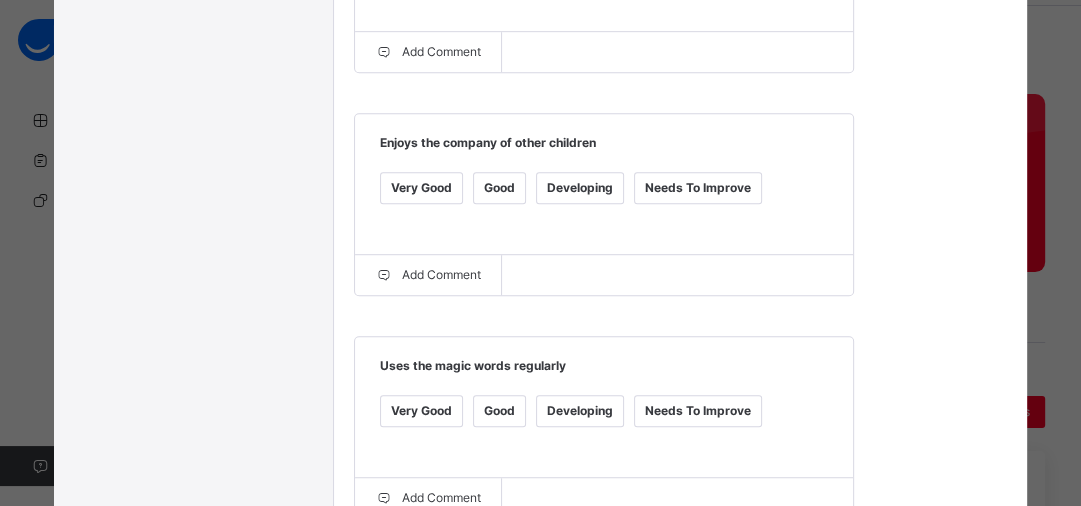 click on "Very Good" at bounding box center (421, 188) 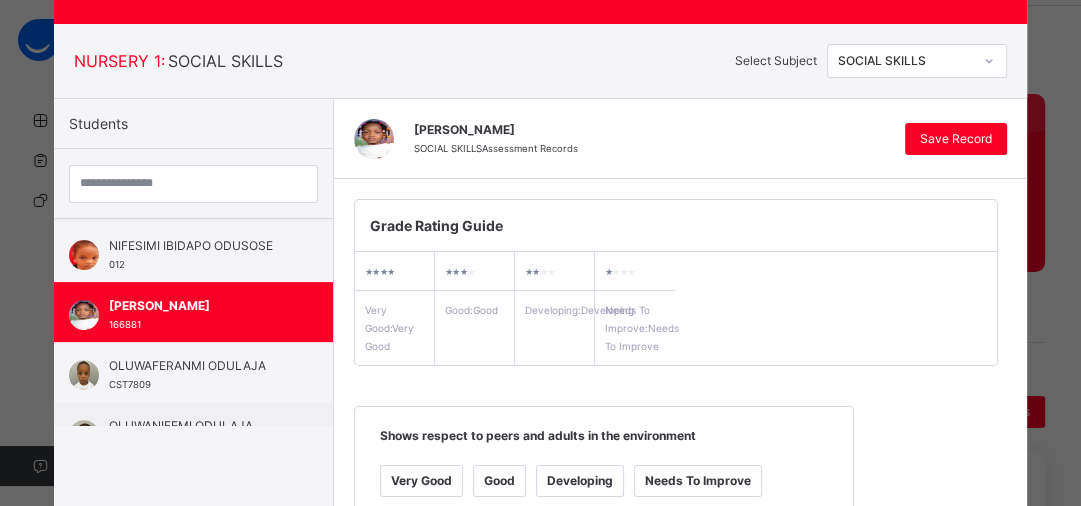 scroll, scrollTop: 0, scrollLeft: 0, axis: both 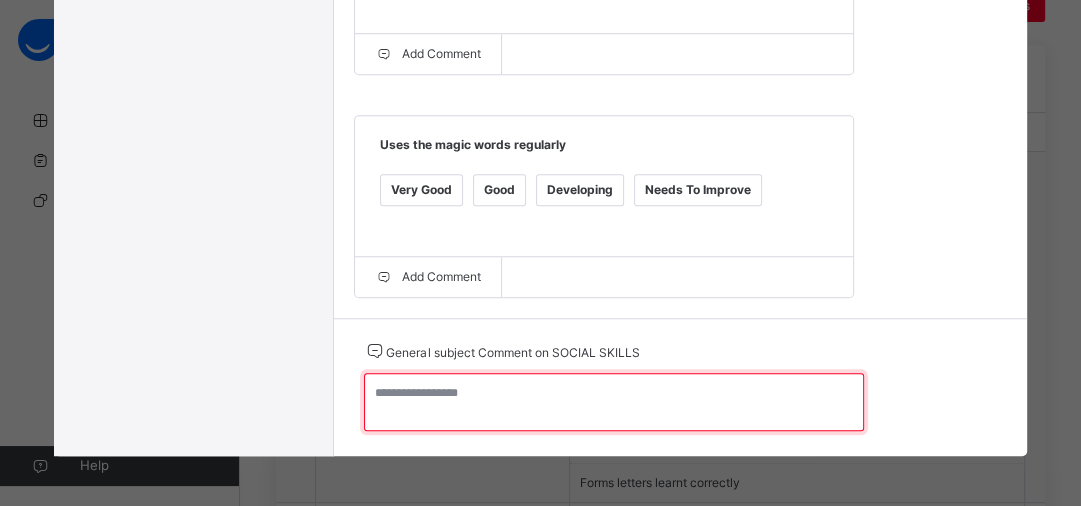 click at bounding box center (614, 402) 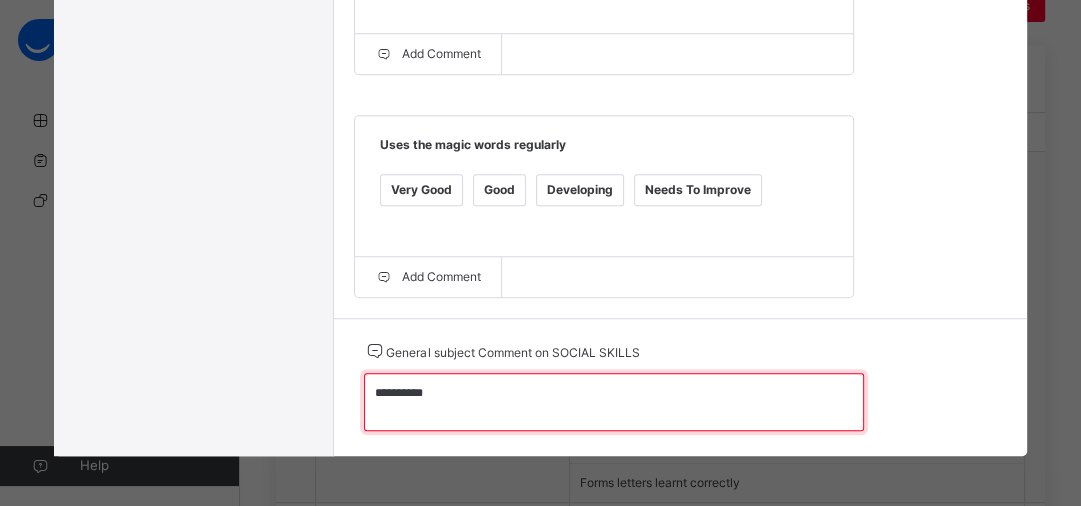 type on "**********" 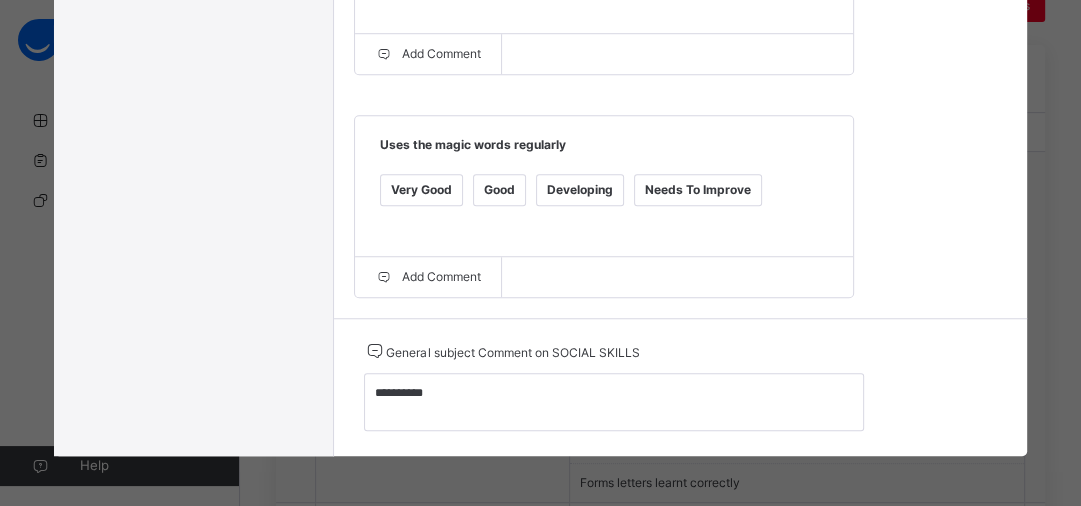 click on "Grade Rating Guide   ★ ★ ★ ★ Very Good  :  Very Good ★ ★ ★ ★ Good  :  Good ★ ★ ★ ★ Developing  :  Developing ★ ★ ★ ★ Needs To Improve  :  Needs To Improve Shows respect to peers and adults in the environment   Very Good Good Developing Needs To Improve  Add Comment Can express self in public   Very Good Good Developing Needs To Improve  Add Comment Enjoys the company of other children   Very Good Good Developing Needs To Improve  Add Comment Uses the magic words regularly   Very Good Good Developing Needs To Improve  Add Comment" at bounding box center [680, -232] 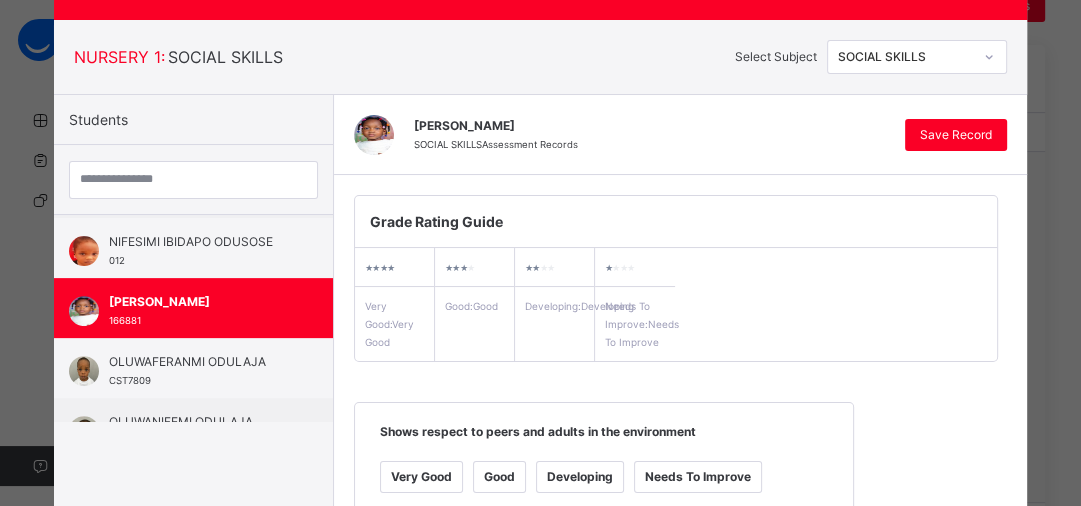 scroll, scrollTop: 0, scrollLeft: 0, axis: both 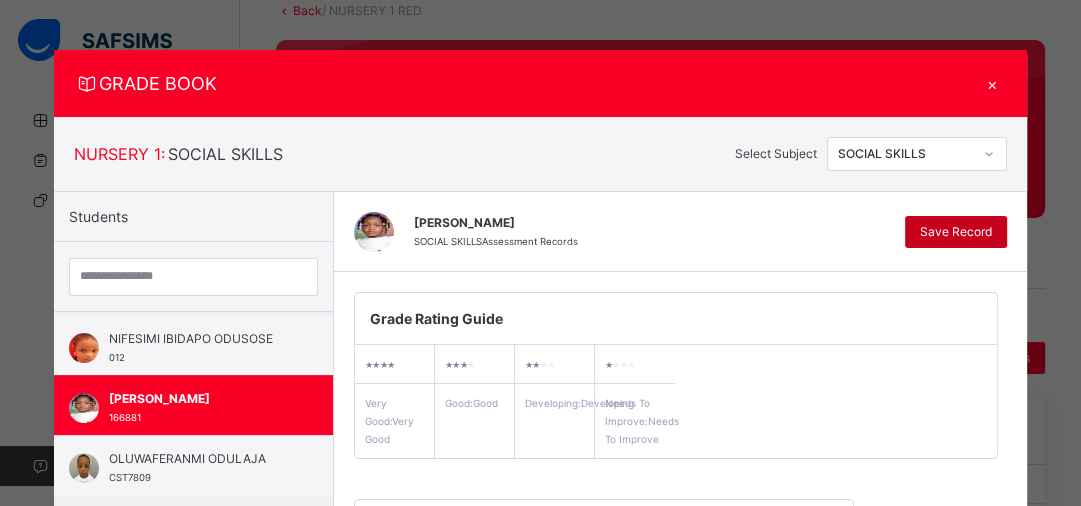 click on "Save Record" at bounding box center [956, 232] 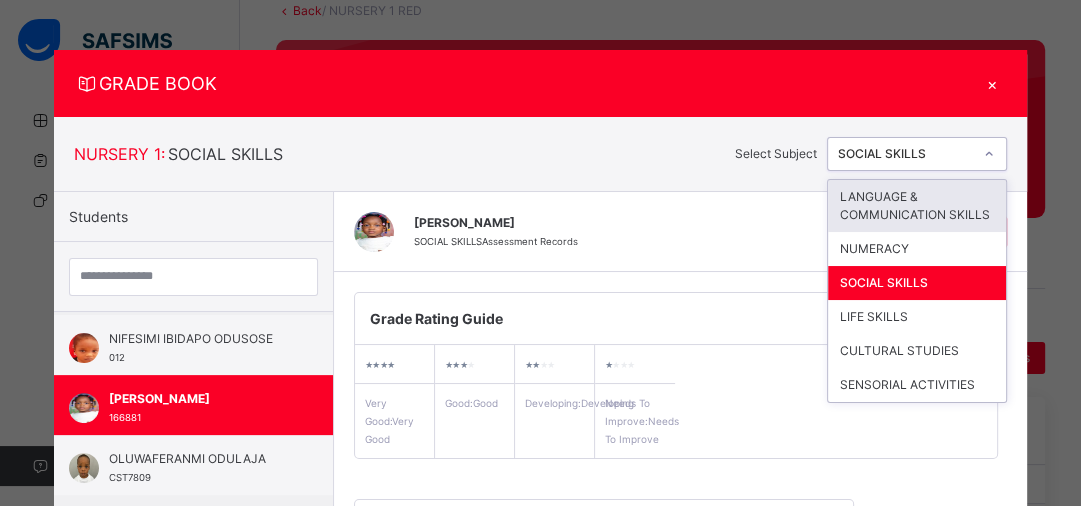 click 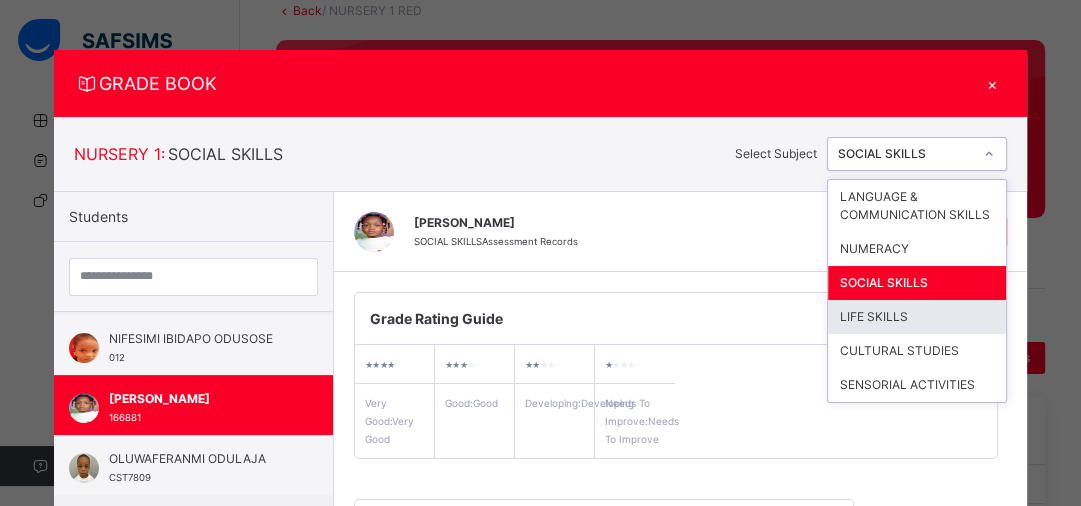 click on "LIFE SKILLS" at bounding box center (917, 317) 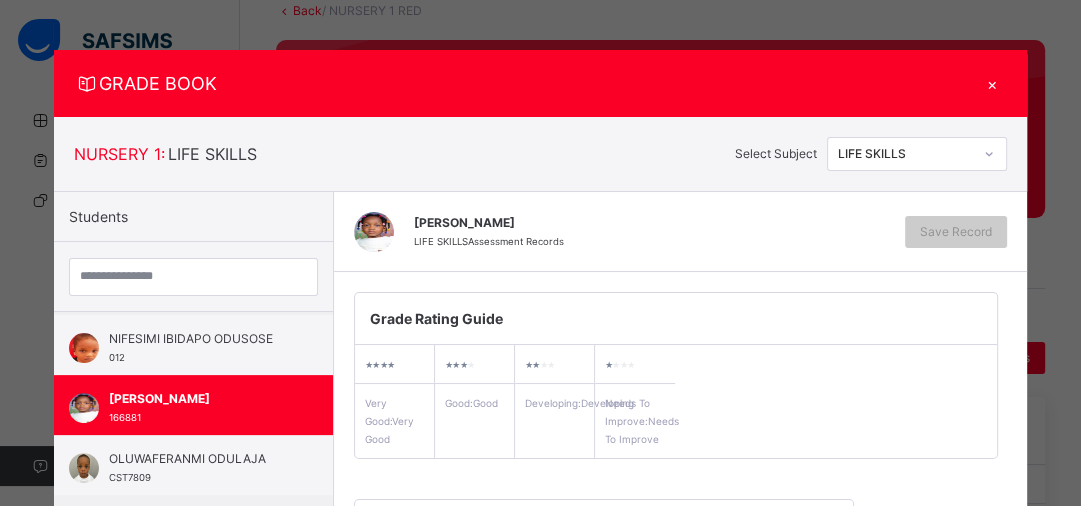 click on "Grade Rating Guide   ★ ★ ★ ★ Very Good  :  Very Good ★ ★ ★ ★ Good  :  Good ★ ★ ★ ★ Developing  :  Developing ★ ★ ★ ★ Needs To Improve  :  Needs To Improve" at bounding box center [676, 375] 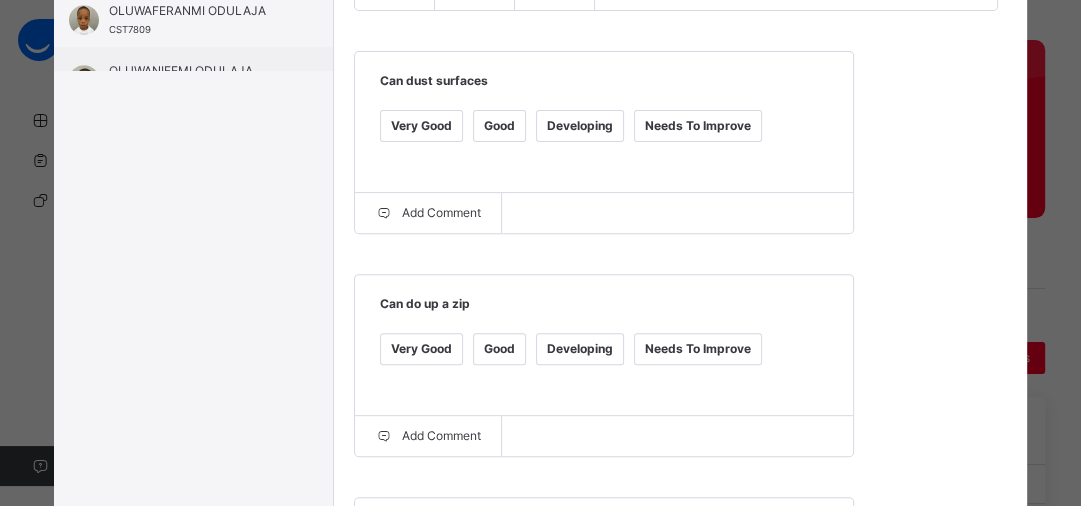 scroll, scrollTop: 480, scrollLeft: 0, axis: vertical 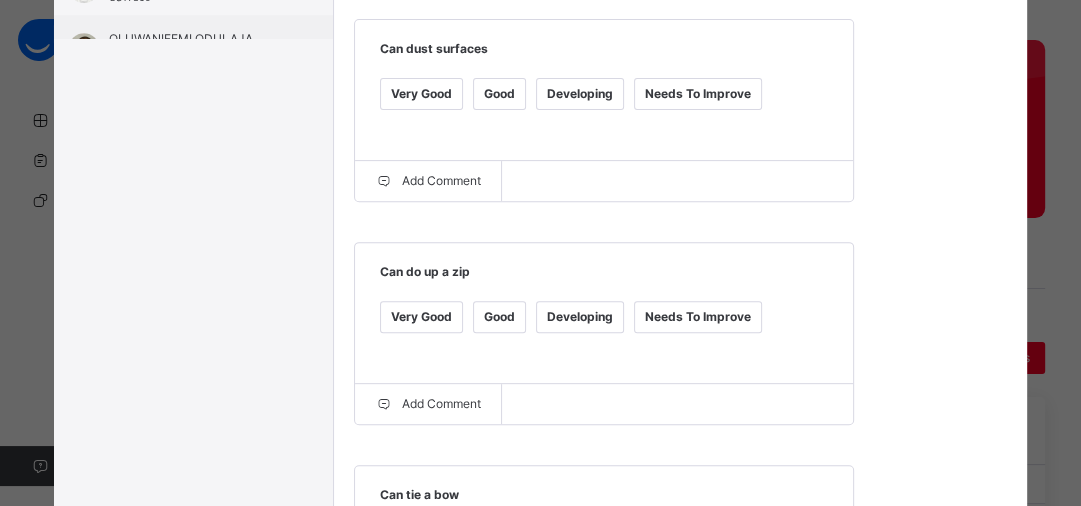 click on "Very Good" at bounding box center [421, 94] 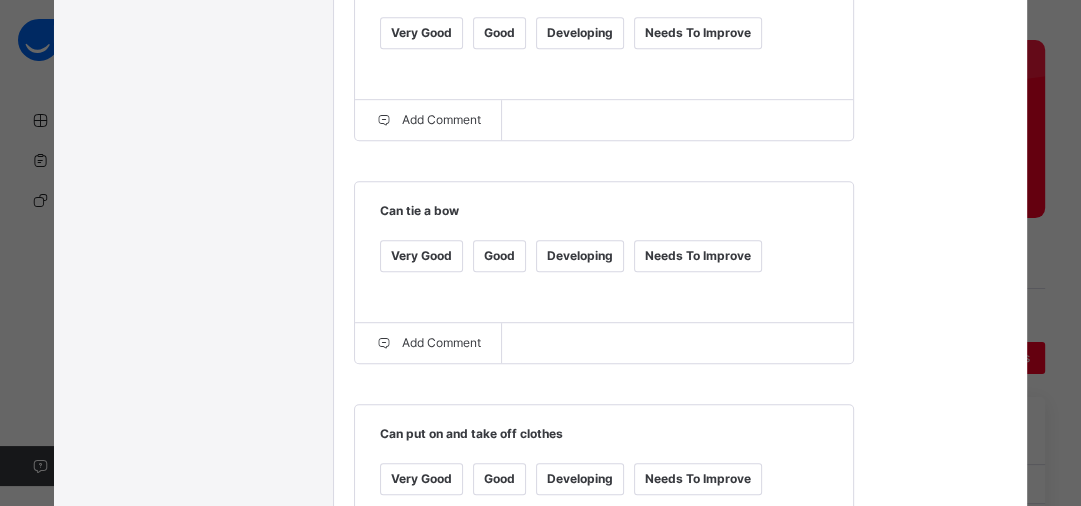 scroll, scrollTop: 768, scrollLeft: 0, axis: vertical 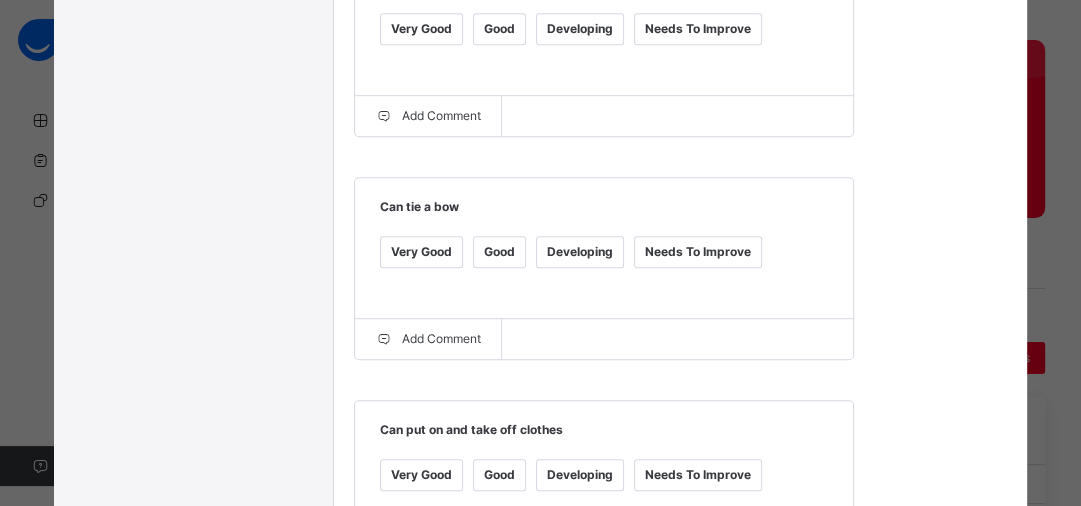 click on "Good" at bounding box center (499, 252) 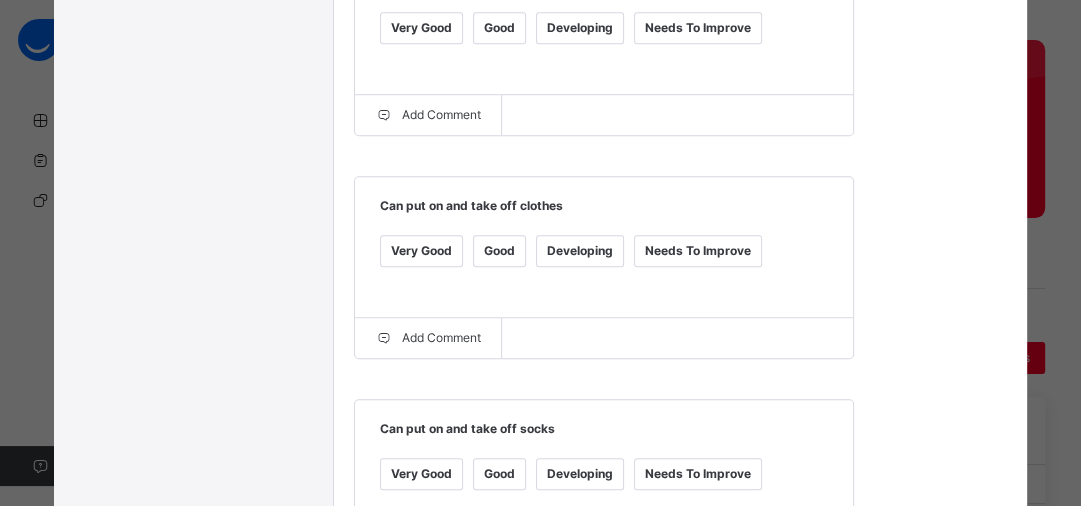 scroll, scrollTop: 1024, scrollLeft: 0, axis: vertical 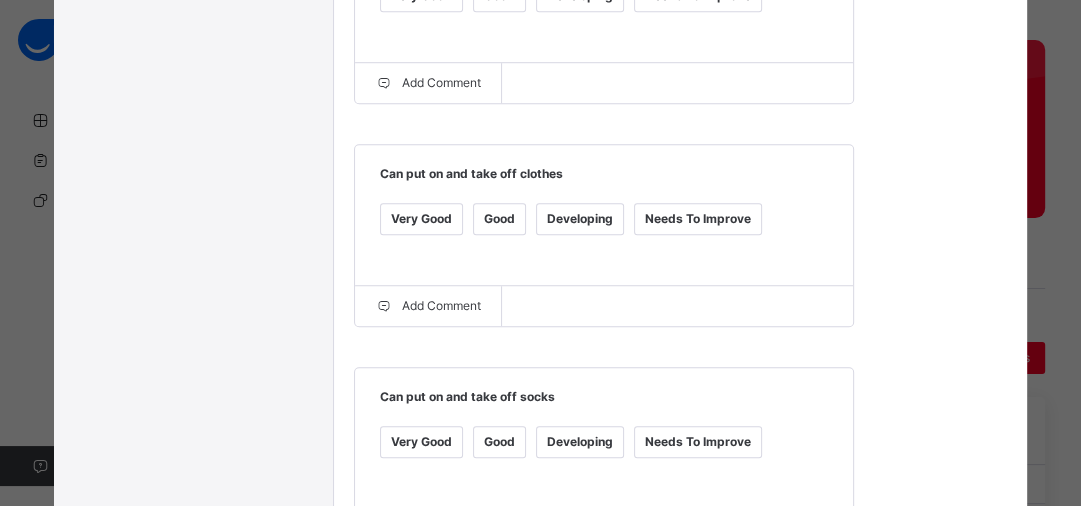 click on "Good" at bounding box center [499, 219] 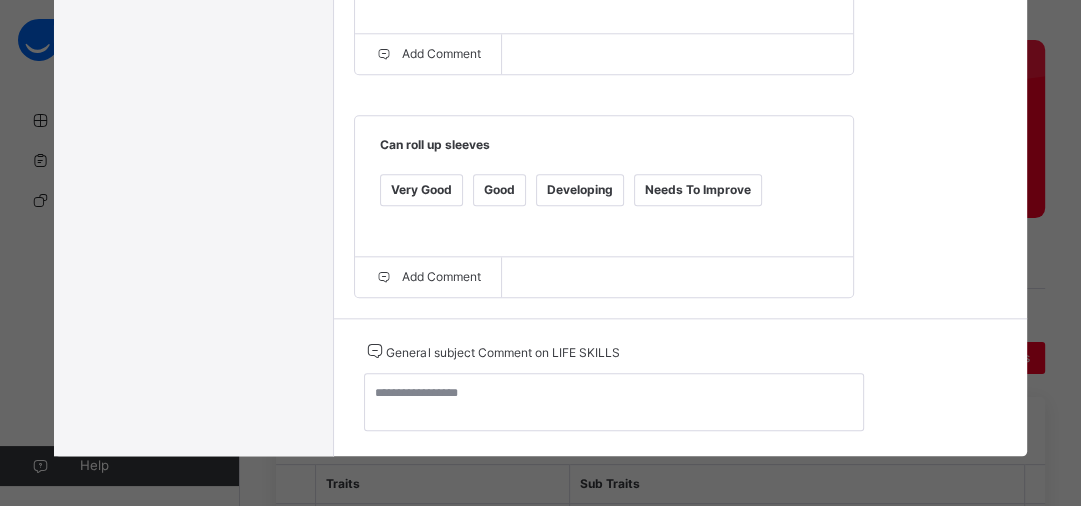 scroll, scrollTop: 1504, scrollLeft: 0, axis: vertical 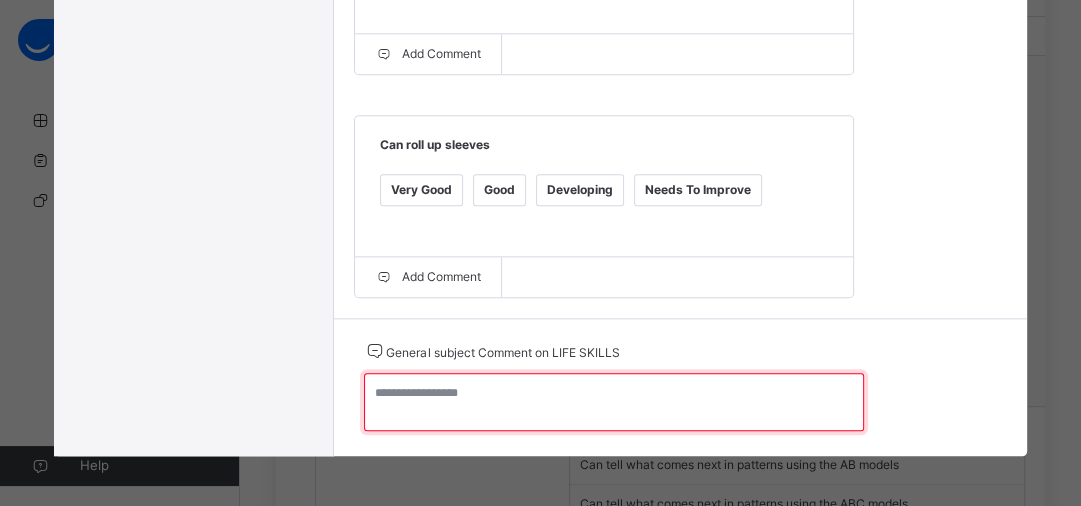 click at bounding box center [614, 402] 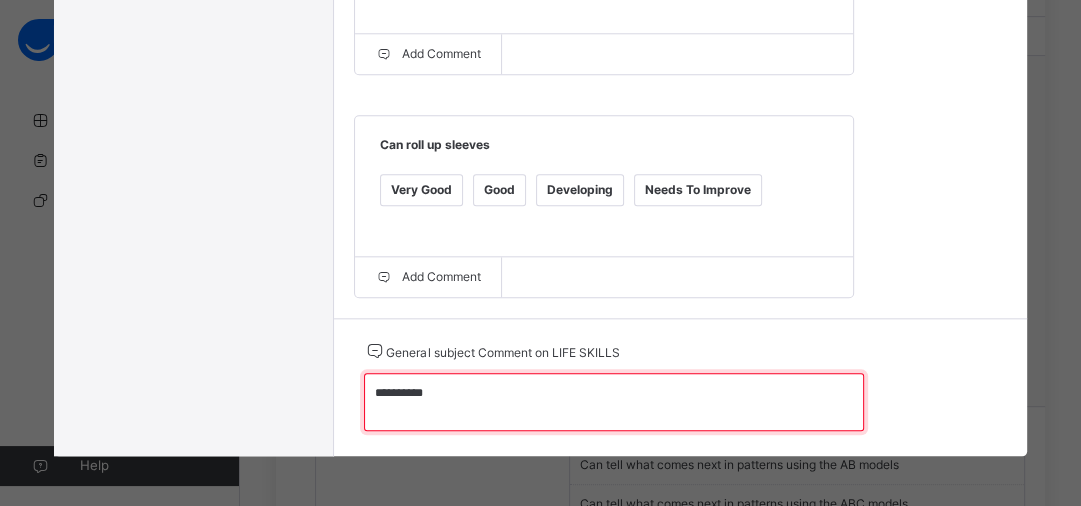type on "**********" 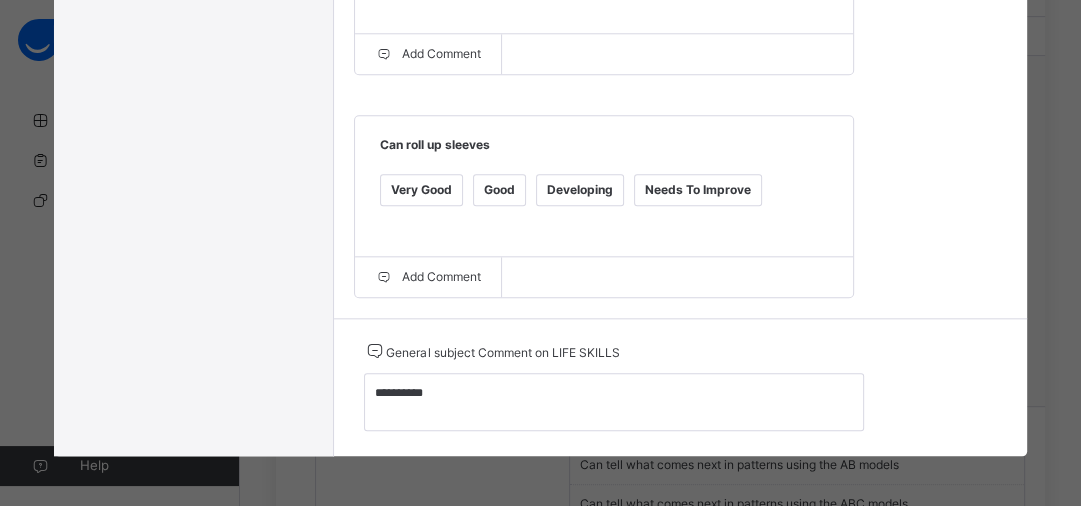 click on "Grade Rating Guide   ★ ★ ★ ★ Very Good  :  Very Good ★ ★ ★ ★ Good  :  Good ★ ★ ★ ★ Developing  :  Developing ★ ★ ★ ★ Needs To Improve  :  Needs To Improve Can dust surfaces   Very Good Good Developing Needs To Improve  Add Comment Can do up a zip   Very Good Good Developing Needs To Improve  Add Comment Can tie a bow   Very Good Good Developing Needs To Improve  Add Comment Can put on and take off clothes   Very Good Good Developing Needs To Improve  Add Comment Can put on and take off socks   Very Good Good Developing Needs To Improve  Add Comment Can roll up sleeves   Very Good Good Developing Needs To Improve  Add Comment" at bounding box center (680, -455) 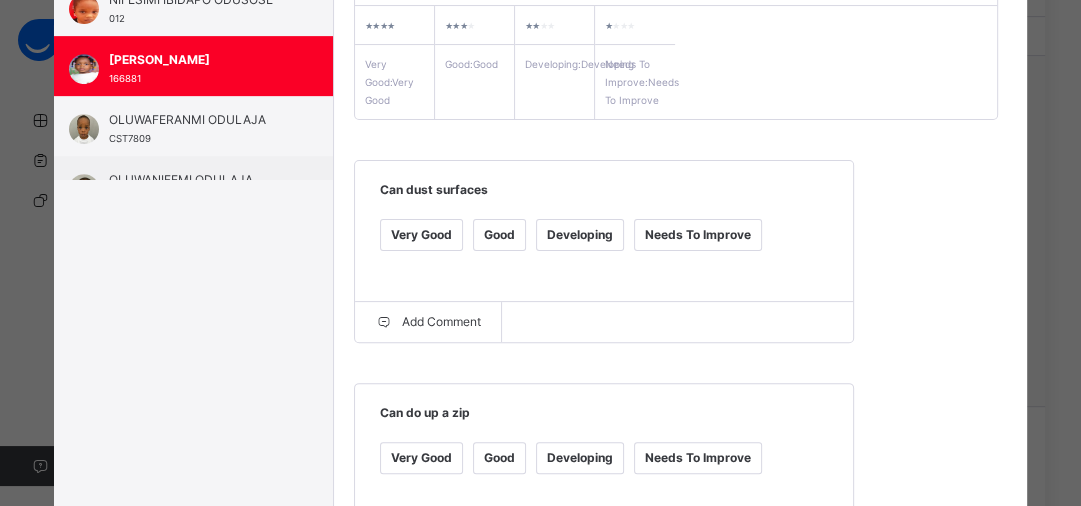 scroll, scrollTop: 34, scrollLeft: 0, axis: vertical 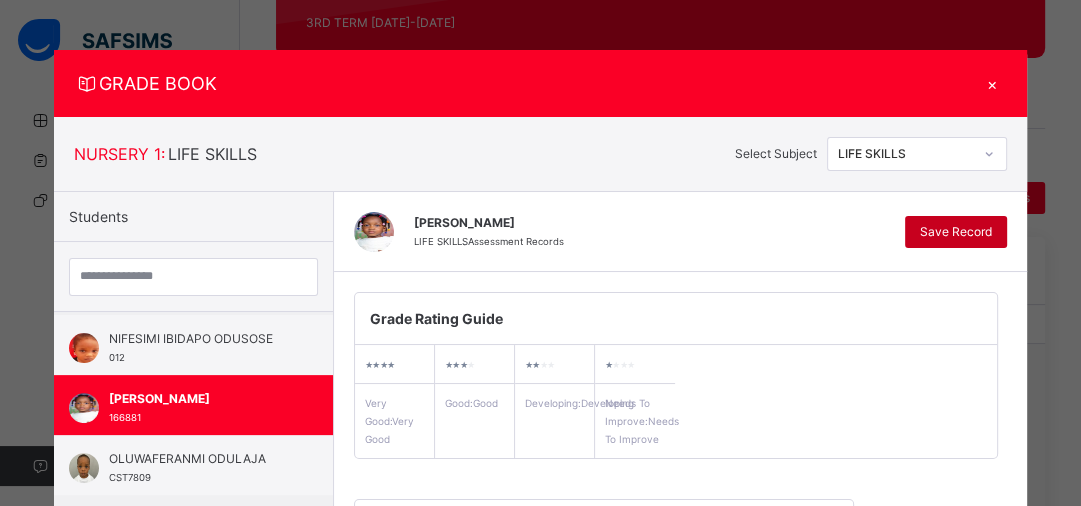 click on "Save Record" at bounding box center (956, 232) 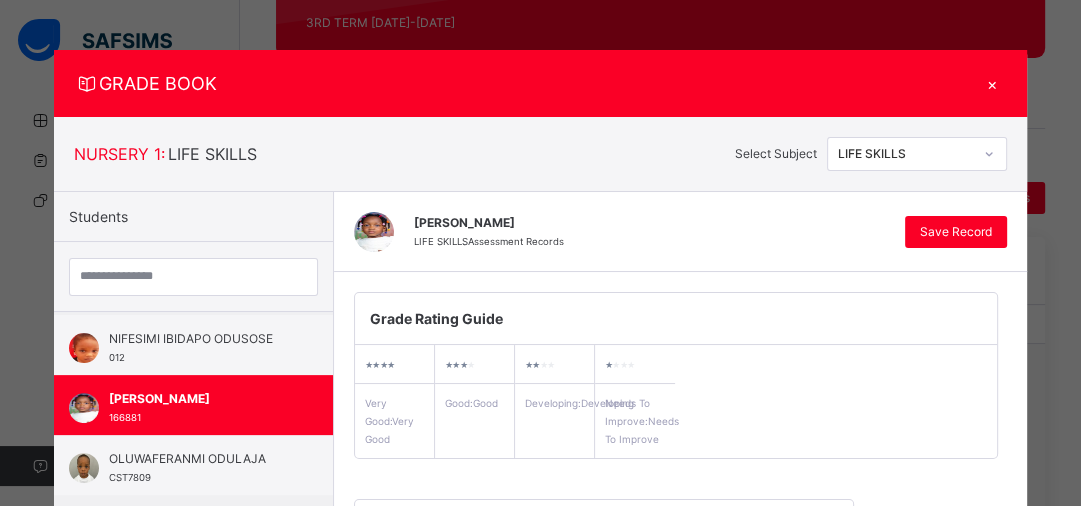 click on "Grade Rating Guide   ★ ★ ★ ★ Very Good  :  Very Good ★ ★ ★ ★ Good  :  Good ★ ★ ★ ★ Developing  :  Developing ★ ★ ★ ★ Needs To Improve  :  Needs To Improve" at bounding box center [676, 375] 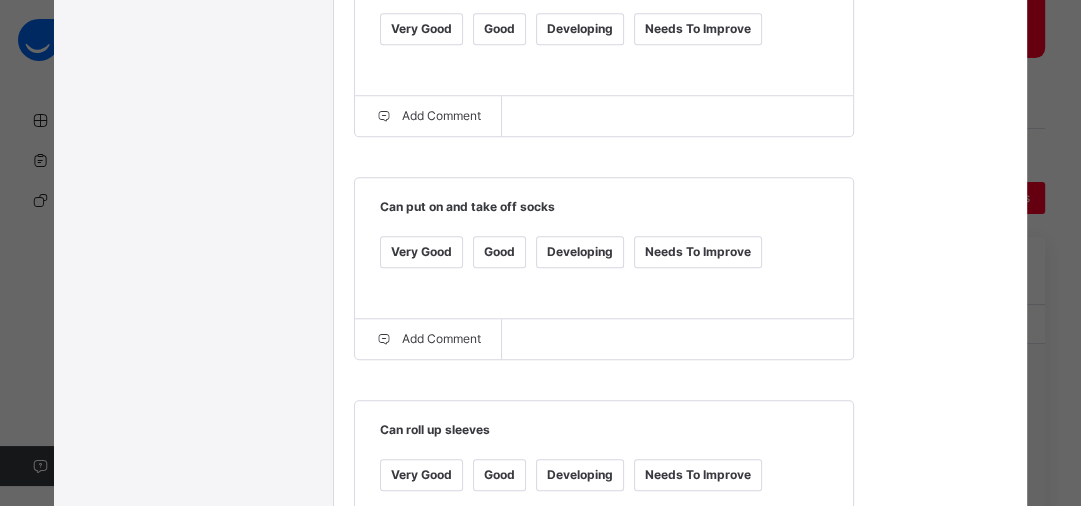 scroll, scrollTop: 1461, scrollLeft: 0, axis: vertical 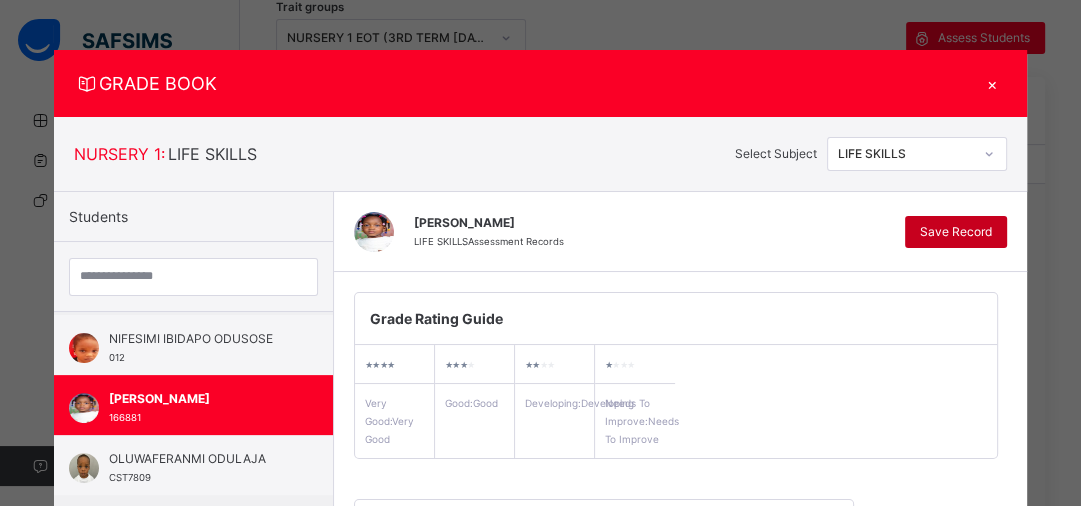 click on "Save Record" at bounding box center (956, 232) 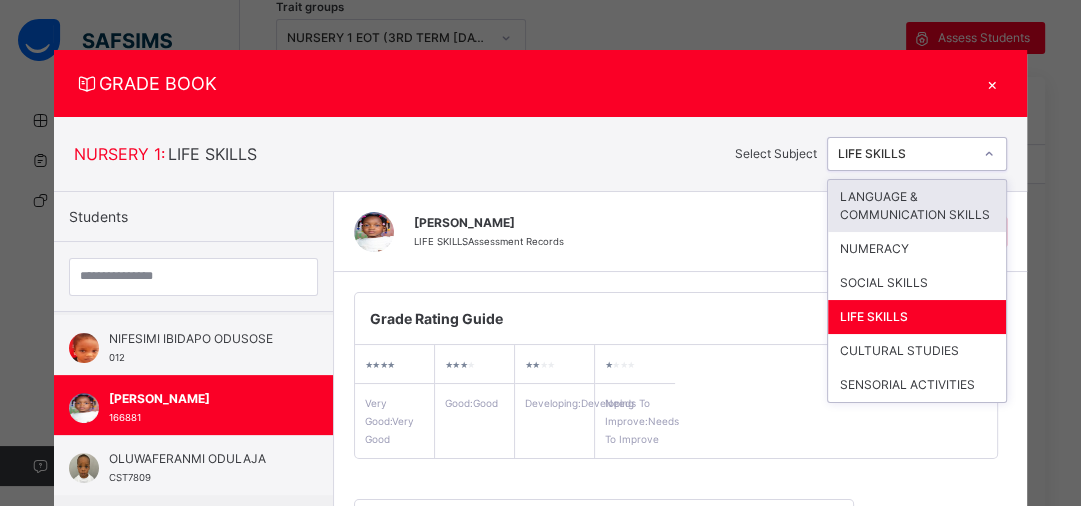 click 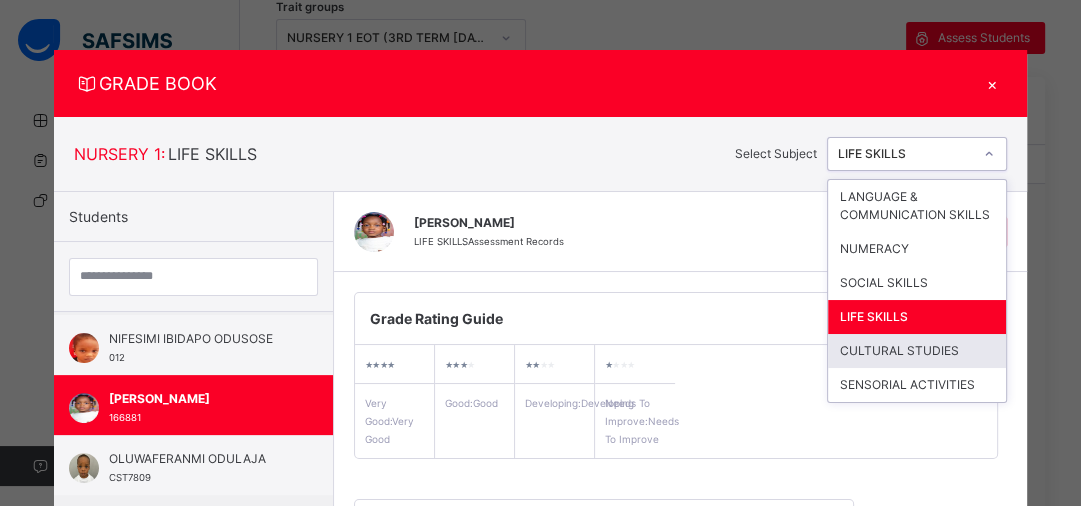 click on "CULTURAL STUDIES" at bounding box center [917, 351] 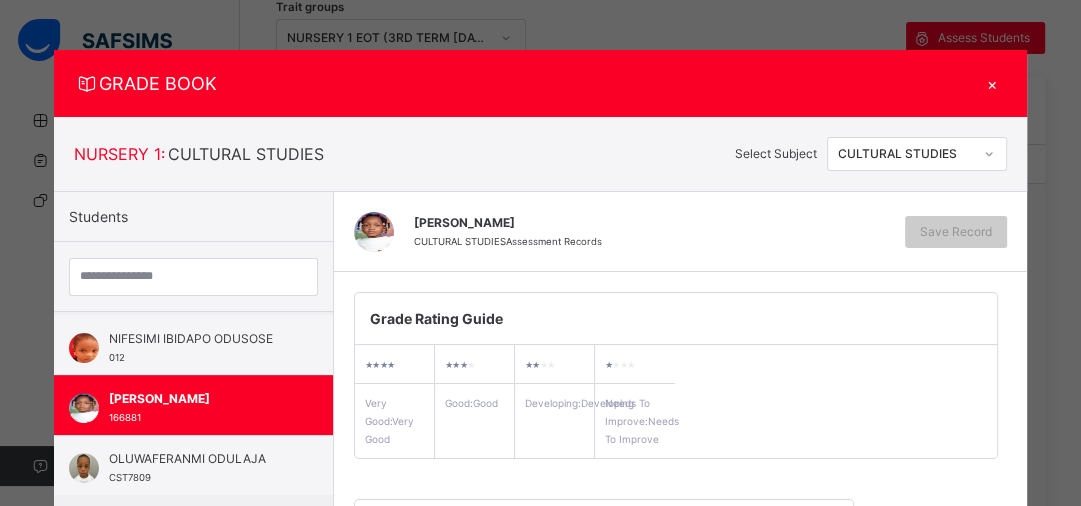 click on "Grade Rating Guide   ★ ★ ★ ★ Very Good  :  Very Good ★ ★ ★ ★ Good  :  Good ★ ★ ★ ★ Developing  :  Developing ★ ★ ★ ★ Needs To Improve  :  Needs To Improve" at bounding box center [676, 375] 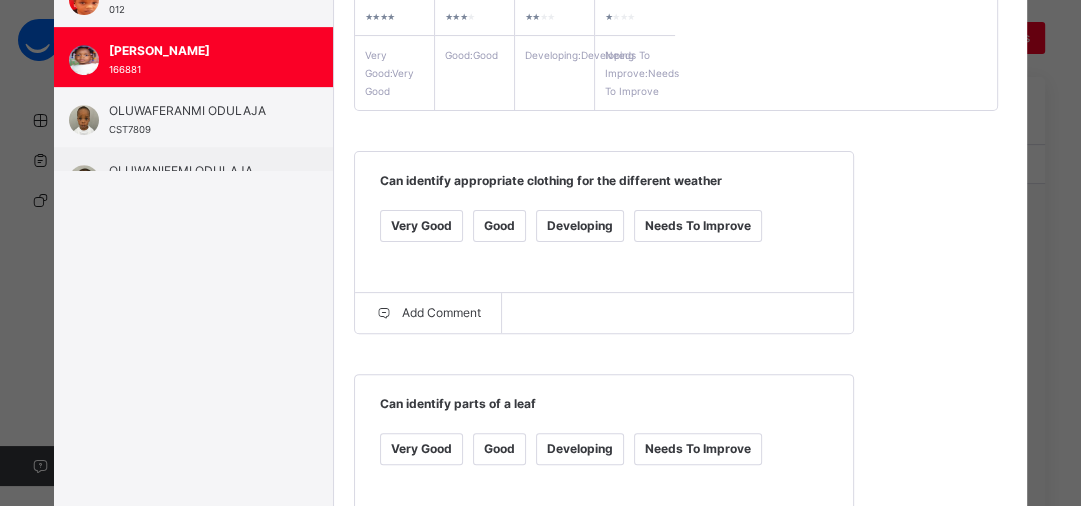 scroll, scrollTop: 352, scrollLeft: 0, axis: vertical 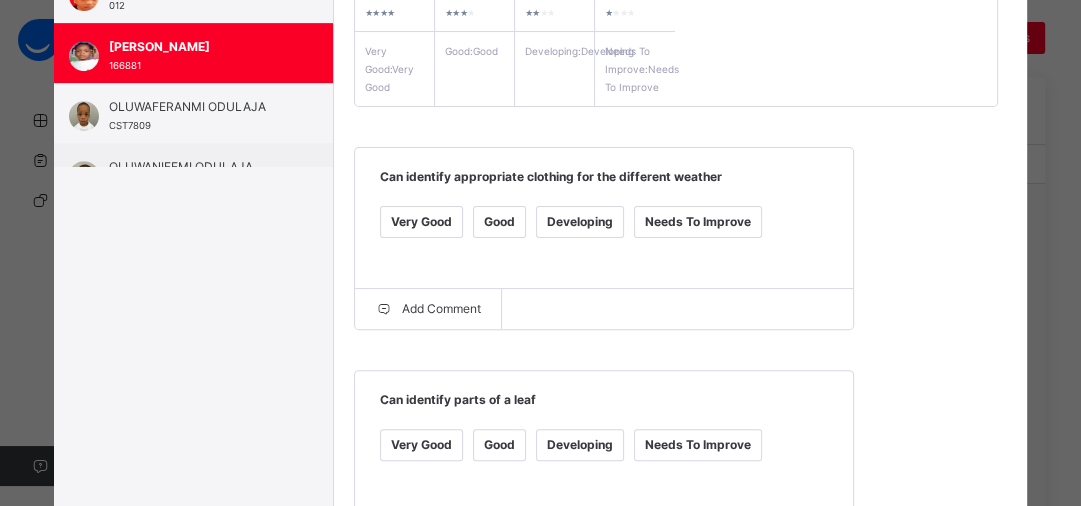 click on "Very Good" at bounding box center [421, 222] 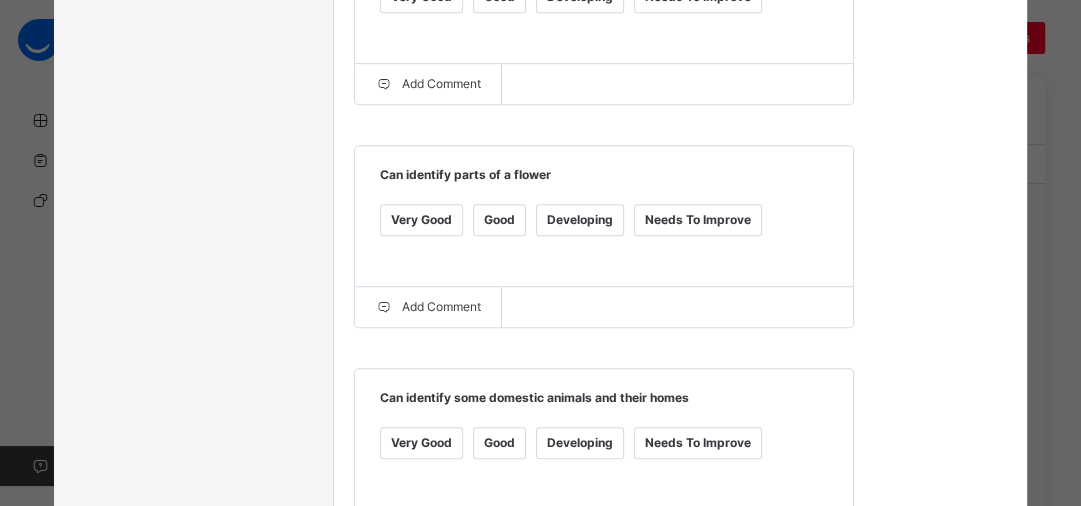 scroll, scrollTop: 832, scrollLeft: 0, axis: vertical 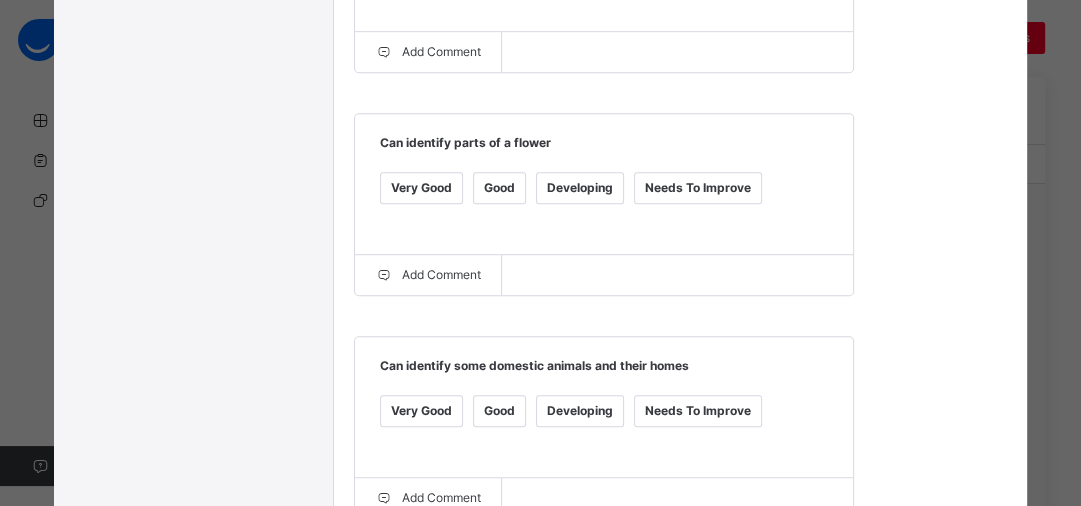 click on "Grade Rating Guide   ★ ★ ★ ★ Very Good  :  Very Good ★ ★ ★ ★ Good  :  Good ★ ★ ★ ★ Developing  :  Developing ★ ★ ★ ★ Needs To Improve  :  Needs To Improve Can identify appropriate clothing for the different weather   Very Good Good Developing Needs To Improve  Add Comment Can identify parts of a leaf   Very Good Good Developing Needs To Improve  Add Comment Can identify parts of a flower   Very Good Good Developing Needs To Improve  Add Comment Can identify some domestic animals and their homes   Very Good Good Developing Needs To Improve  Add Comment Can identify some wild animals and their homes   Very Good Good Developing Needs To Improve  Add Comment" at bounding box center (680, 101) 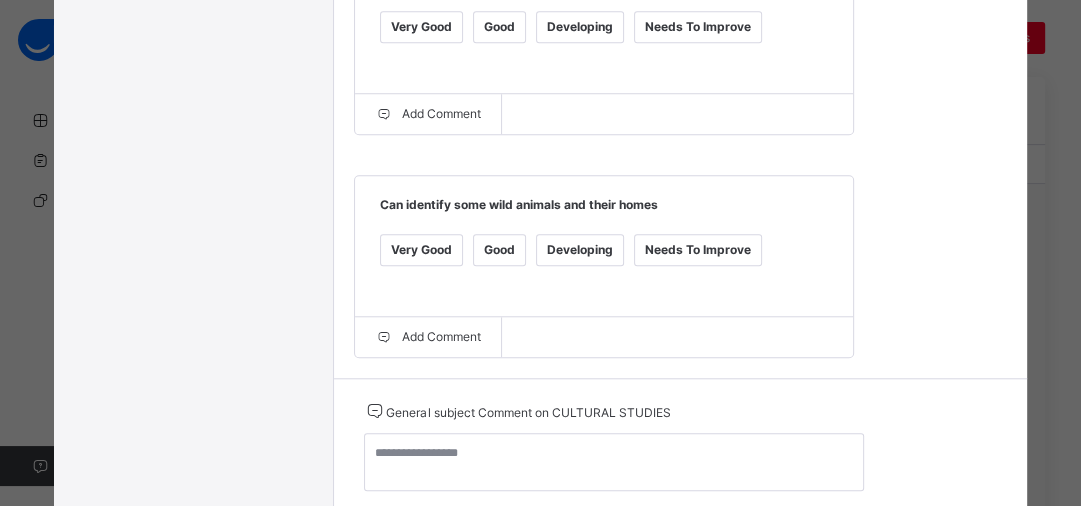 scroll, scrollTop: 1280, scrollLeft: 0, axis: vertical 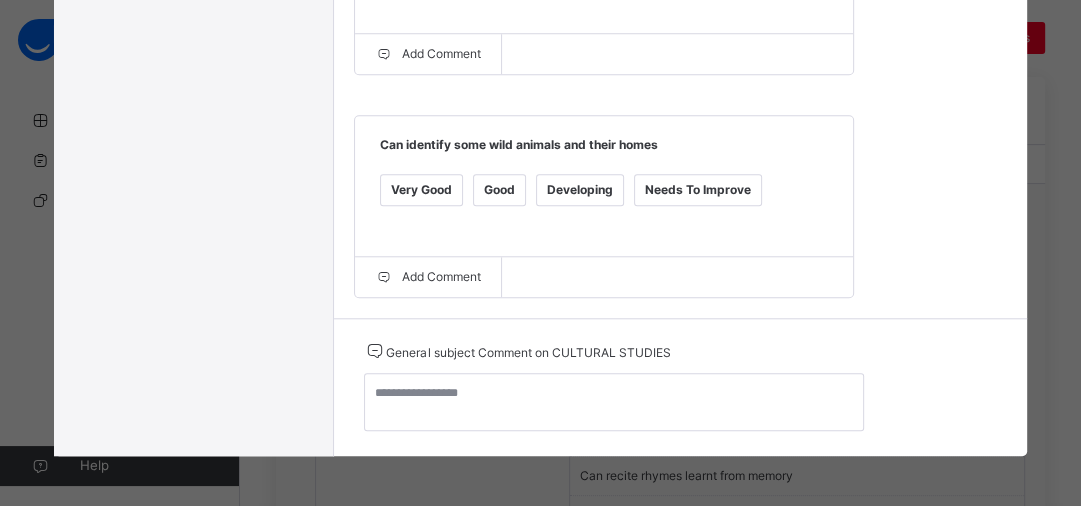 click on "Very Good" at bounding box center [421, 190] 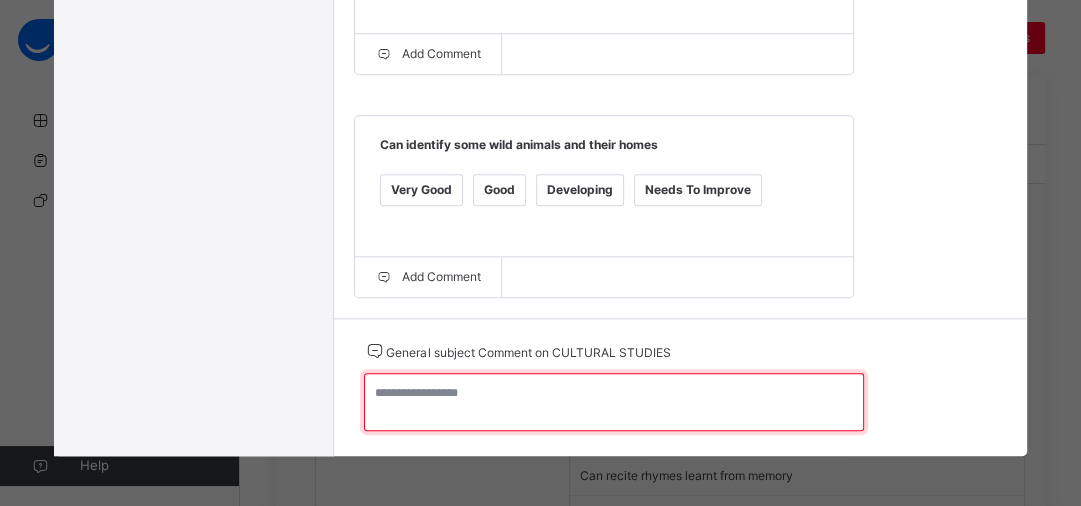 click at bounding box center [614, 402] 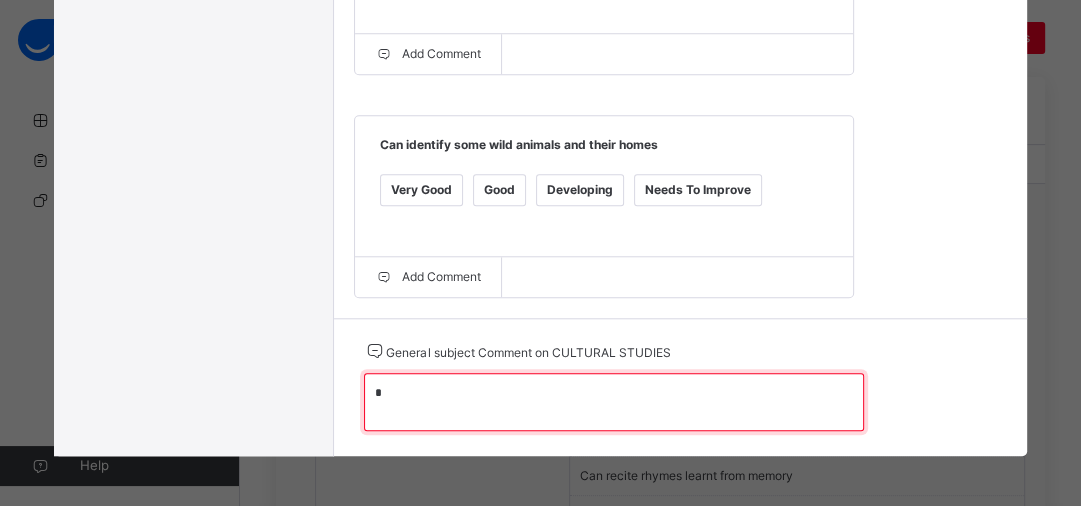 click on "*" at bounding box center (614, 402) 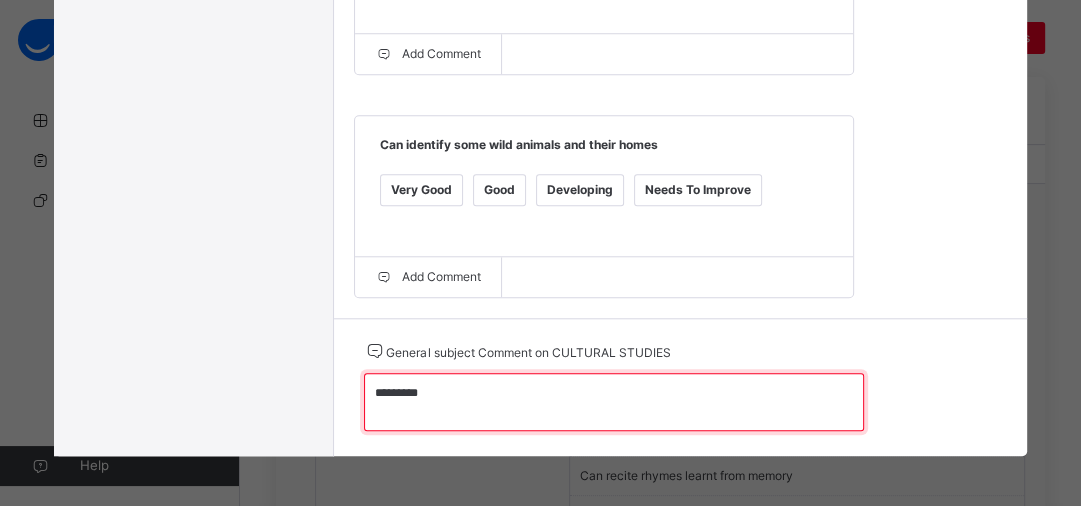 type on "*********" 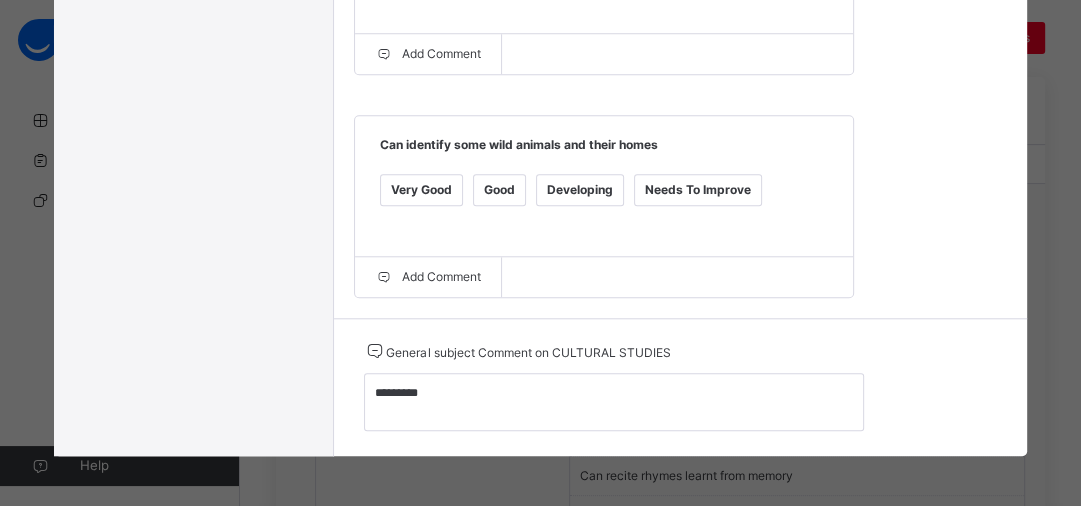 click on "Grade Rating Guide   ★ ★ ★ ★ Very Good  :  Very Good ★ ★ ★ ★ Good  :  Good ★ ★ ★ ★ Developing  :  Developing ★ ★ ★ ★ Needs To Improve  :  Needs To Improve Can identify appropriate clothing for the different weather   Very Good Good Developing Needs To Improve  Add Comment Can identify parts of a leaf   Very Good Good Developing Needs To Improve  Add Comment Can identify parts of a flower   Very Good Good Developing Needs To Improve  Add Comment Can identify some domestic animals and their homes   Very Good Good Developing Needs To Improve  Add Comment Can identify some wild animals and their homes   Very Good Good Developing Needs To Improve  Add Comment" at bounding box center (680, -343) 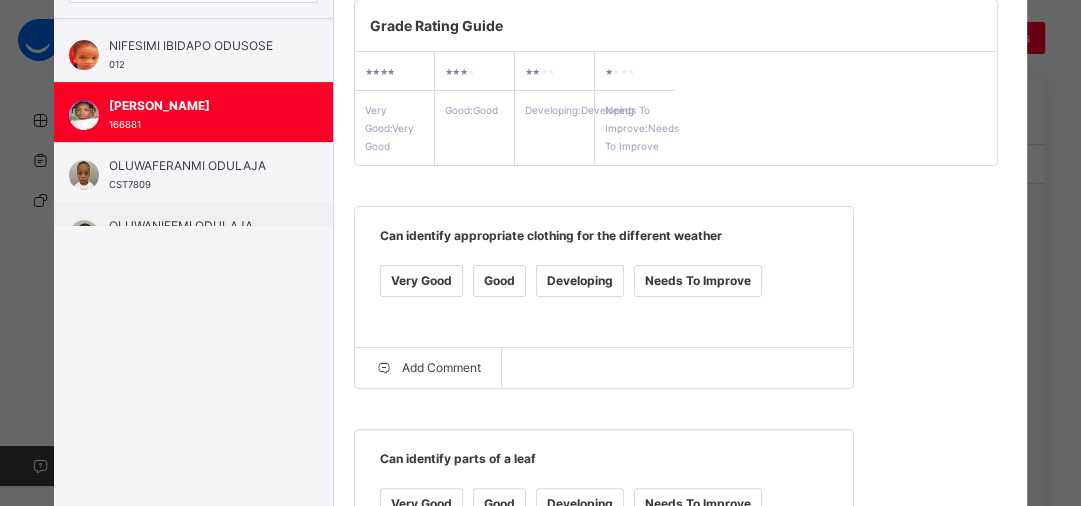 scroll, scrollTop: 62, scrollLeft: 0, axis: vertical 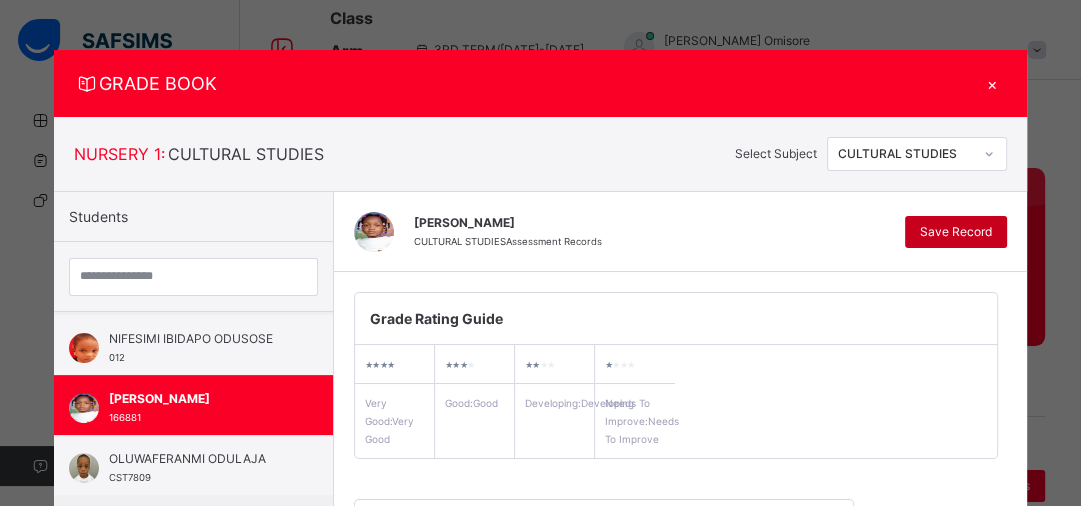 click on "Save Record" at bounding box center (956, 232) 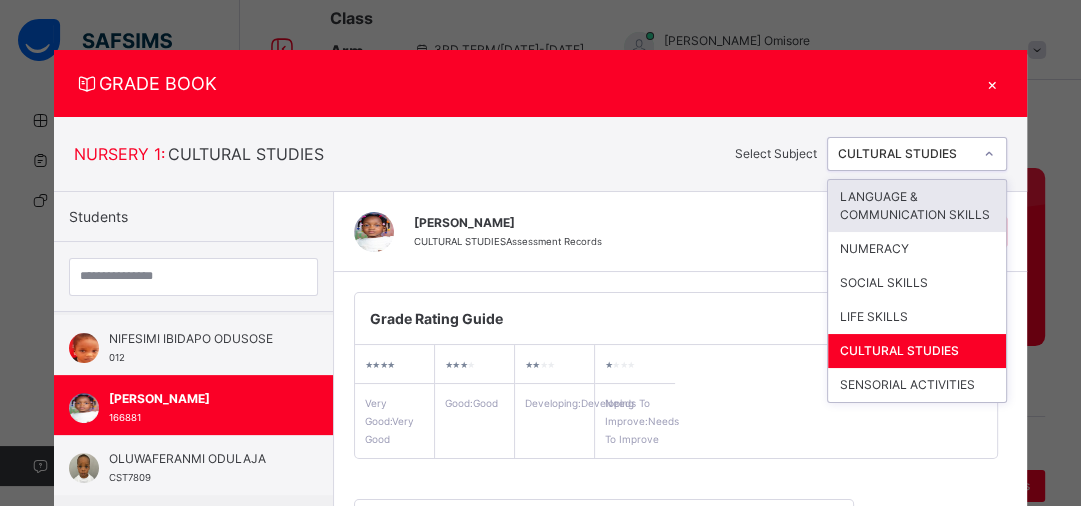 click 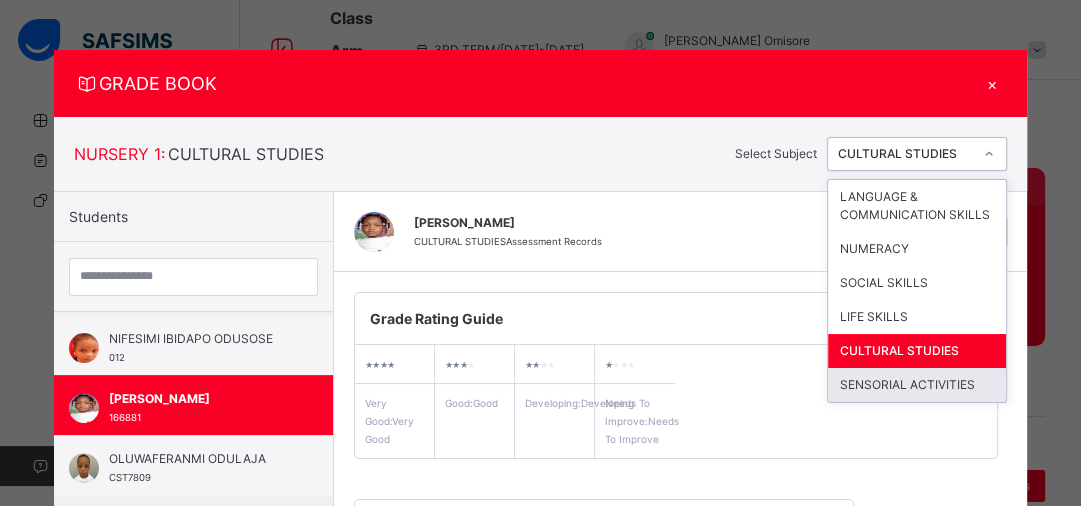 click on "SENSORIAL ACTIVITIES" at bounding box center (917, 385) 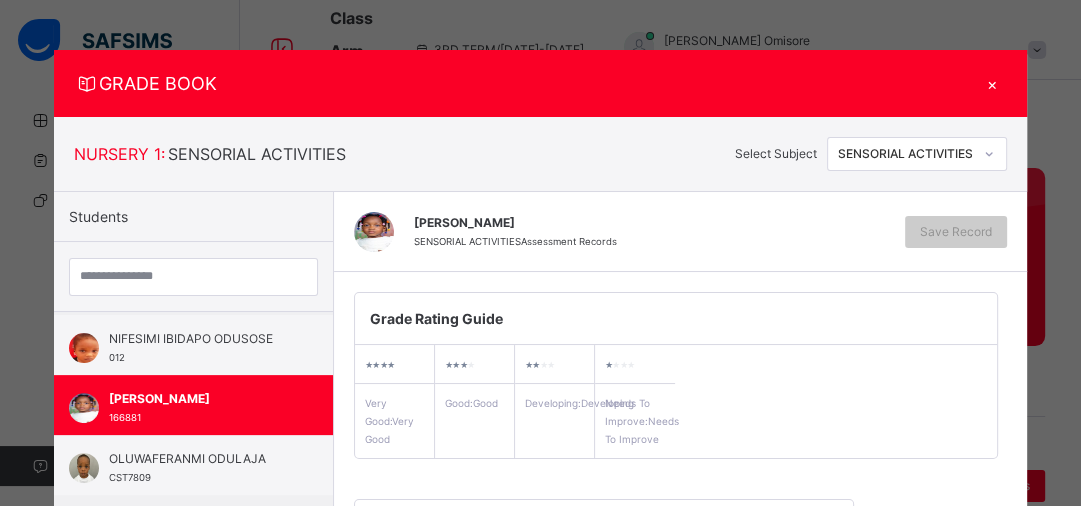 click on "Grade Rating Guide   ★ ★ ★ ★ Very Good  :  Very Good ★ ★ ★ ★ Good  :  Good ★ ★ ★ ★ Developing  :  Developing ★ ★ ★ ★ Needs To Improve  :  Needs To Improve" at bounding box center (676, 375) 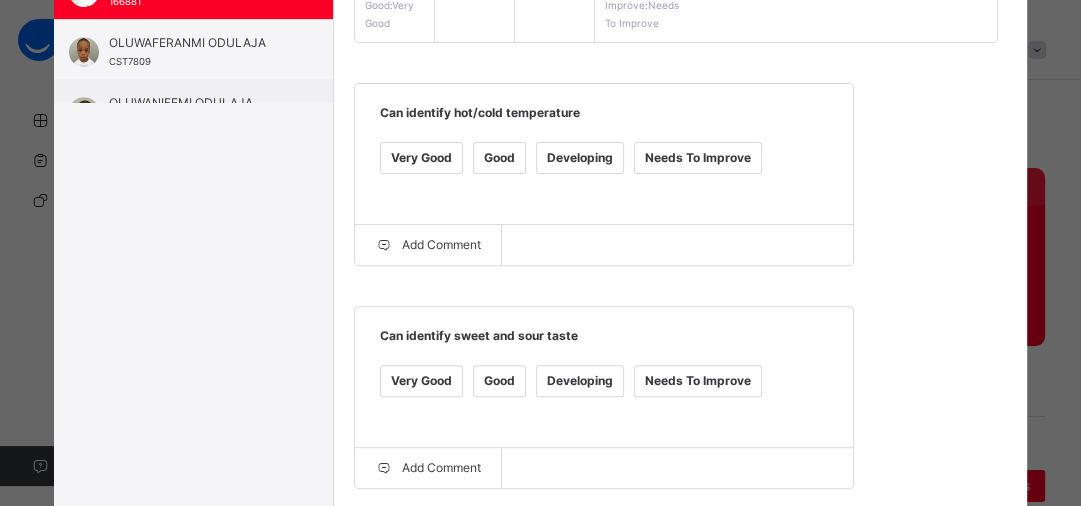 scroll, scrollTop: 448, scrollLeft: 0, axis: vertical 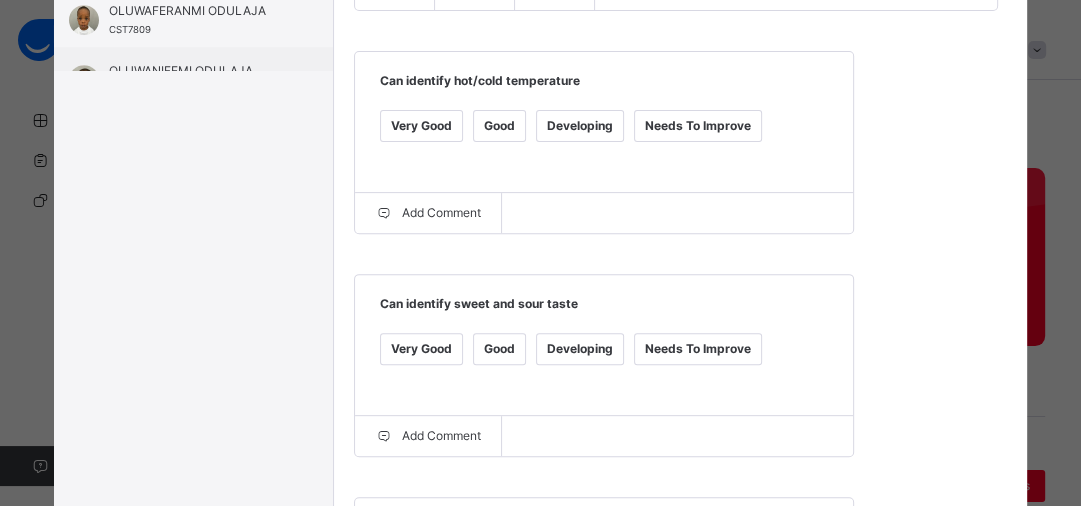 click on "Very Good" at bounding box center (421, 126) 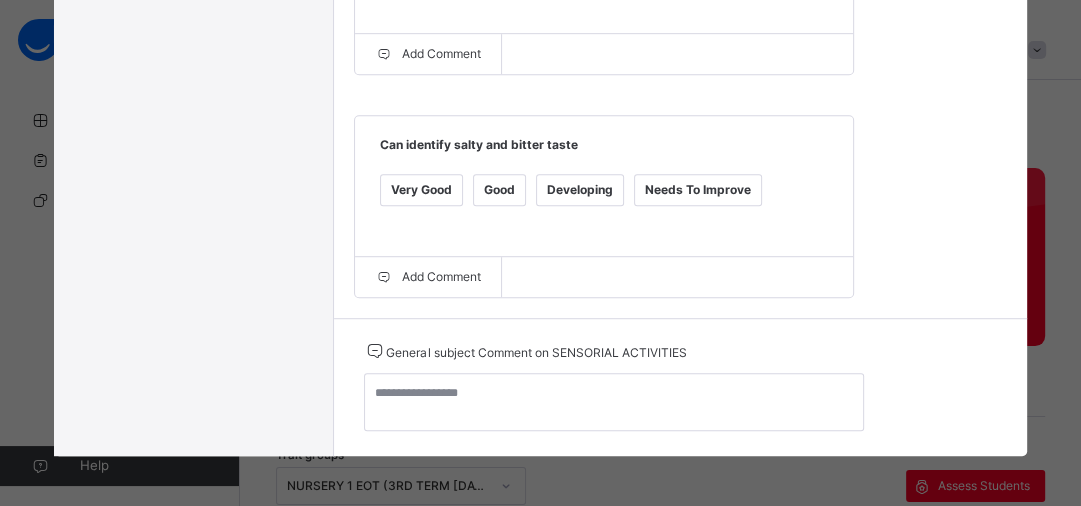 scroll, scrollTop: 849, scrollLeft: 0, axis: vertical 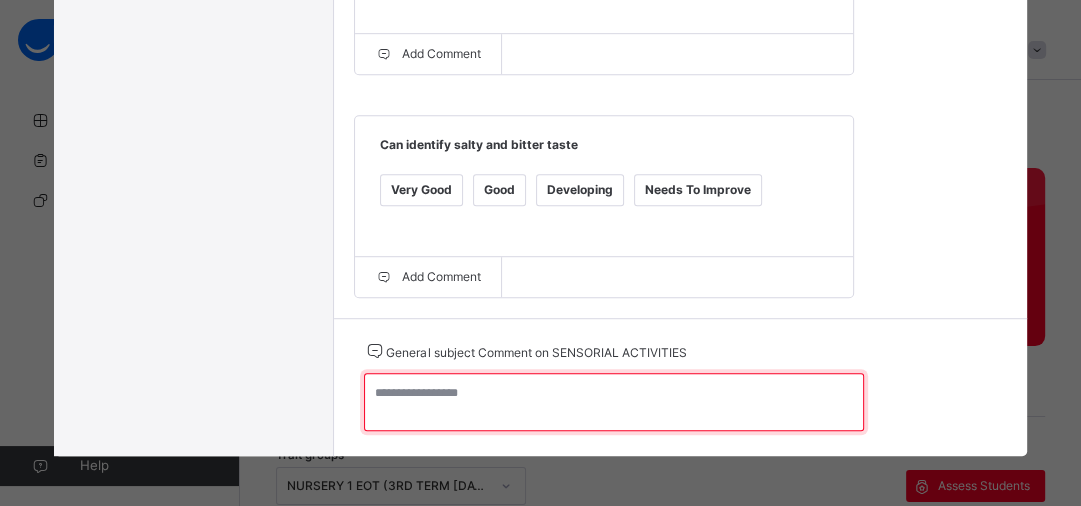 click at bounding box center (614, 402) 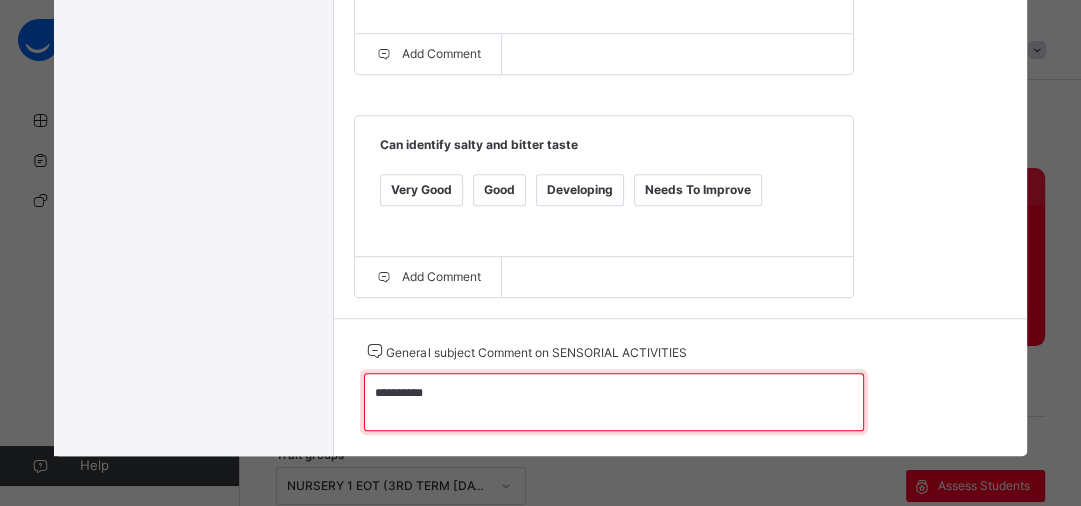 type on "**********" 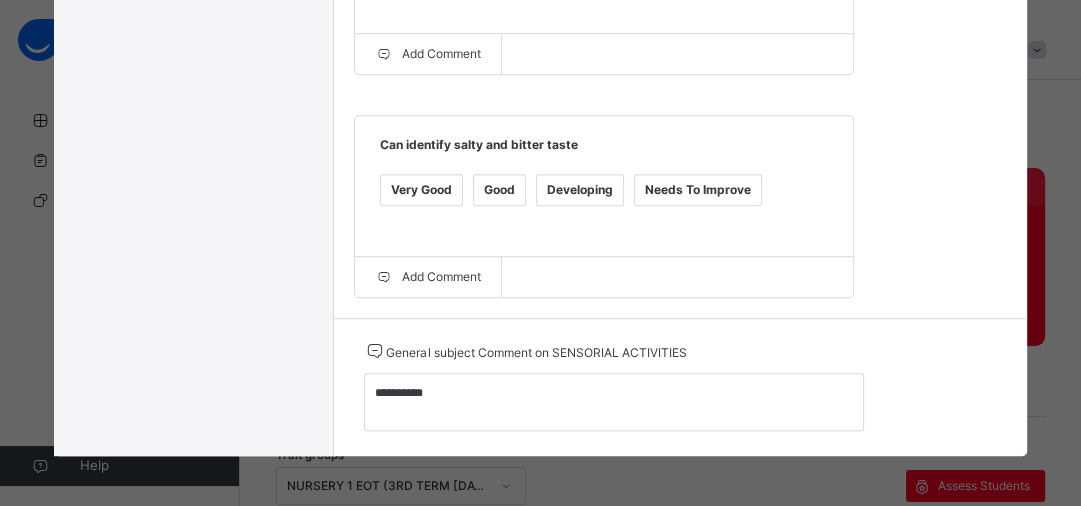 click on "Grade Rating Guide   ★ ★ ★ ★ Very Good  :  Very Good ★ ★ ★ ★ Good  :  Good ★ ★ ★ ★ Developing  :  Developing ★ ★ ★ ★ Needs To Improve  :  Needs To Improve Can identify hot/cold temperature   Very Good Good Developing Needs To Improve  Add Comment Can identify sweet and sour taste   Very Good Good Developing Needs To Improve  Add Comment Can identify salty and bitter taste   Very Good Good Developing Needs To Improve  Add Comment" at bounding box center [680, -120] 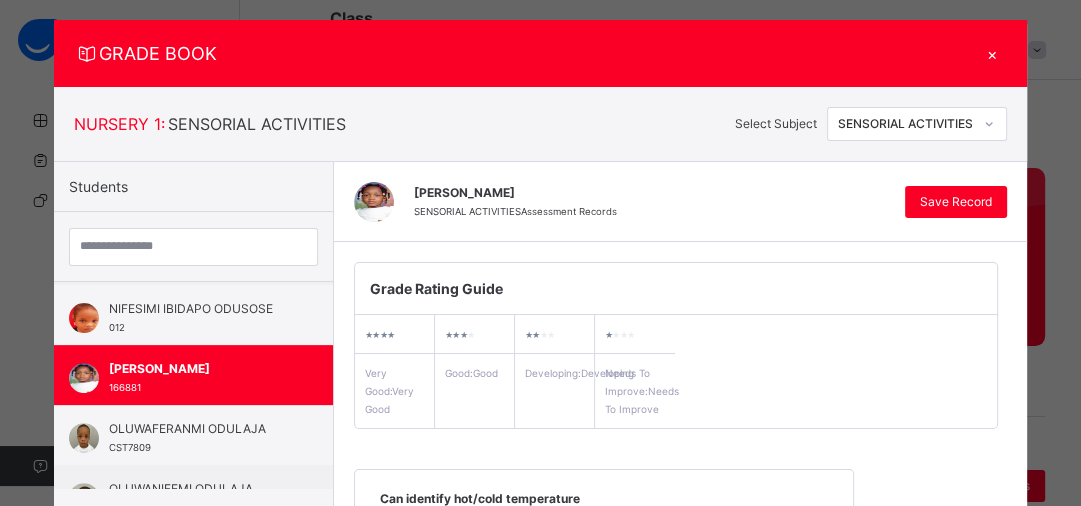 scroll, scrollTop: 0, scrollLeft: 0, axis: both 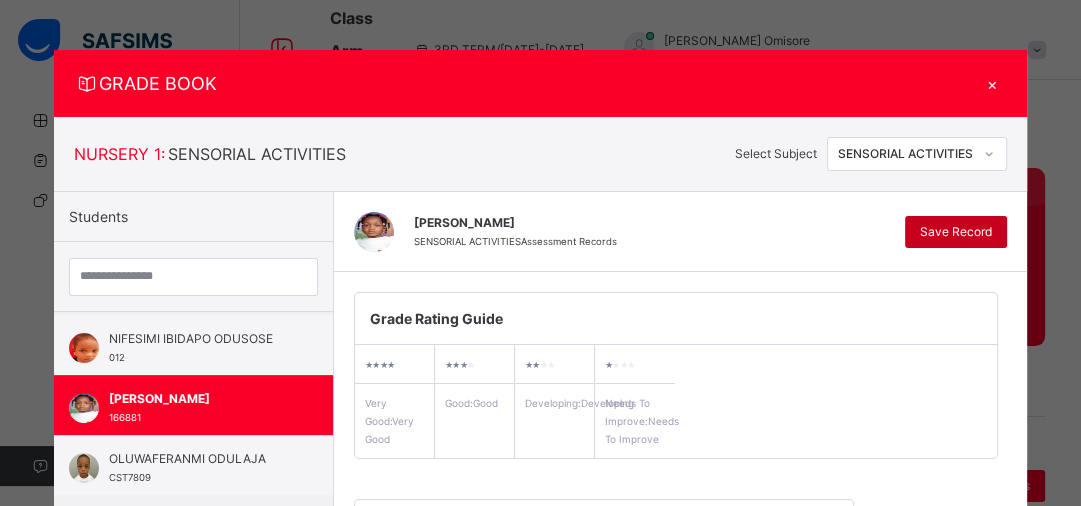 click on "Save Record" at bounding box center [956, 232] 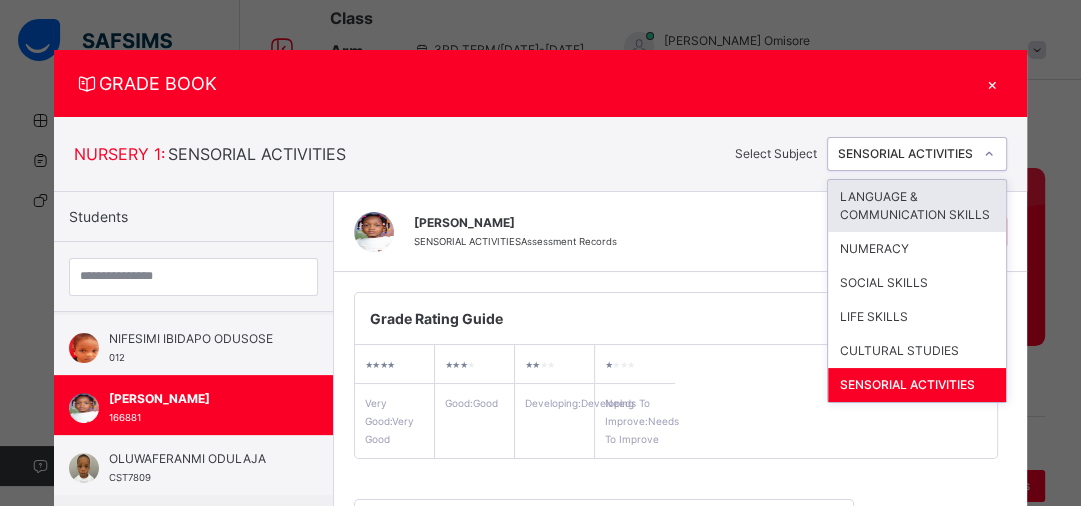 click 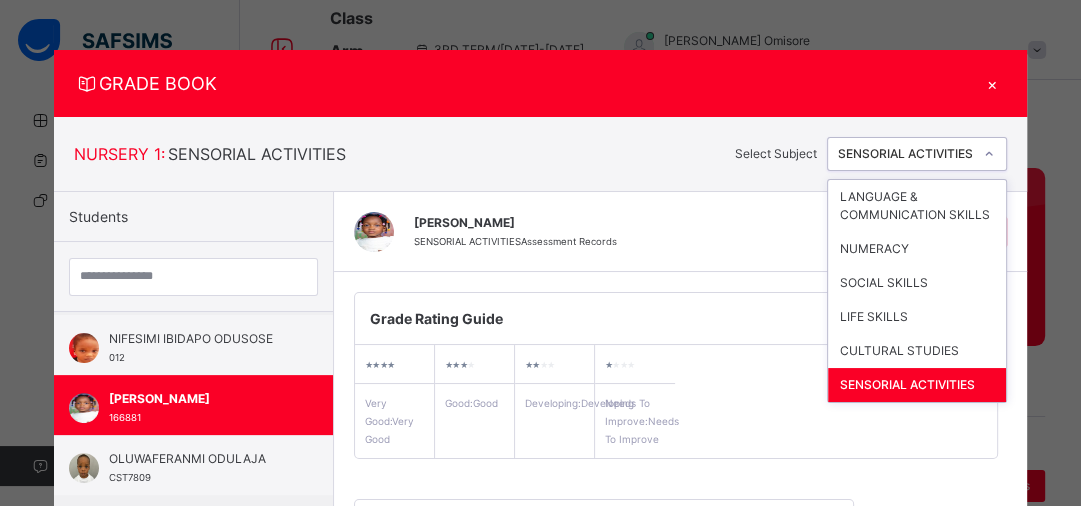 click on "SENSORIAL ACTIVITIES" at bounding box center [917, 385] 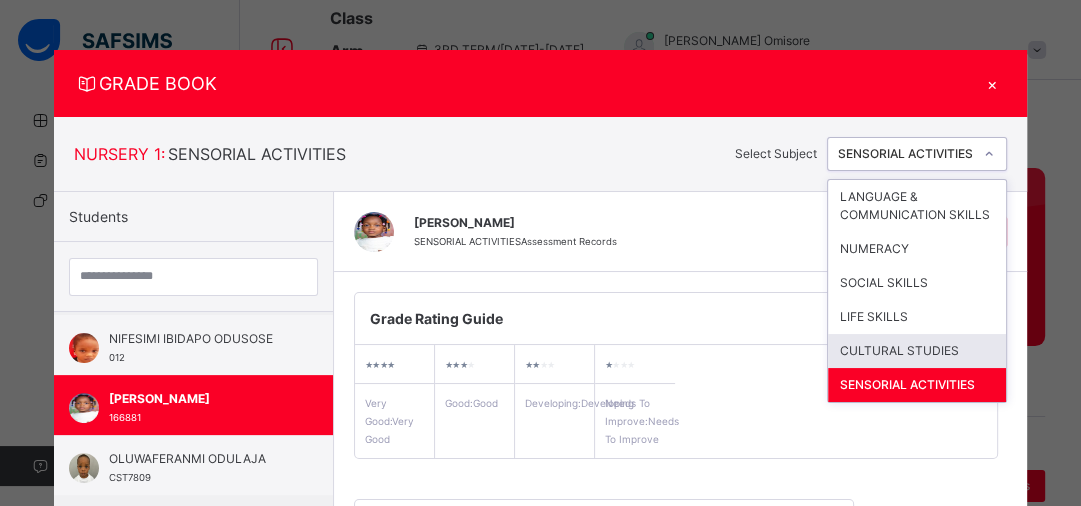 click on "CULTURAL STUDIES" at bounding box center [917, 351] 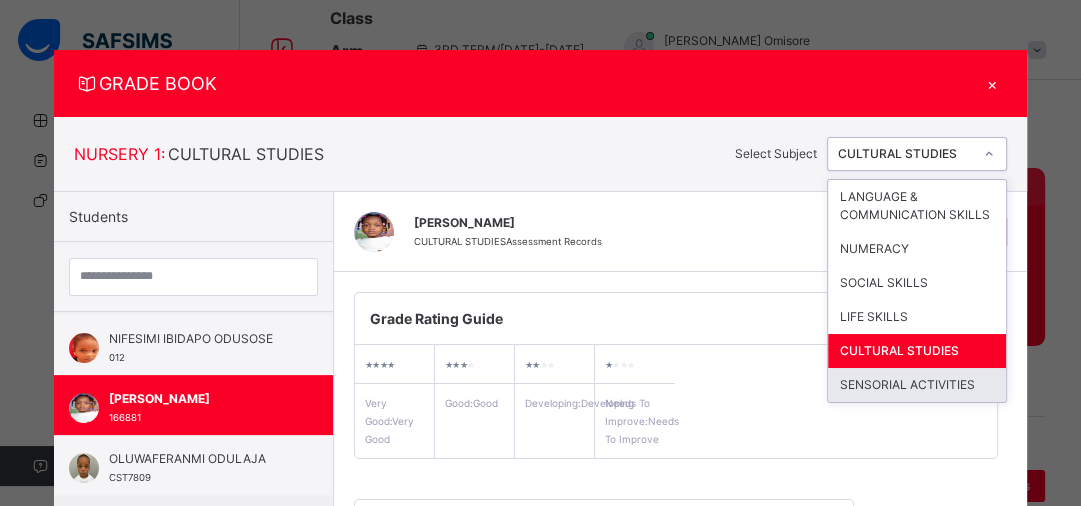click on "SENSORIAL ACTIVITIES" at bounding box center [917, 385] 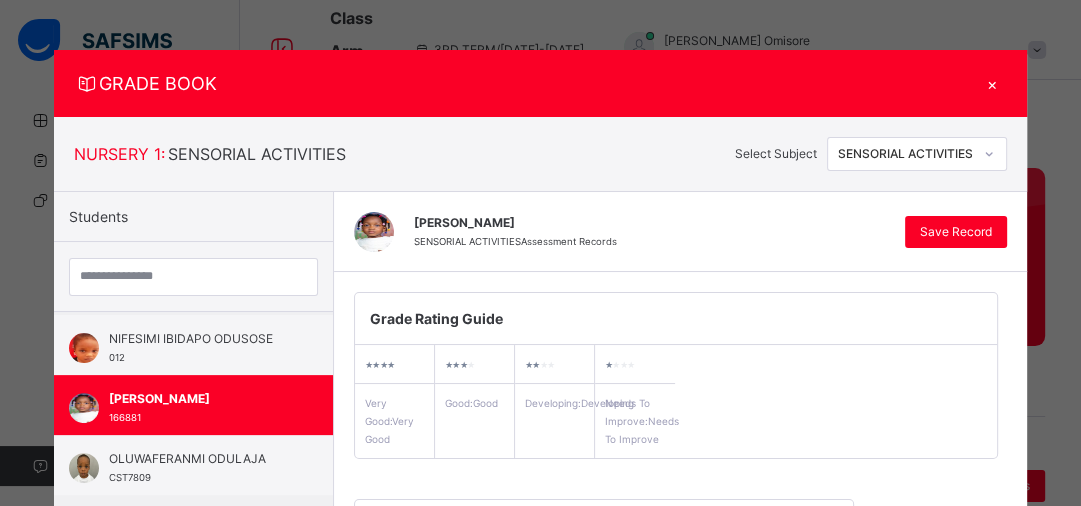click on "Grade Rating Guide   ★ ★ ★ ★ Very Good  :  Very Good ★ ★ ★ ★ Good  :  Good ★ ★ ★ ★ Developing  :  Developing ★ ★ ★ ★ Needs To Improve  :  Needs To Improve" at bounding box center (676, 375) 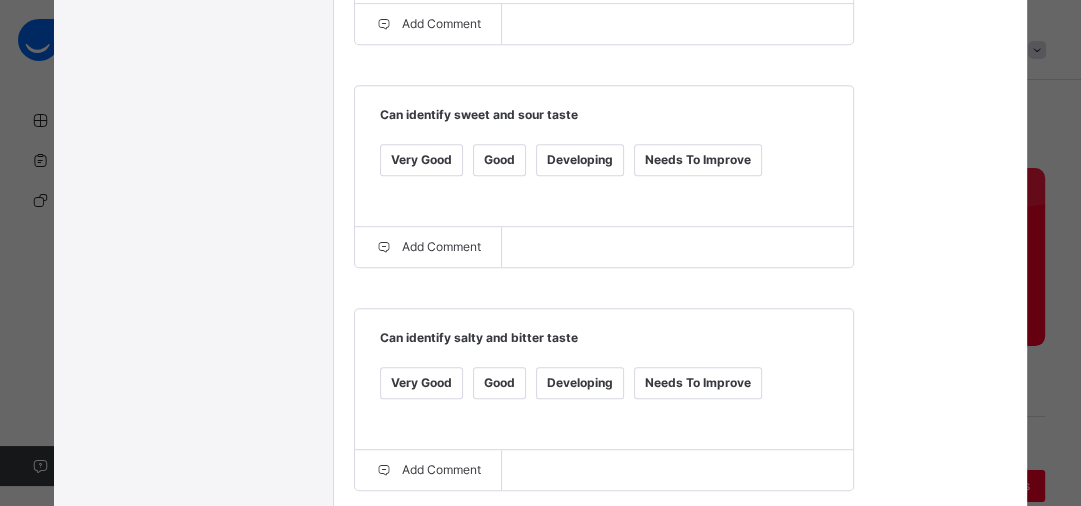 scroll, scrollTop: 762, scrollLeft: 0, axis: vertical 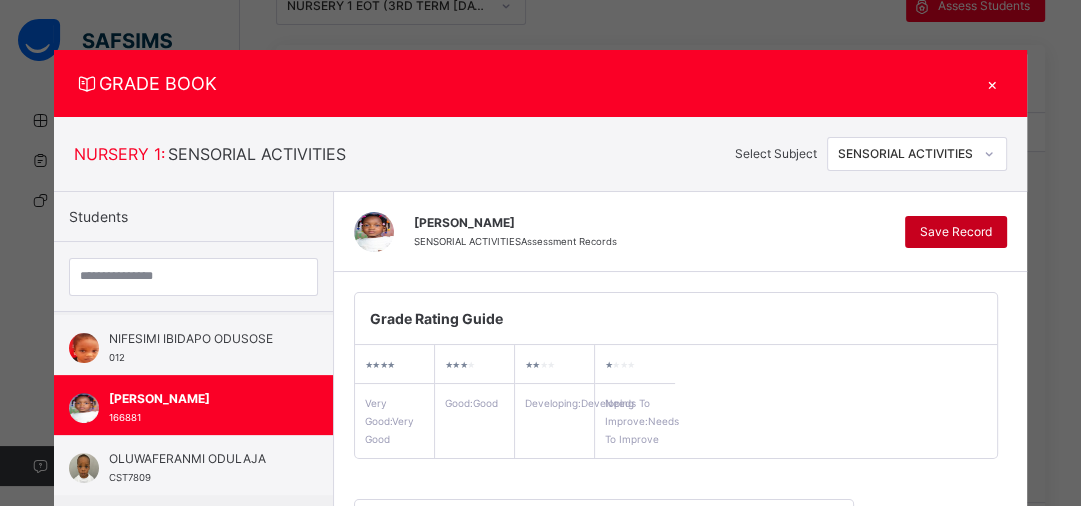 click on "Save Record" at bounding box center (956, 232) 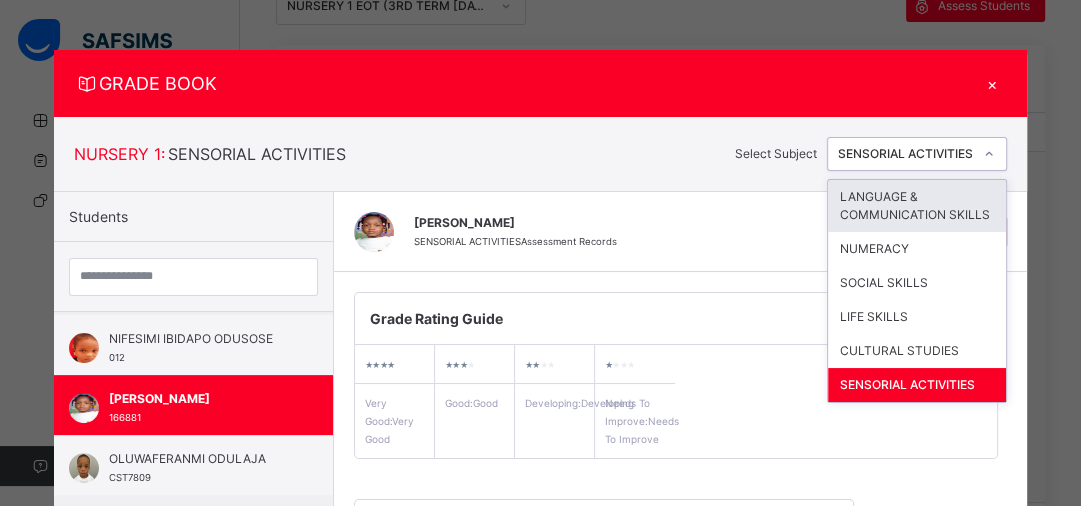 click 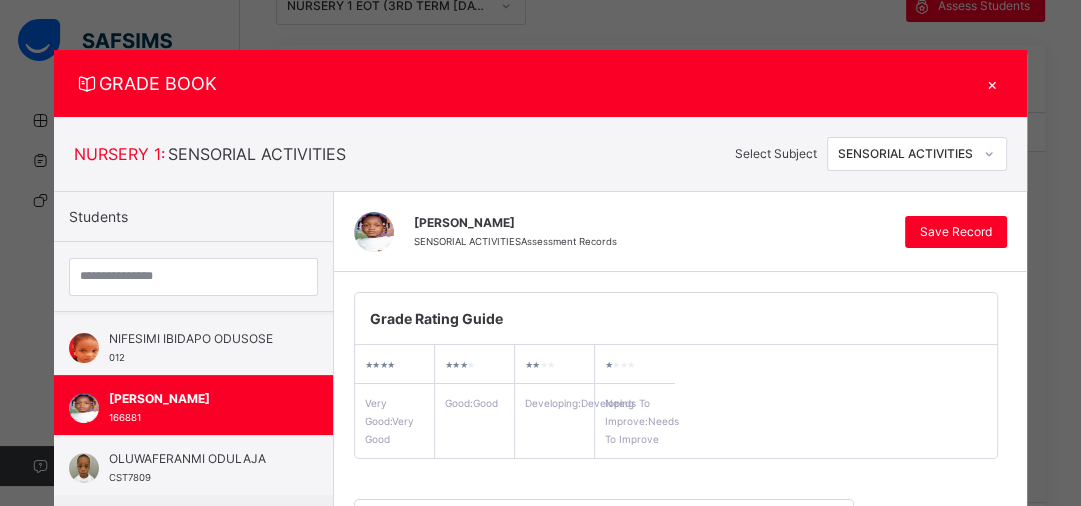 click on "Grade Rating Guide   ★ ★ ★ ★ Very Good  :  Very Good ★ ★ ★ ★ Good  :  Good ★ ★ ★ ★ Developing  :  Developing ★ ★ ★ ★ Needs To Improve  :  Needs To Improve" at bounding box center (676, 375) 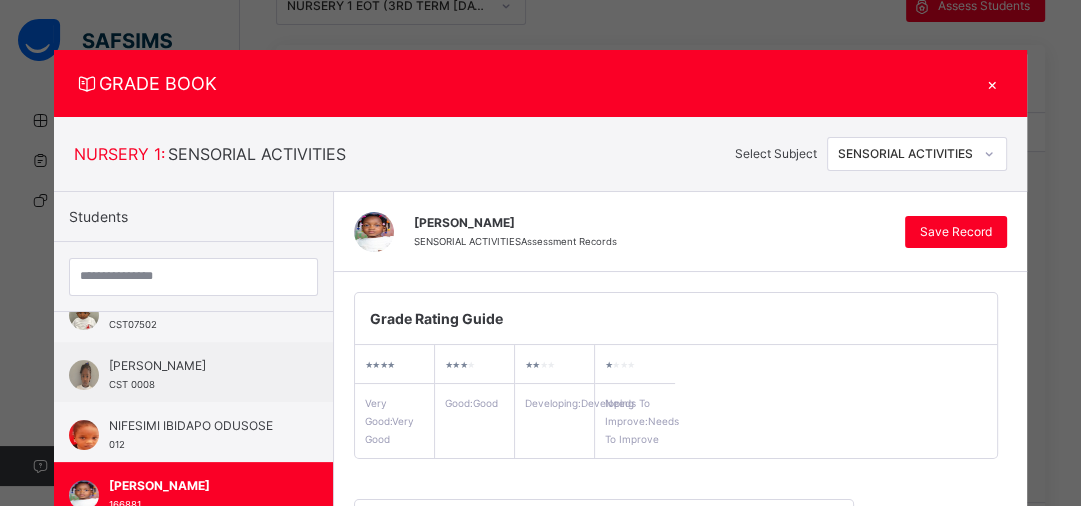 scroll, scrollTop: 501, scrollLeft: 0, axis: vertical 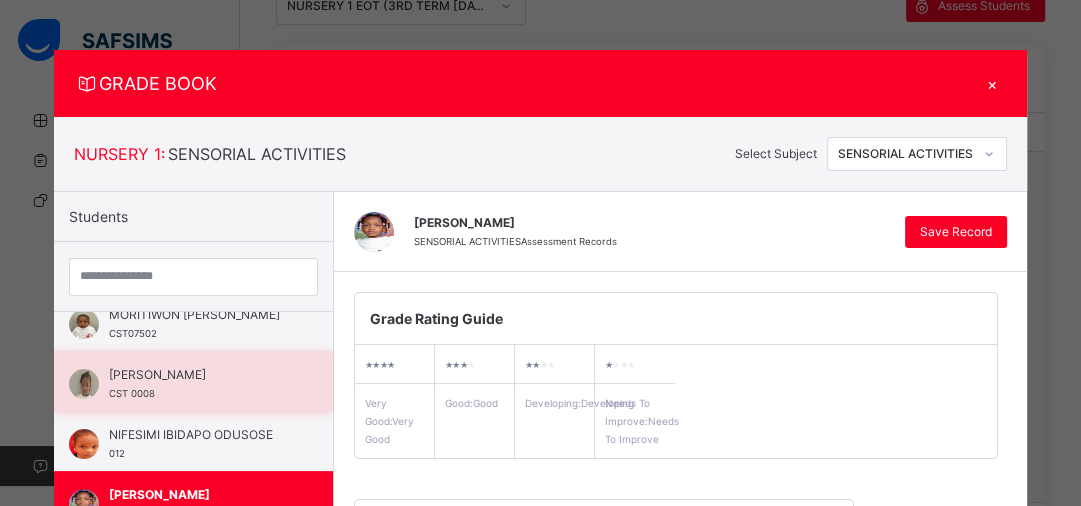 click on "[PERSON_NAME] CST 0008" at bounding box center (193, 381) 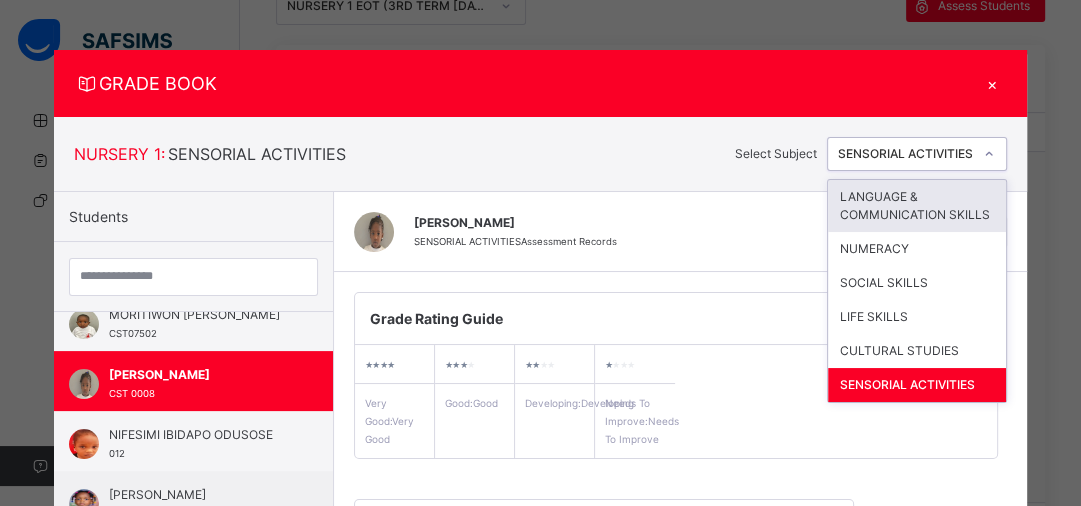 click 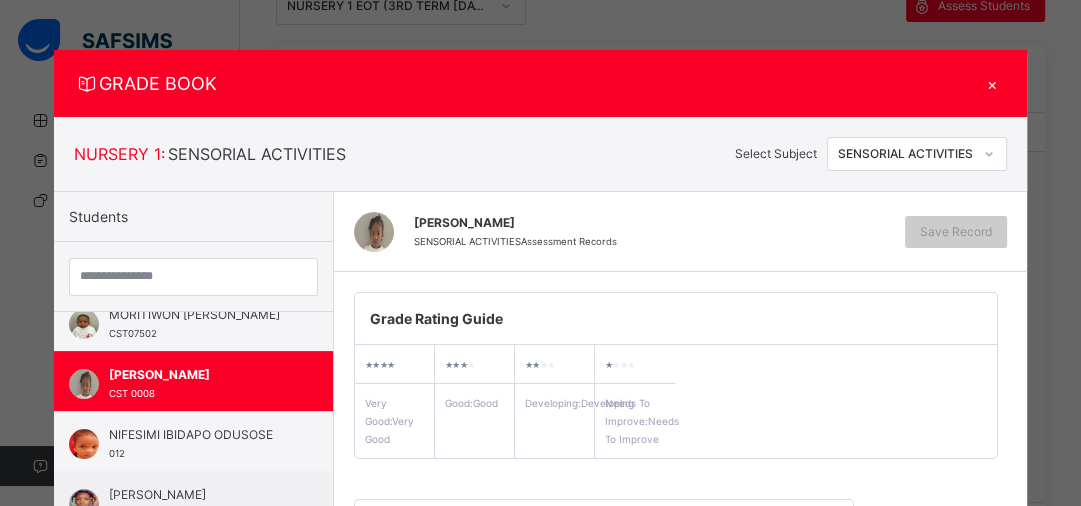 click on "Grade Rating Guide   ★ ★ ★ ★ Very Good  :  Very Good ★ ★ ★ ★ Good  :  Good ★ ★ ★ ★ Developing  :  Developing ★ ★ ★ ★ Needs To Improve  :  Needs To Improve" at bounding box center [676, 375] 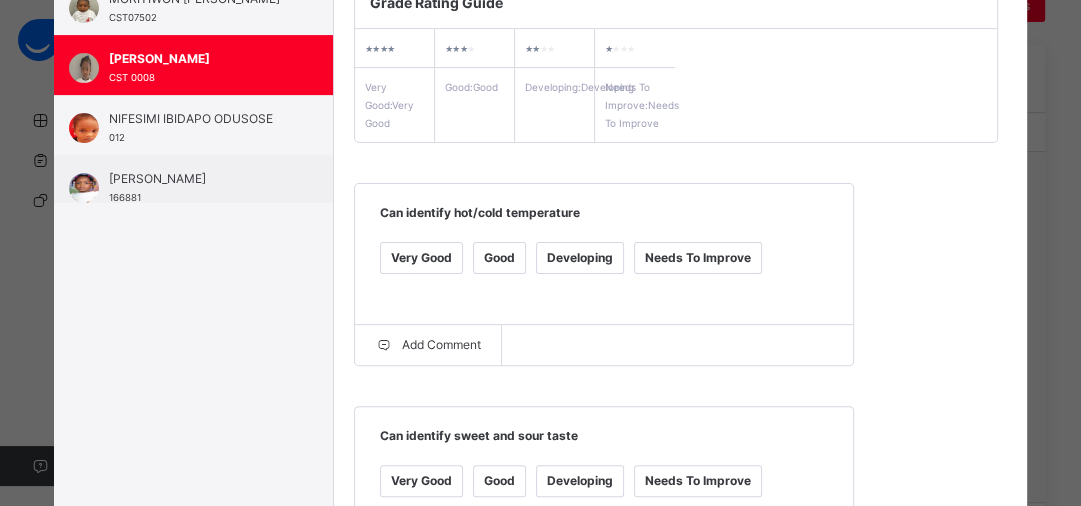 scroll, scrollTop: 320, scrollLeft: 0, axis: vertical 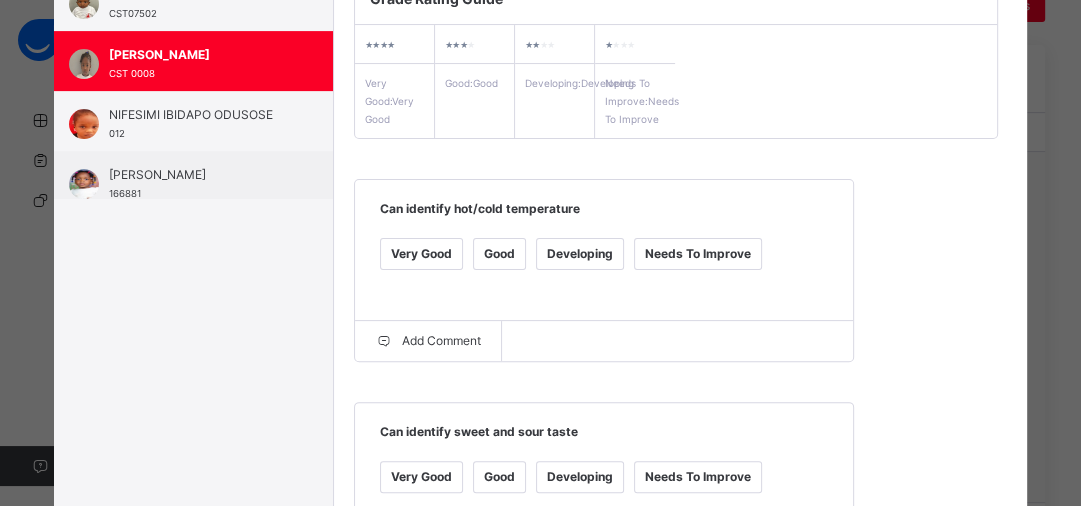 click on "Very Good" at bounding box center [421, 254] 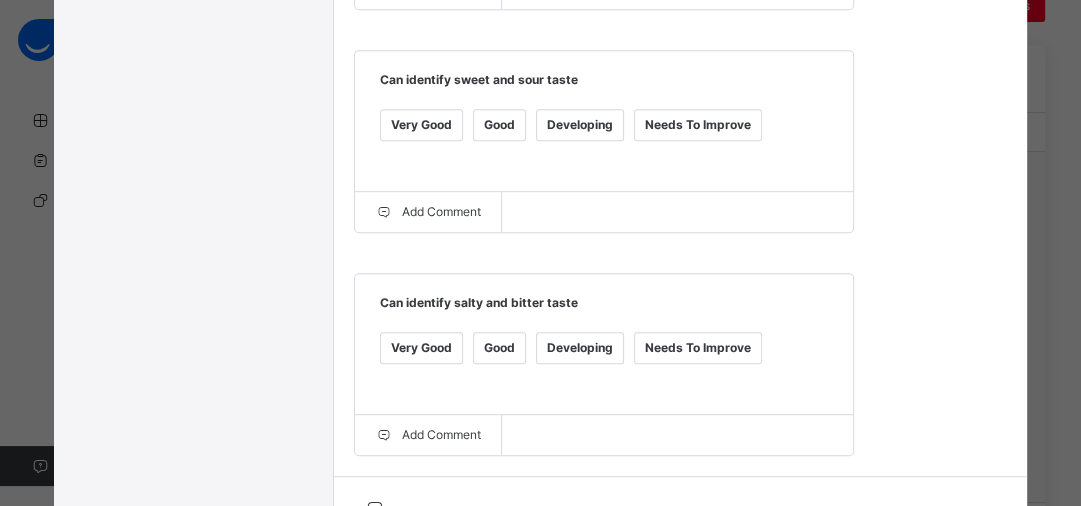 scroll, scrollTop: 768, scrollLeft: 0, axis: vertical 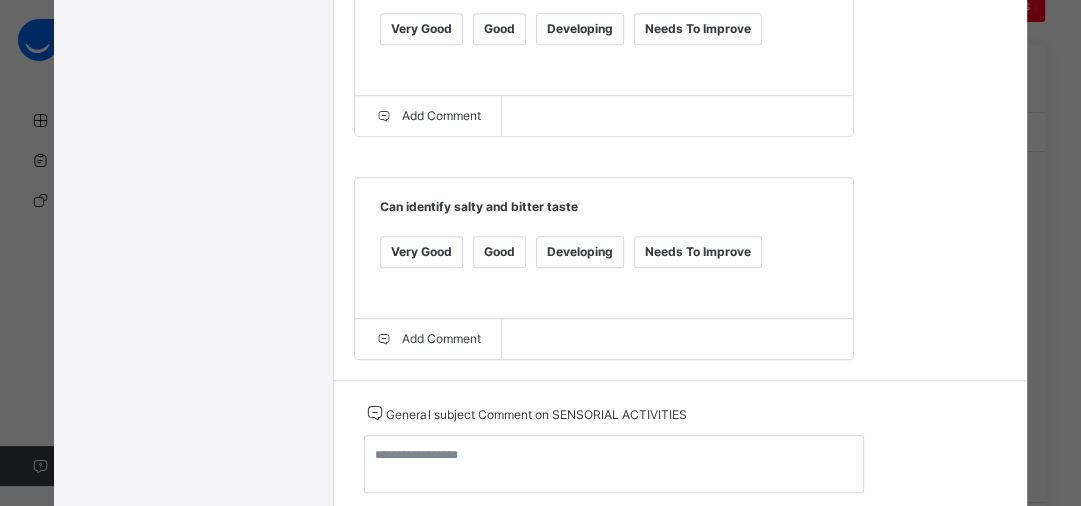 click on "Very Good" at bounding box center [421, 252] 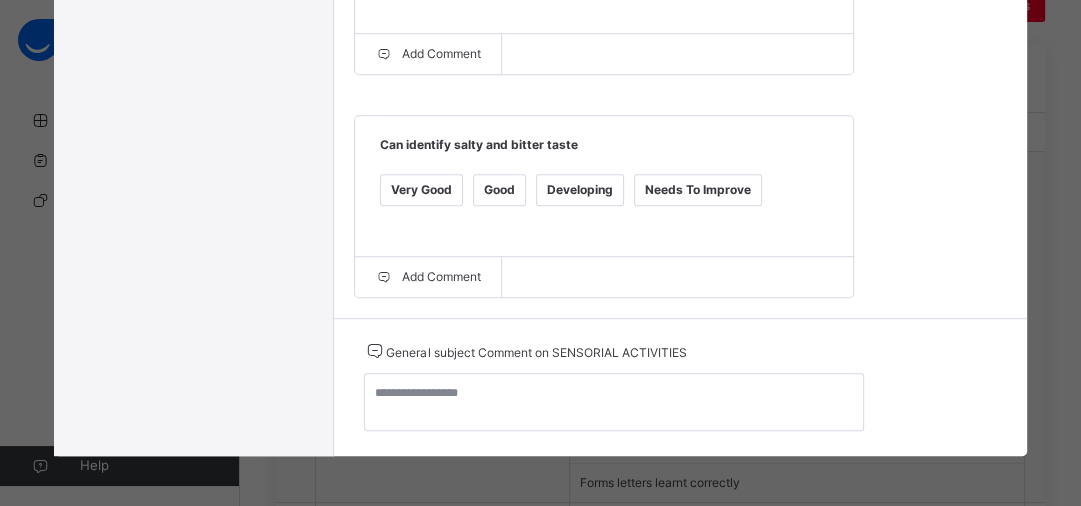 scroll, scrollTop: 852, scrollLeft: 0, axis: vertical 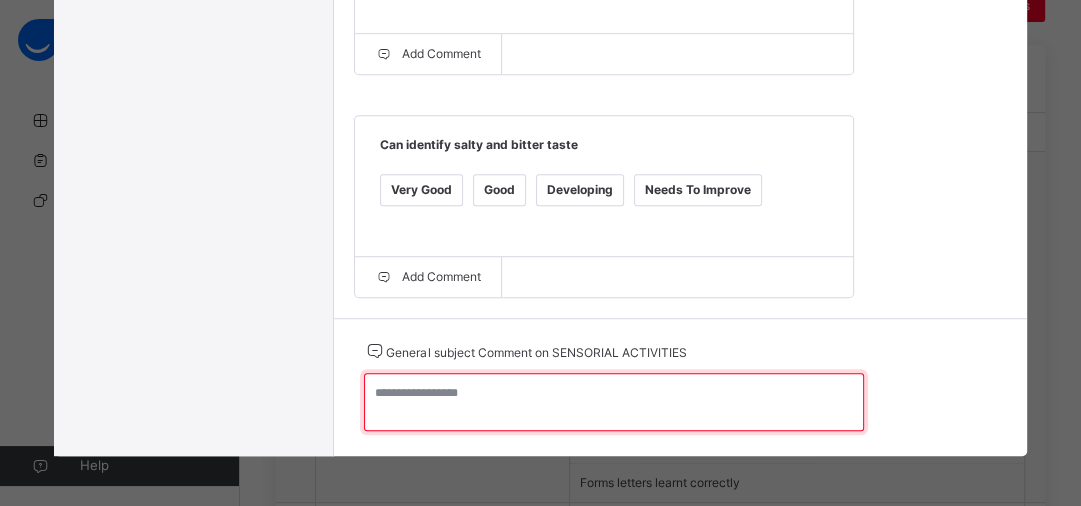 click at bounding box center (614, 402) 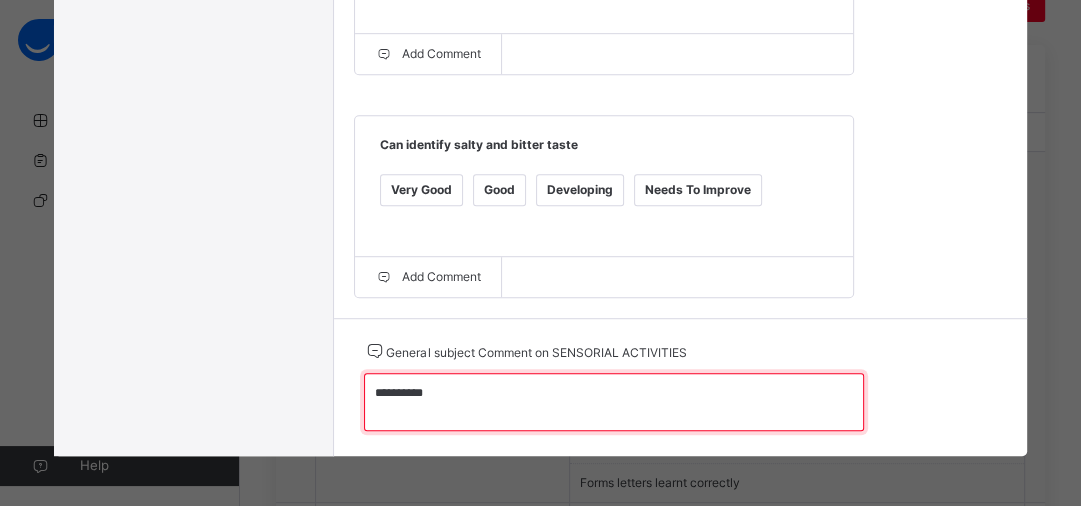 type on "**********" 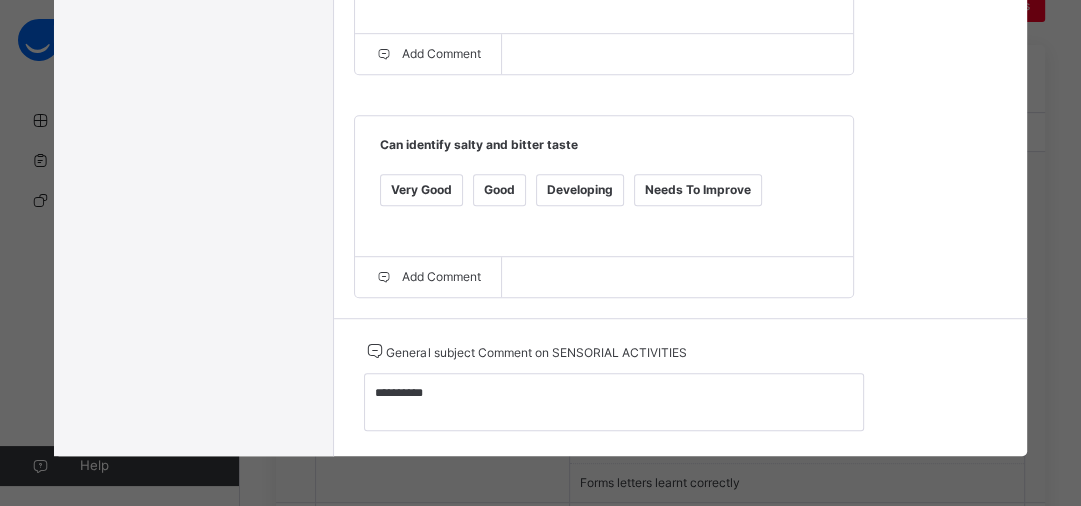 click on "**********" at bounding box center [680, 387] 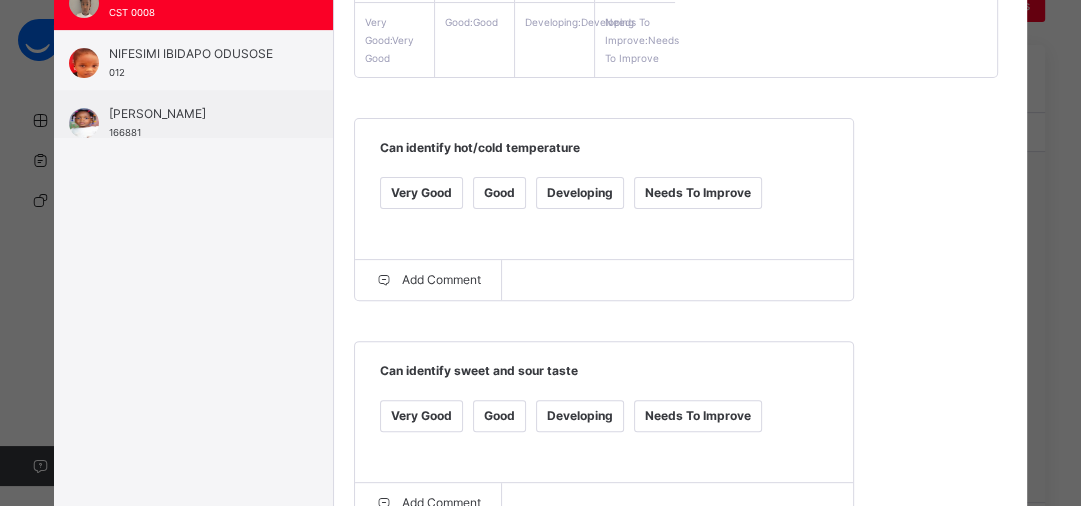 scroll, scrollTop: 117, scrollLeft: 0, axis: vertical 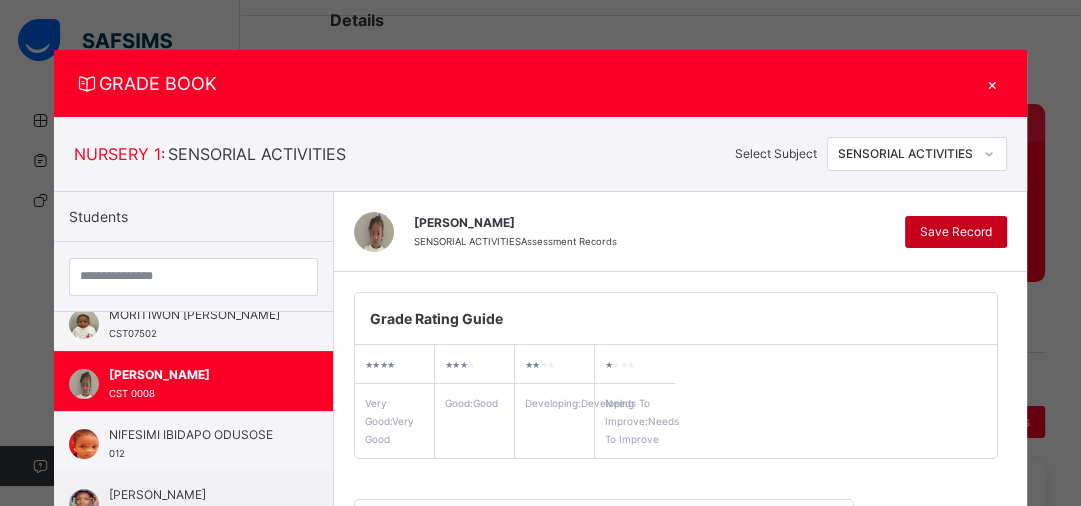 click on "Save Record" at bounding box center [956, 232] 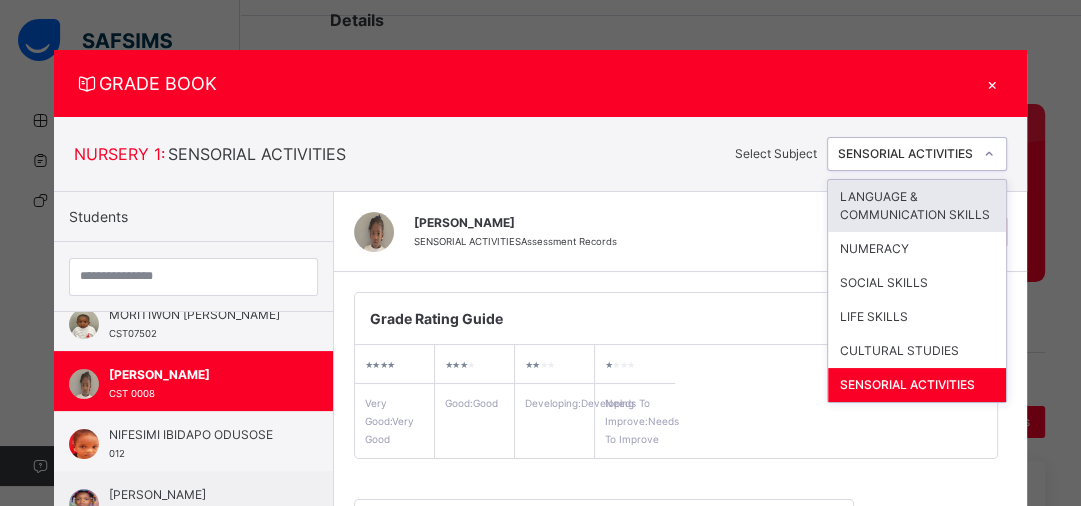 click 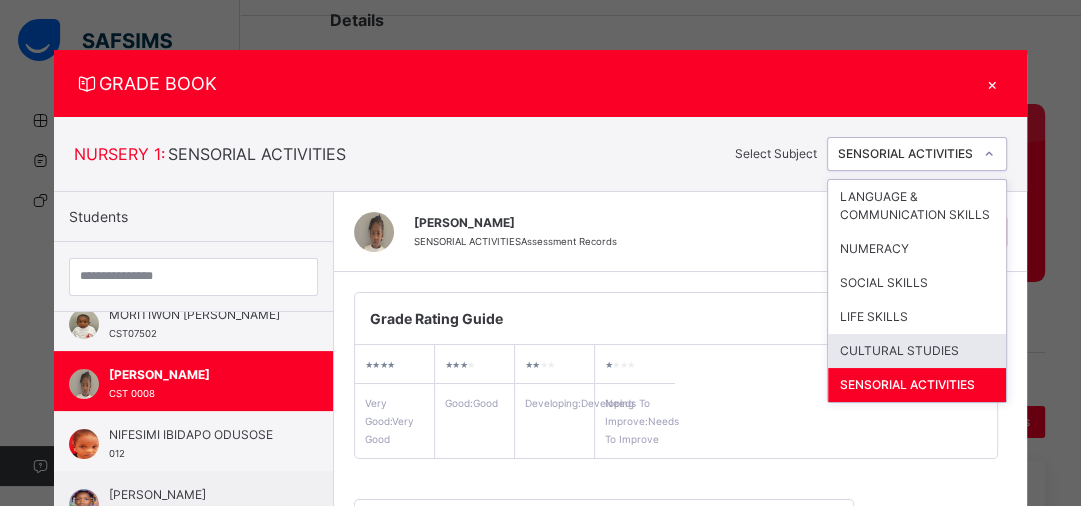 click on "CULTURAL STUDIES" at bounding box center (917, 351) 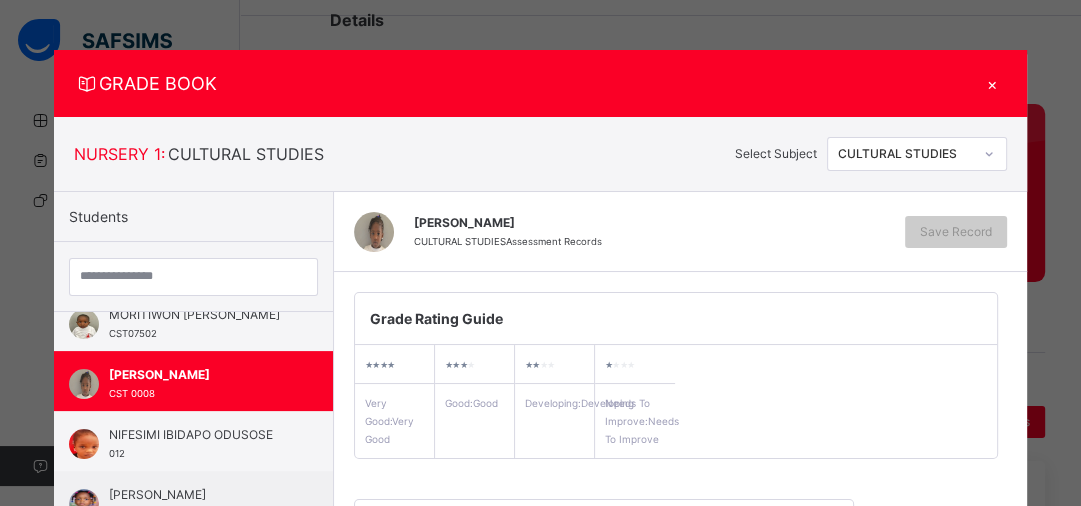click on "Grade Rating Guide   ★ ★ ★ ★ Very Good  :  Very Good ★ ★ ★ ★ Good  :  Good ★ ★ ★ ★ Developing  :  Developing ★ ★ ★ ★ Needs To Improve  :  Needs To Improve" at bounding box center [676, 375] 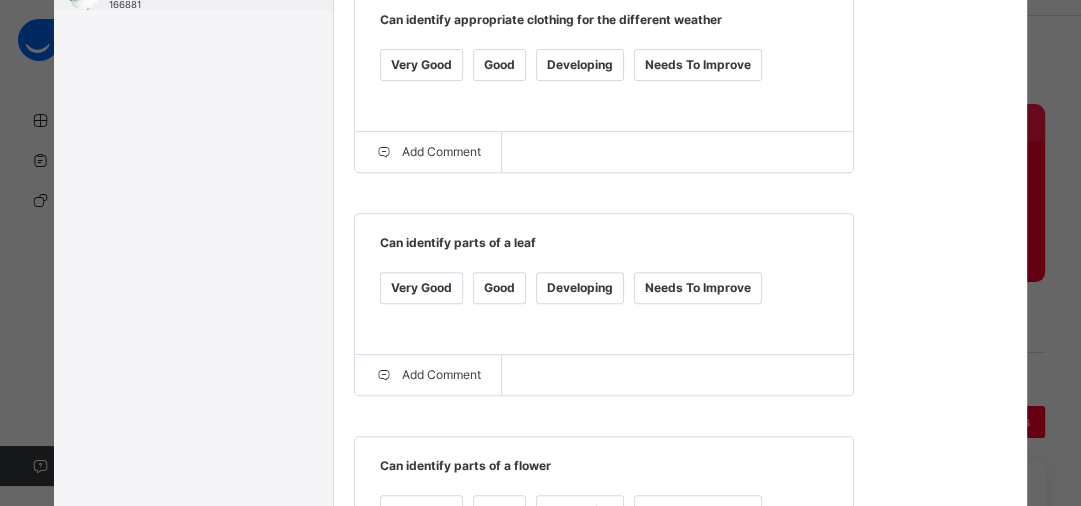 scroll, scrollTop: 512, scrollLeft: 0, axis: vertical 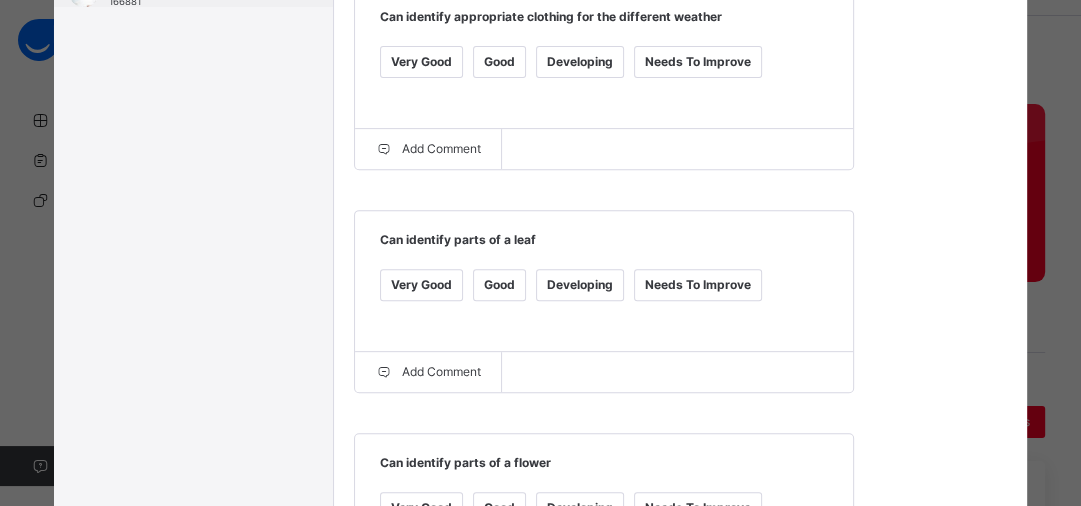 click on "Grade Rating Guide   ★ ★ ★ ★ Very Good  :  Very Good ★ ★ ★ ★ Good  :  Good ★ ★ ★ ★ Developing  :  Developing ★ ★ ★ ★ Needs To Improve  :  Needs To Improve Can identify appropriate clothing for the different weather   Very Good Good Developing Needs To Improve  Add Comment Can identify parts of a leaf   Very Good Good Developing Needs To Improve  Add Comment Can identify parts of a flower   Very Good Good Developing Needs To Improve  Add Comment Can identify some domestic animals and their homes   Very Good Good Developing Needs To Improve  Add Comment Can identify some wild animals and their homes   Very Good Good Developing Needs To Improve  Add Comment" at bounding box center [680, 421] 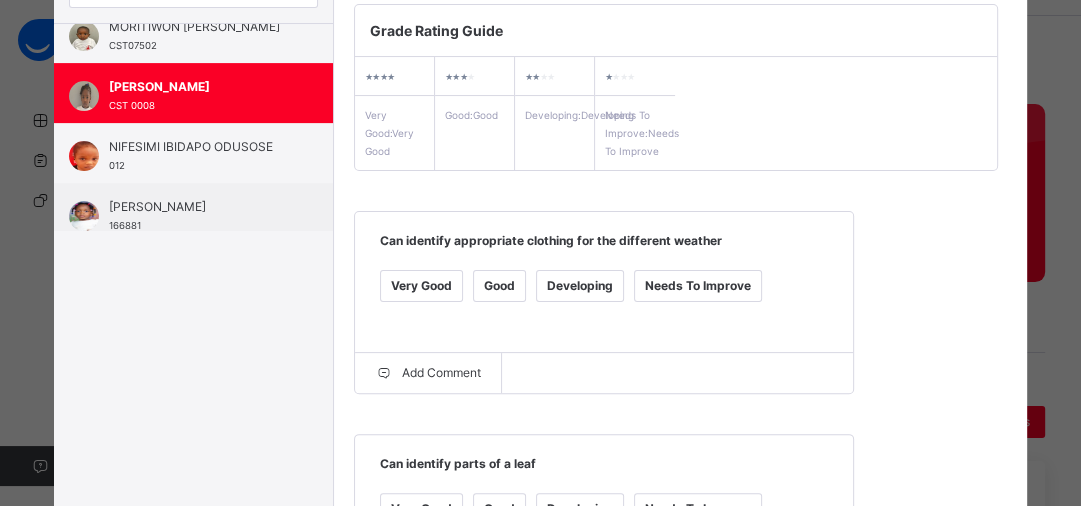 scroll, scrollTop: 320, scrollLeft: 0, axis: vertical 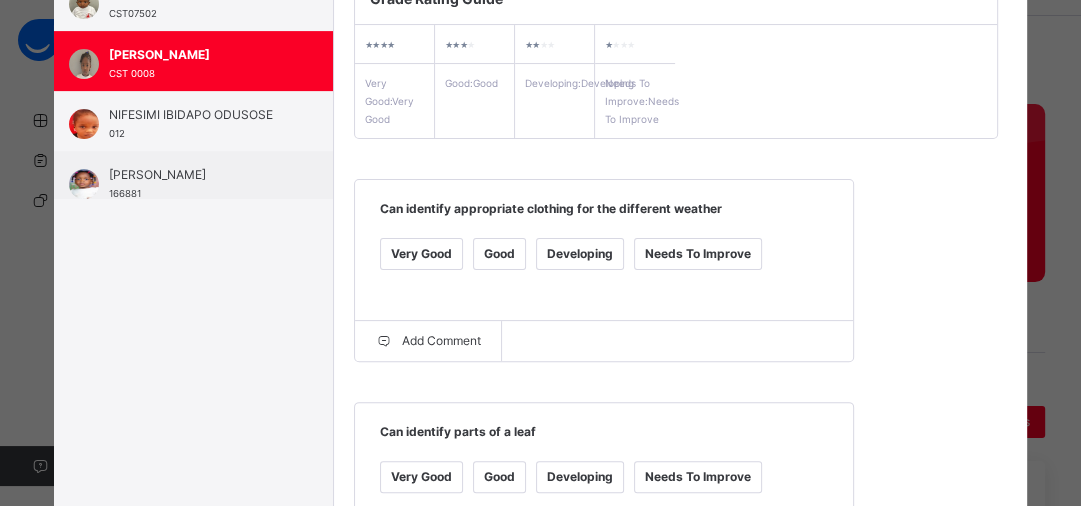 click on "Very Good" at bounding box center [421, 254] 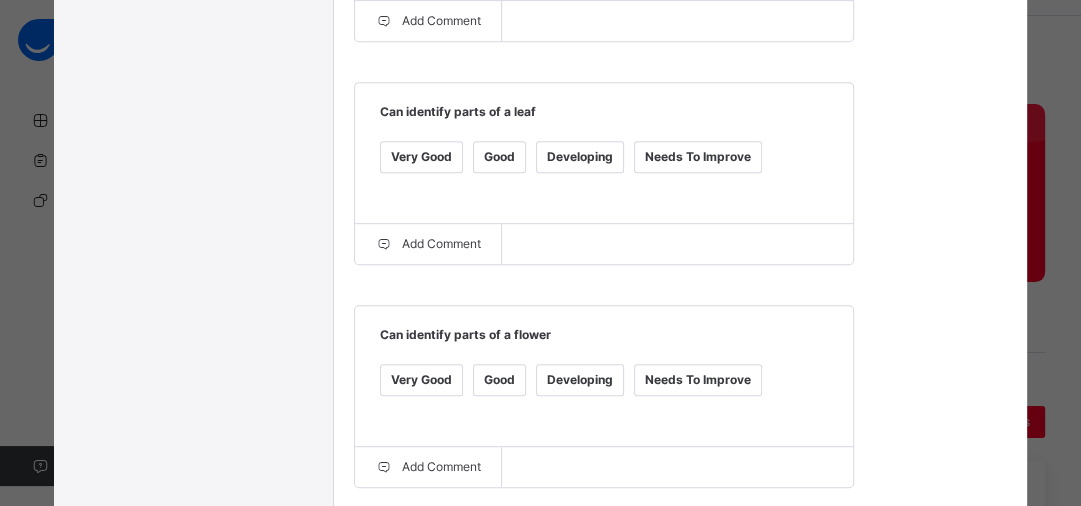 scroll, scrollTop: 672, scrollLeft: 0, axis: vertical 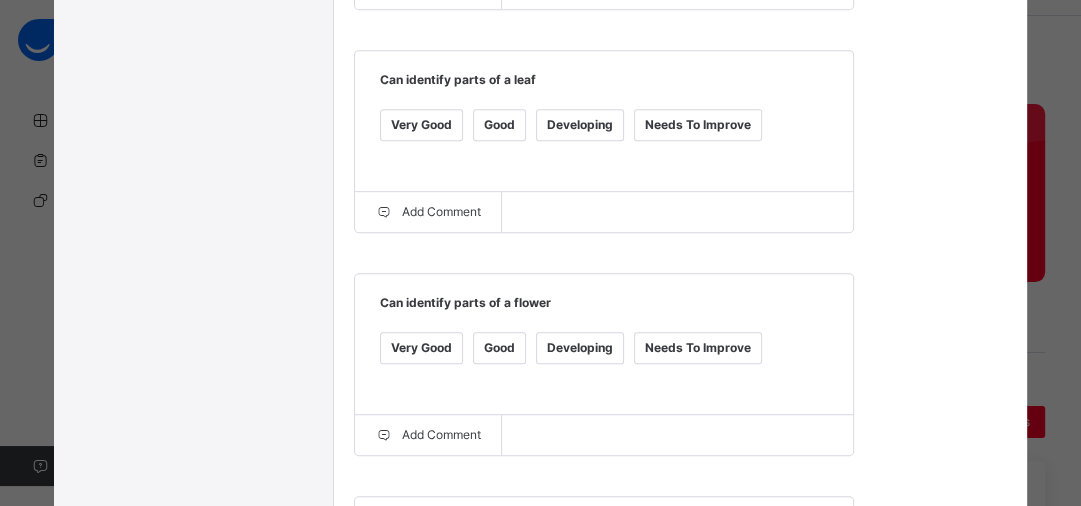click on "Very Good" at bounding box center (421, 125) 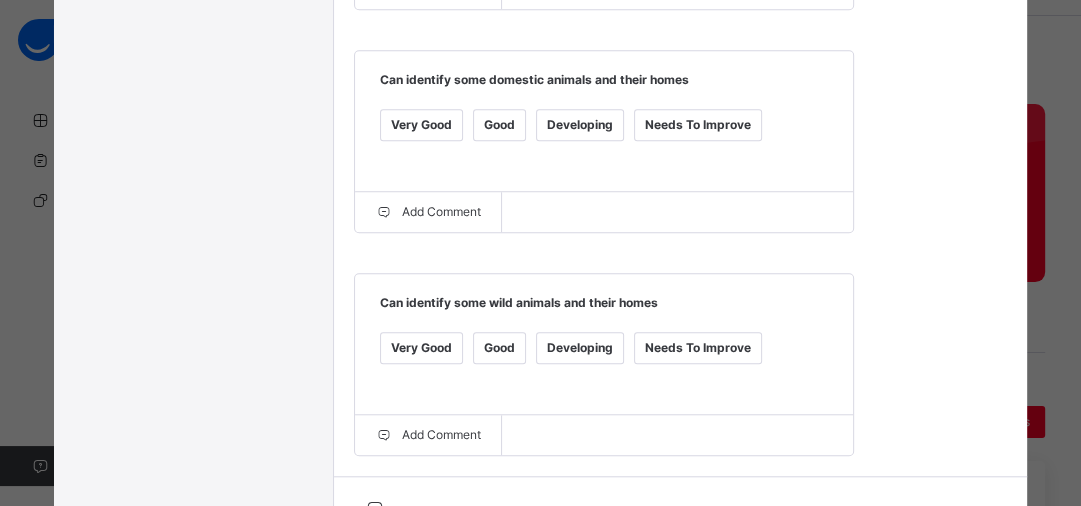 scroll, scrollTop: 1120, scrollLeft: 0, axis: vertical 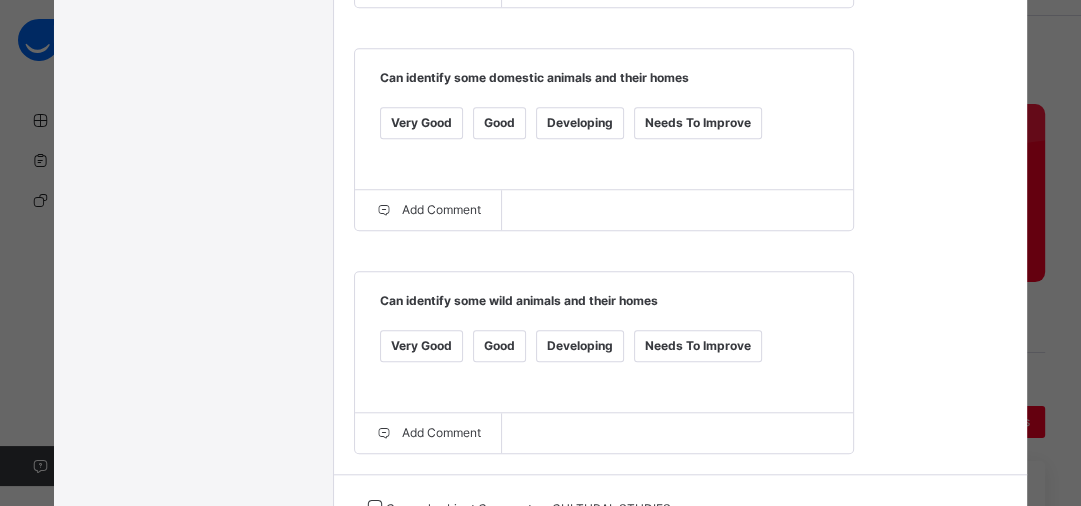 click on "Very Good" at bounding box center [421, 123] 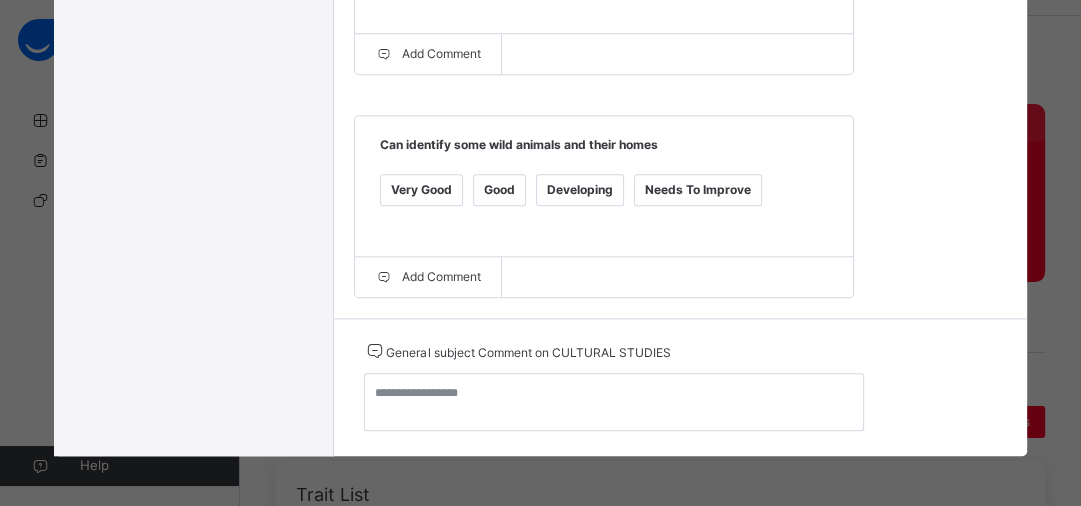 scroll, scrollTop: 1302, scrollLeft: 0, axis: vertical 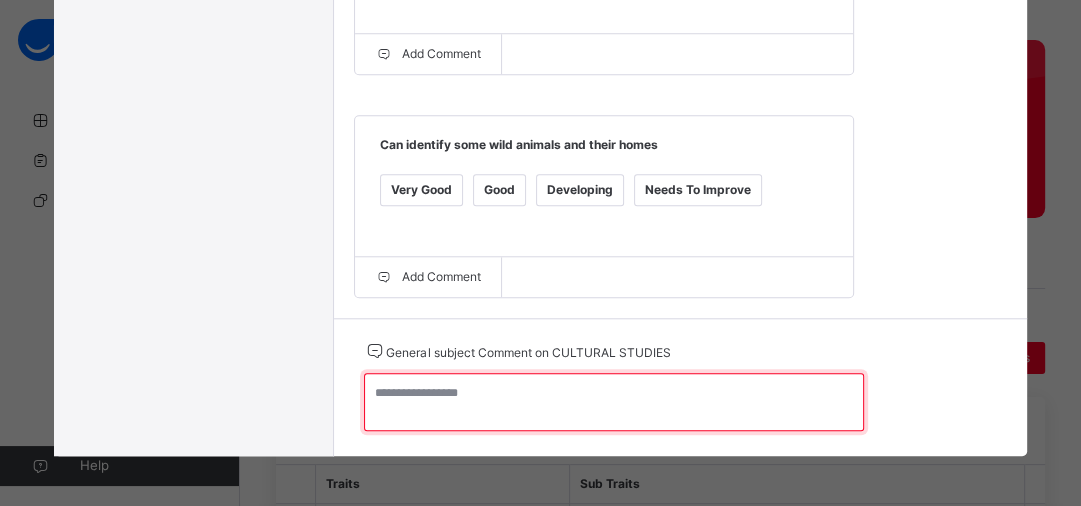 click at bounding box center (614, 402) 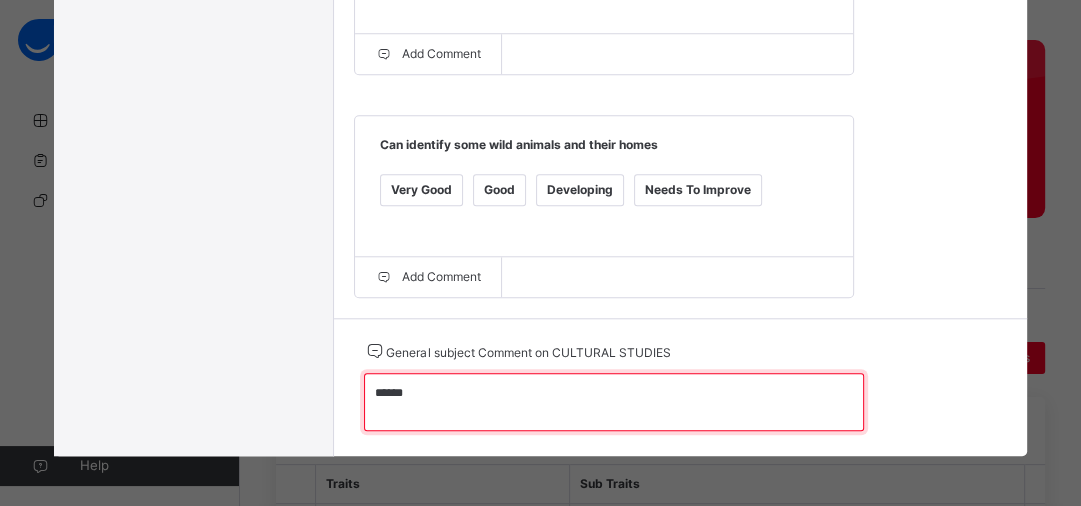 type on "******" 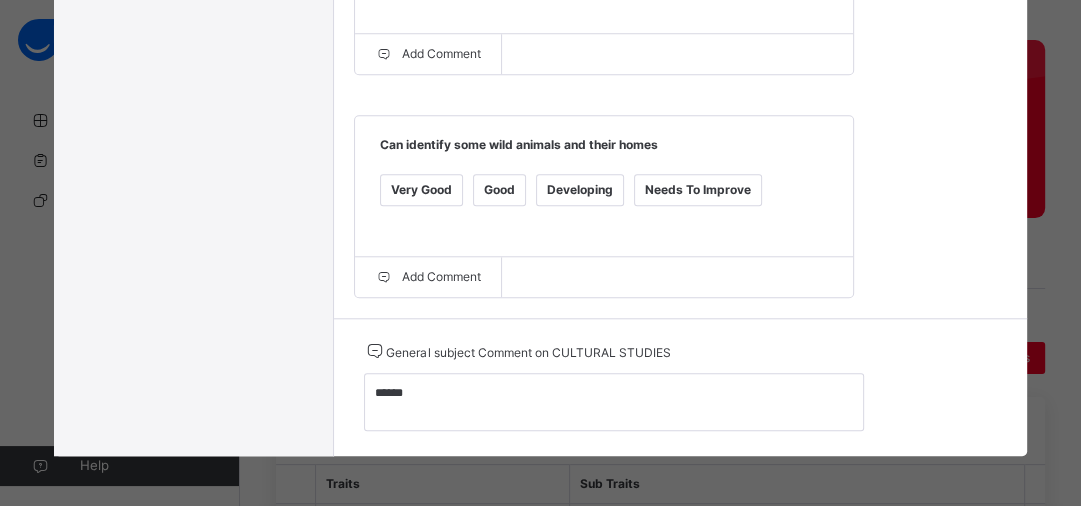 click on "Grade Rating Guide   ★ ★ ★ ★ Very Good  :  Very Good ★ ★ ★ ★ Good  :  Good ★ ★ ★ ★ Developing  :  Developing ★ ★ ★ ★ Needs To Improve  :  Needs To Improve Can identify appropriate clothing for the different weather   Very Good Good Developing Needs To Improve  Add Comment Can identify parts of a leaf   Very Good Good Developing Needs To Improve  Add Comment Can identify parts of a flower   Very Good Good Developing Needs To Improve  Add Comment Can identify some domestic animals and their homes   Very Good Good Developing Needs To Improve  Add Comment Can identify some wild animals and their homes   Very Good Good Developing Needs To Improve  Add Comment" at bounding box center (680, -343) 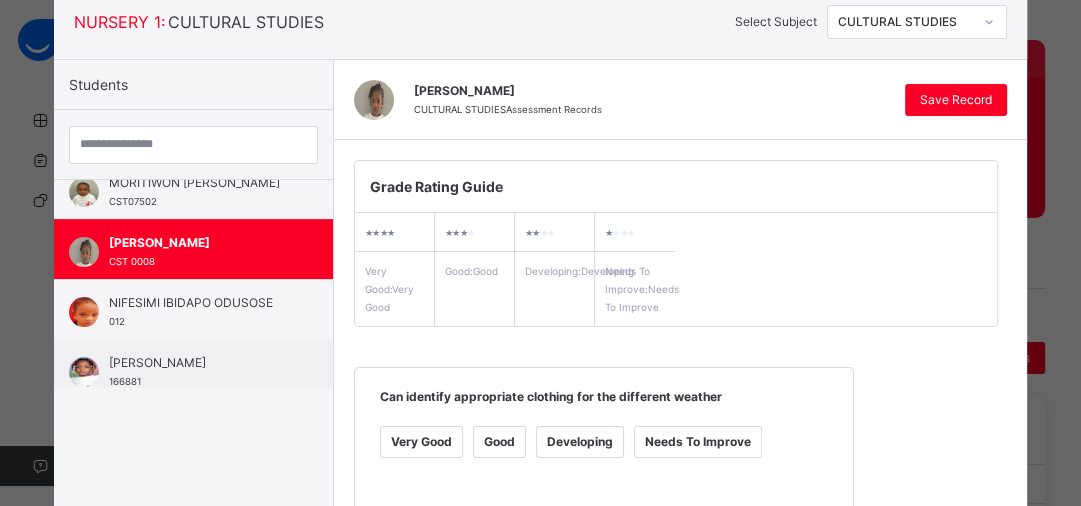 scroll, scrollTop: 0, scrollLeft: 0, axis: both 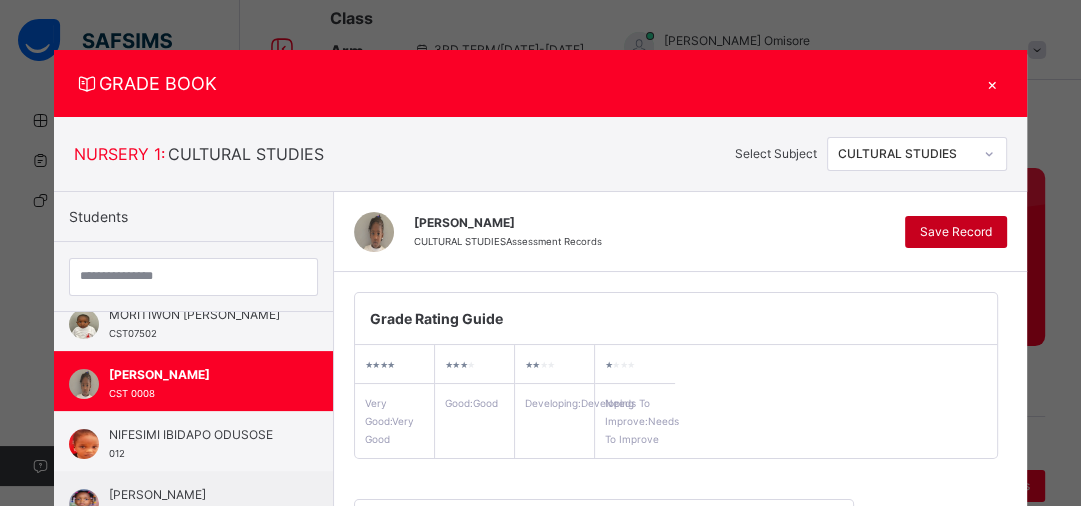 click on "Save Record" at bounding box center [956, 232] 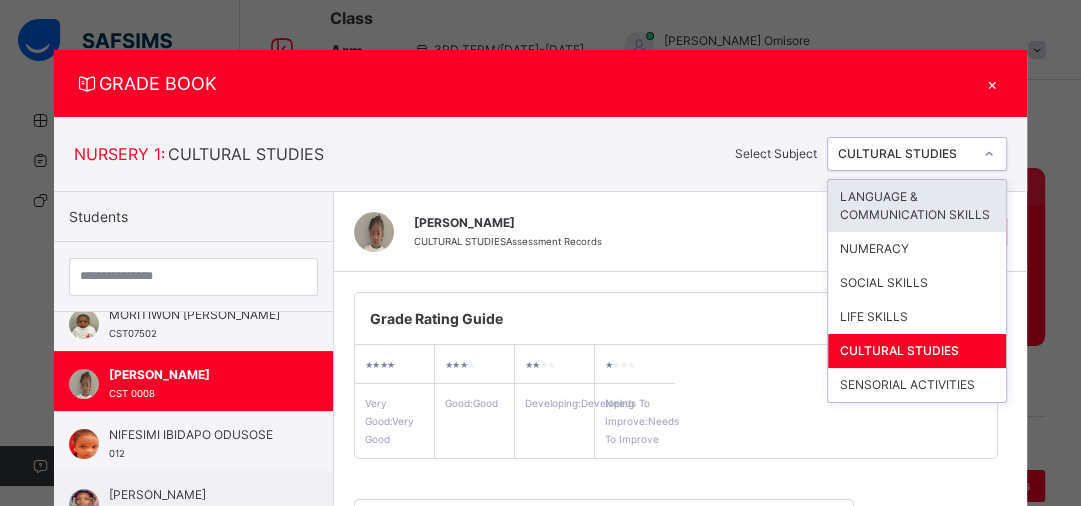 click 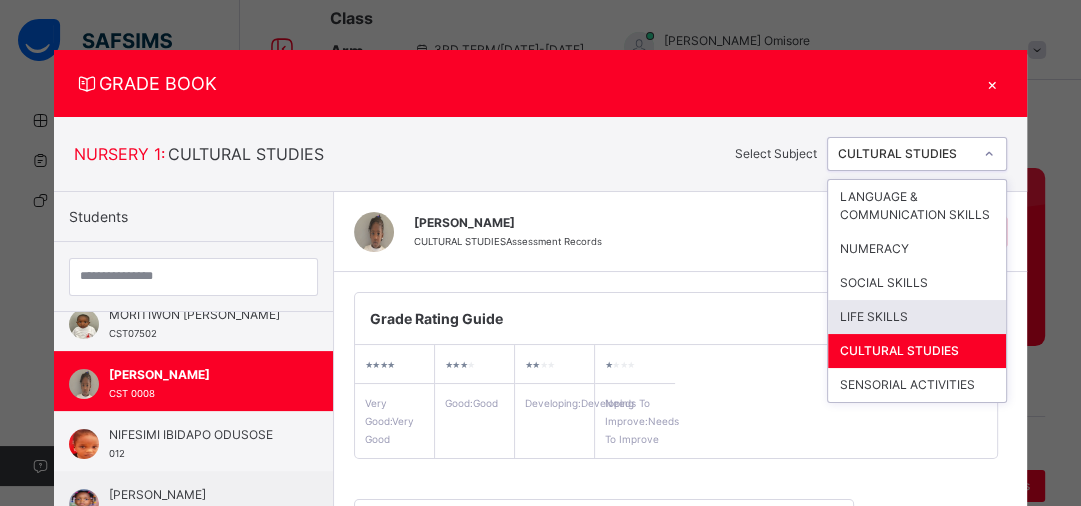 click on "LIFE SKILLS" at bounding box center [917, 317] 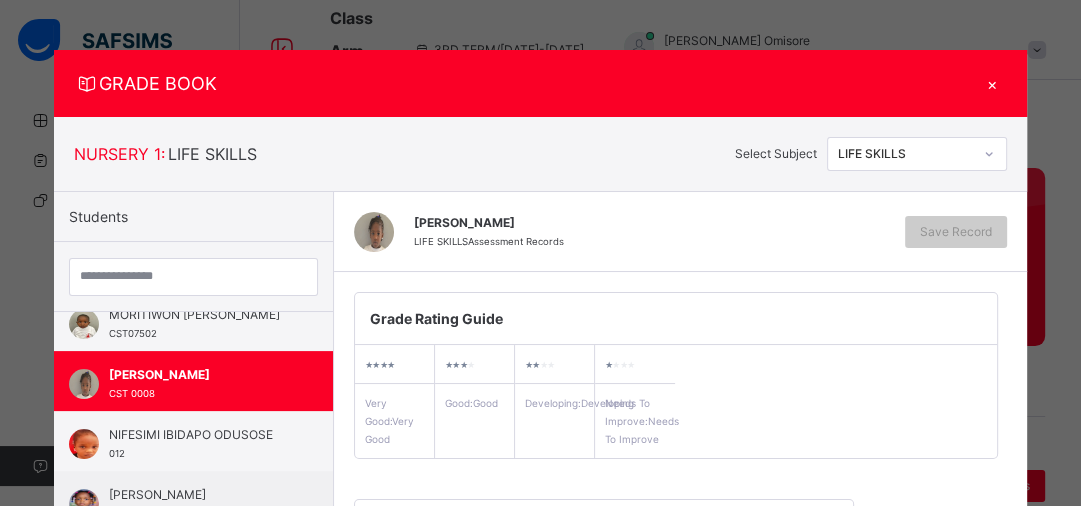 click on "Grade Rating Guide   ★ ★ ★ ★ Very Good  :  Very Good ★ ★ ★ ★ Good  :  Good ★ ★ ★ ★ Developing  :  Developing ★ ★ ★ ★ Needs To Improve  :  Needs To Improve" at bounding box center (676, 375) 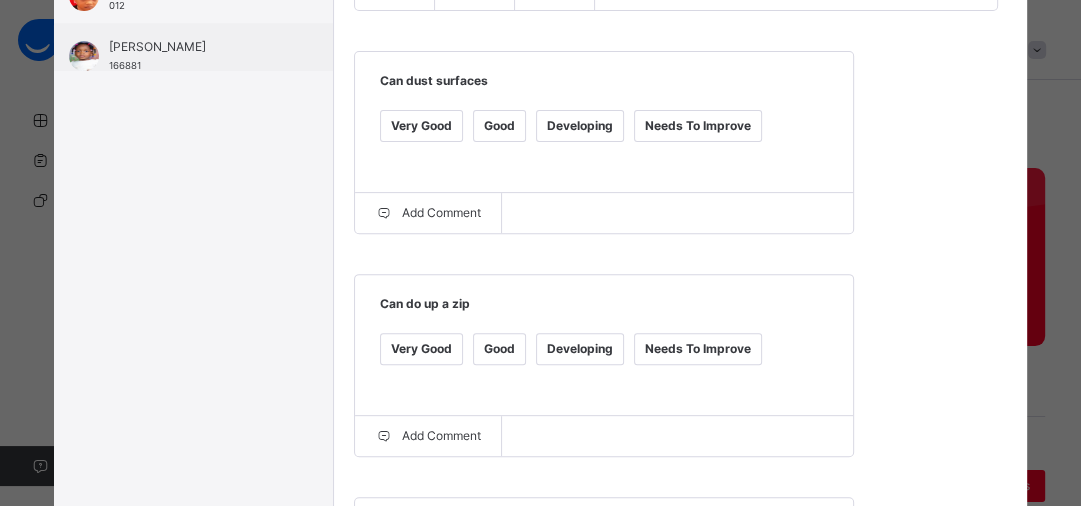 scroll, scrollTop: 480, scrollLeft: 0, axis: vertical 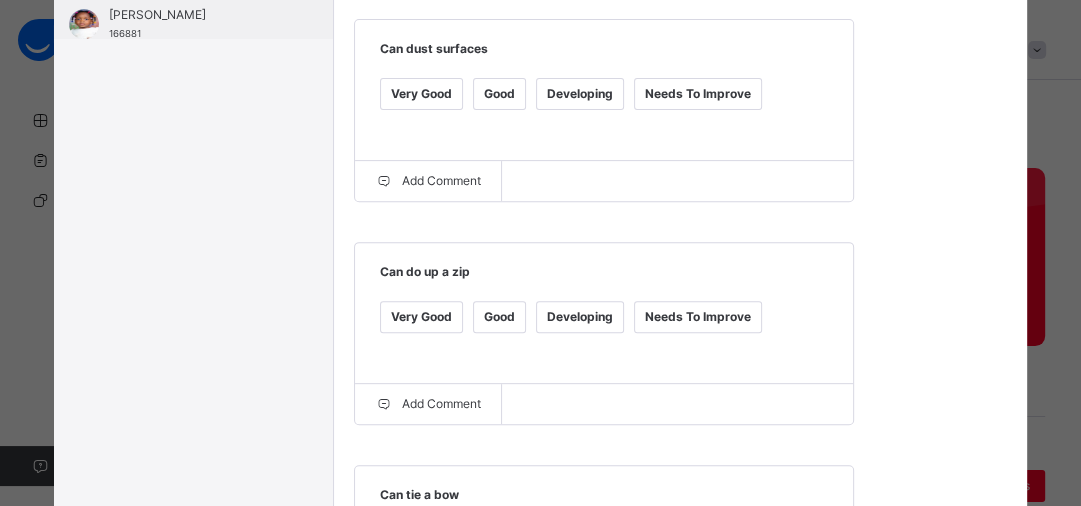 click on "Very Good" at bounding box center [421, 94] 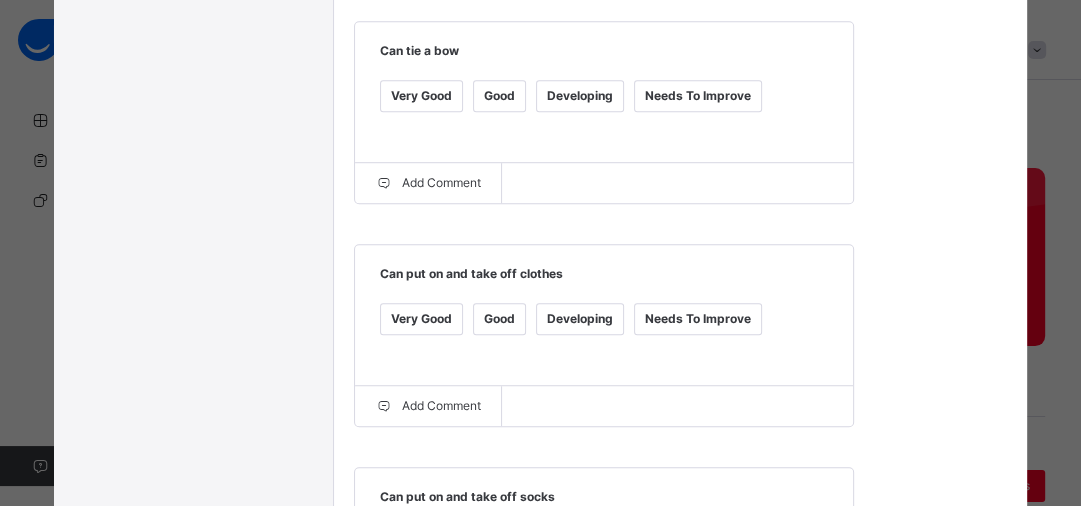 scroll, scrollTop: 928, scrollLeft: 0, axis: vertical 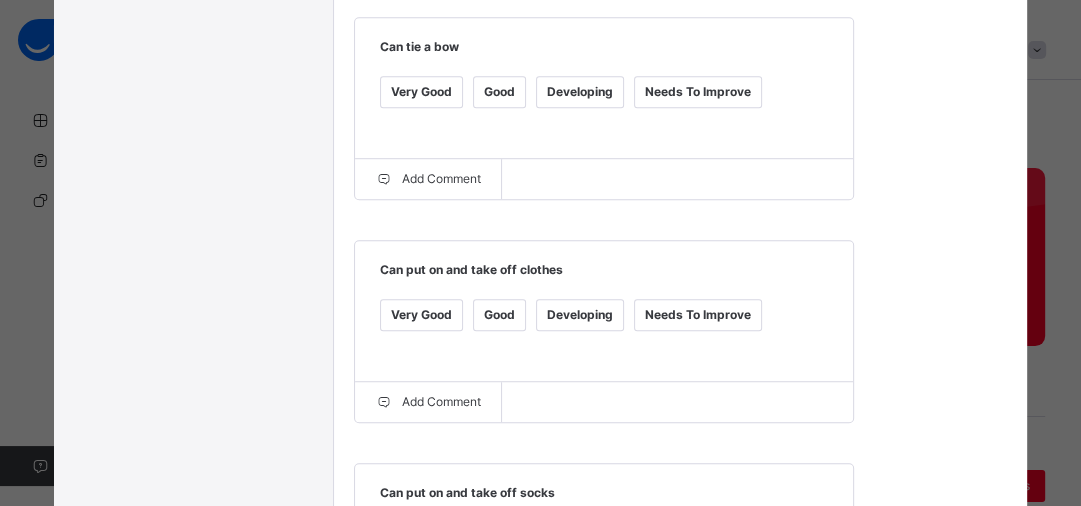 click on "Good" at bounding box center (499, 92) 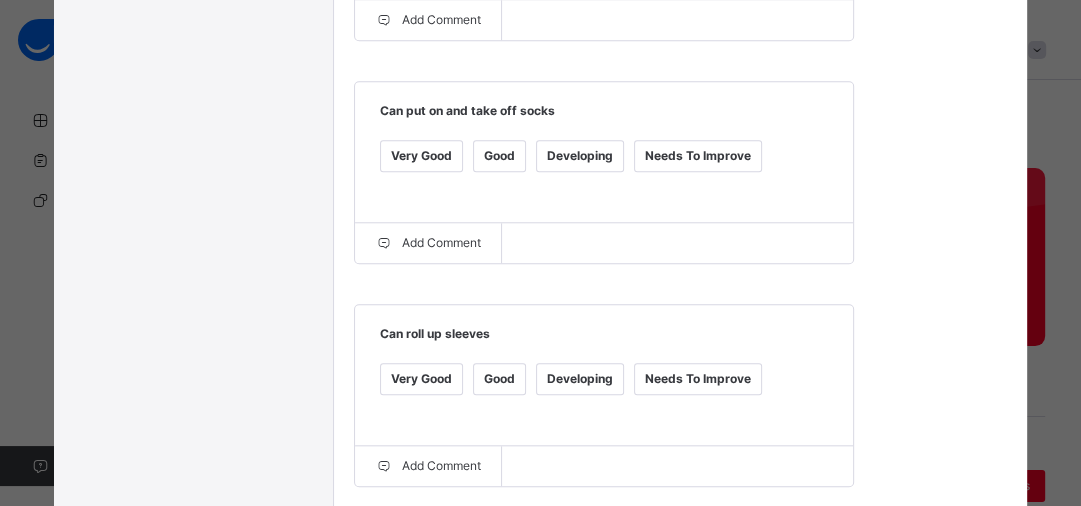 scroll, scrollTop: 1312, scrollLeft: 0, axis: vertical 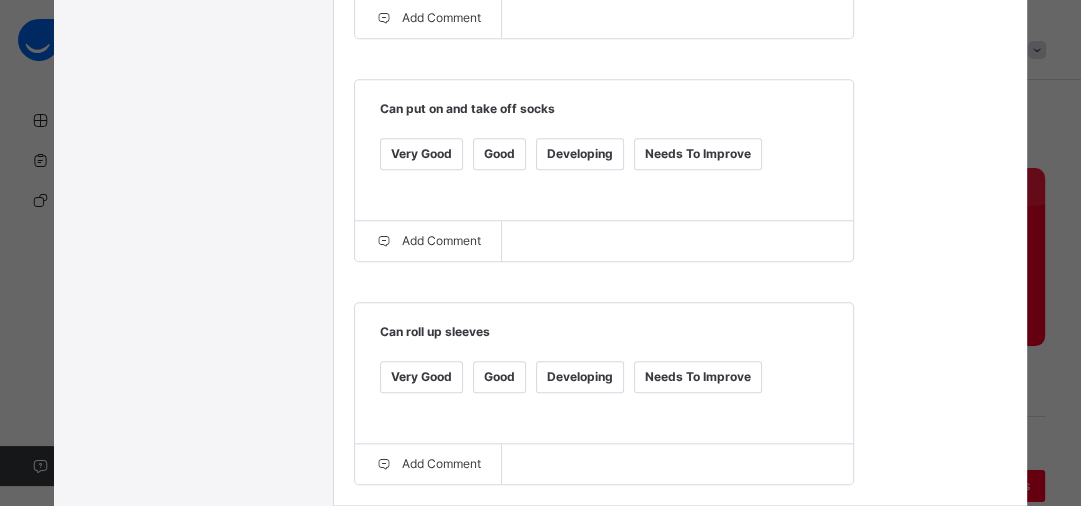 click on "Good" at bounding box center [499, 154] 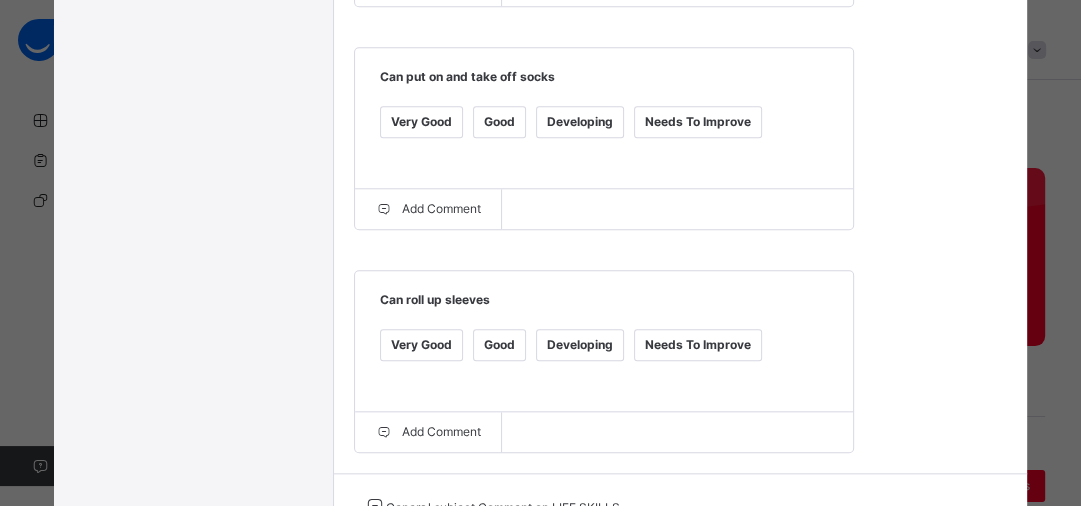 scroll, scrollTop: 1512, scrollLeft: 0, axis: vertical 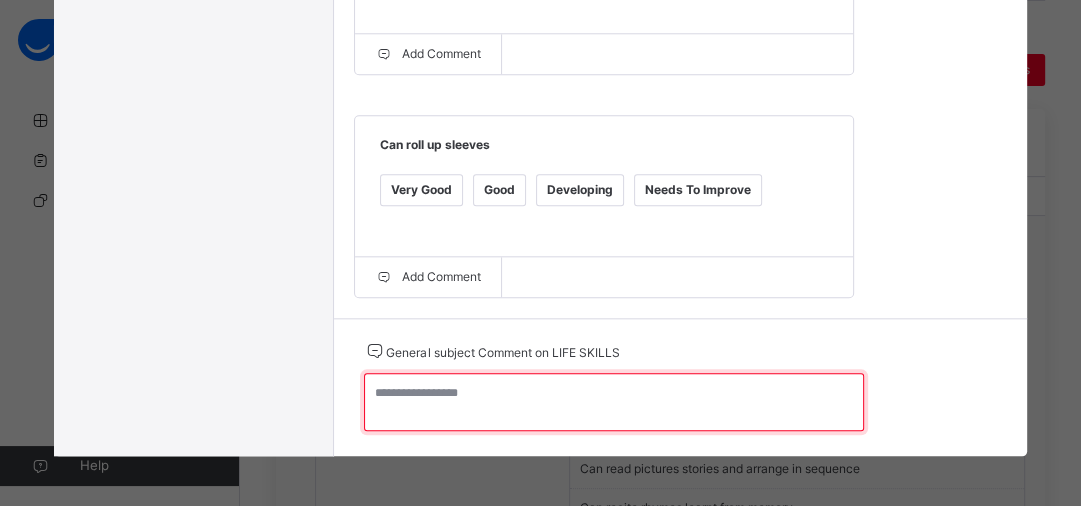 click at bounding box center [614, 402] 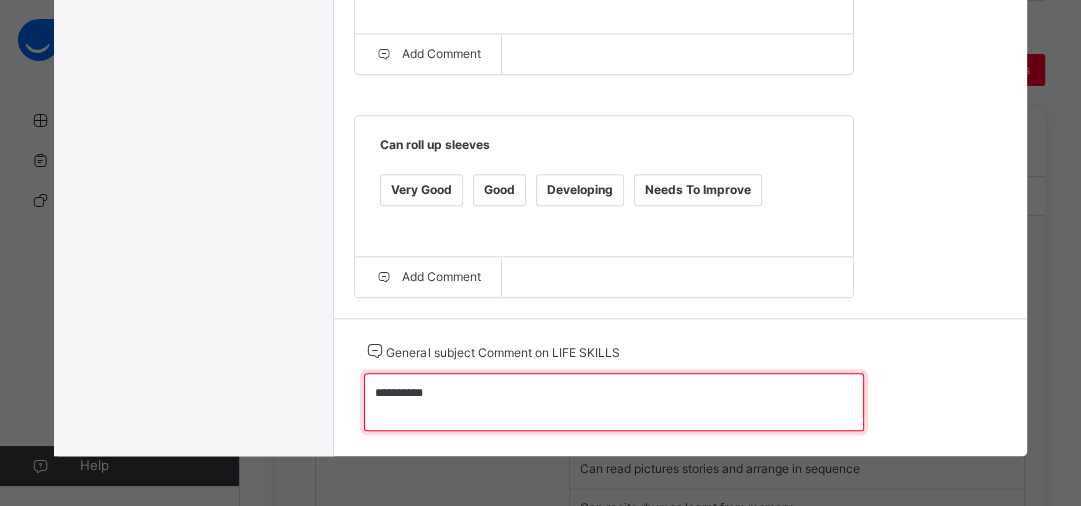type on "**********" 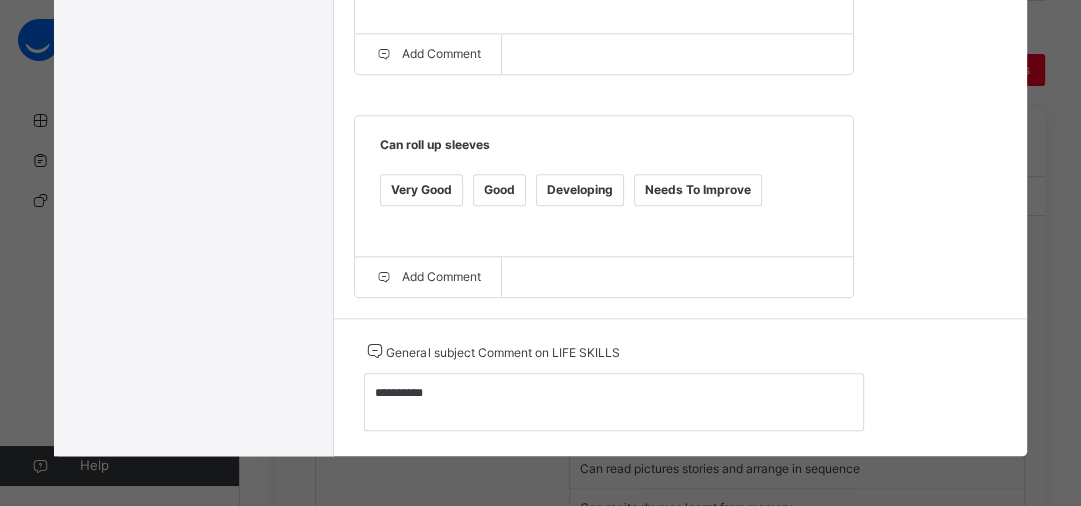 click on "Grade Rating Guide   ★ ★ ★ ★ Very Good  :  Very Good ★ ★ ★ ★ Good  :  Good ★ ★ ★ ★ Developing  :  Developing ★ ★ ★ ★ Needs To Improve  :  Needs To Improve Can dust surfaces   Very Good Good Developing Needs To Improve  Add Comment Can do up a zip   Very Good Good Developing Needs To Improve  Add Comment Can tie a bow   Very Good Good Developing Needs To Improve  Add Comment Can put on and take off clothes   Very Good Good Developing Needs To Improve  Add Comment Can put on and take off socks   Very Good Good Developing Needs To Improve  Add Comment Can roll up sleeves   Very Good Good Developing Needs To Improve  Add Comment" at bounding box center (680, -455) 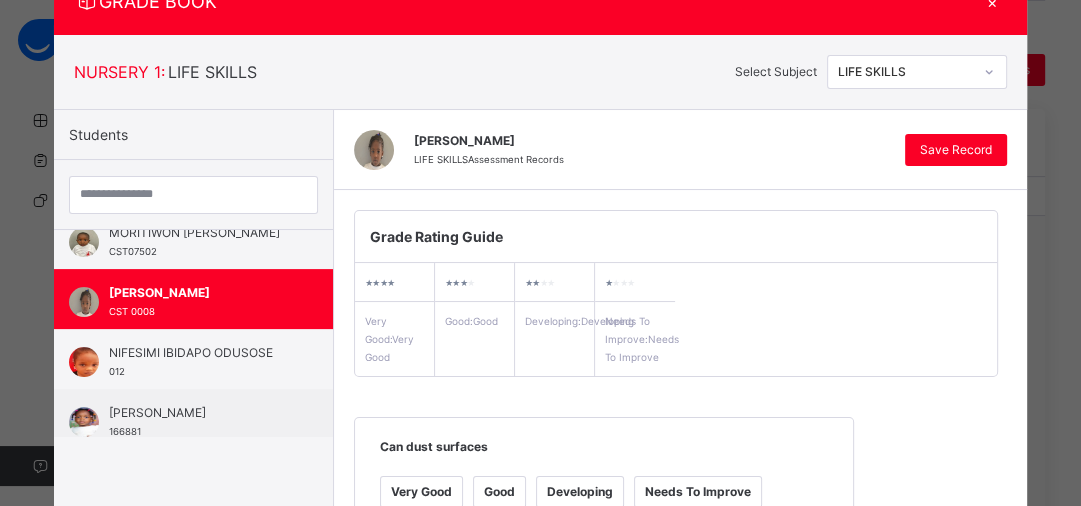 scroll, scrollTop: 3, scrollLeft: 0, axis: vertical 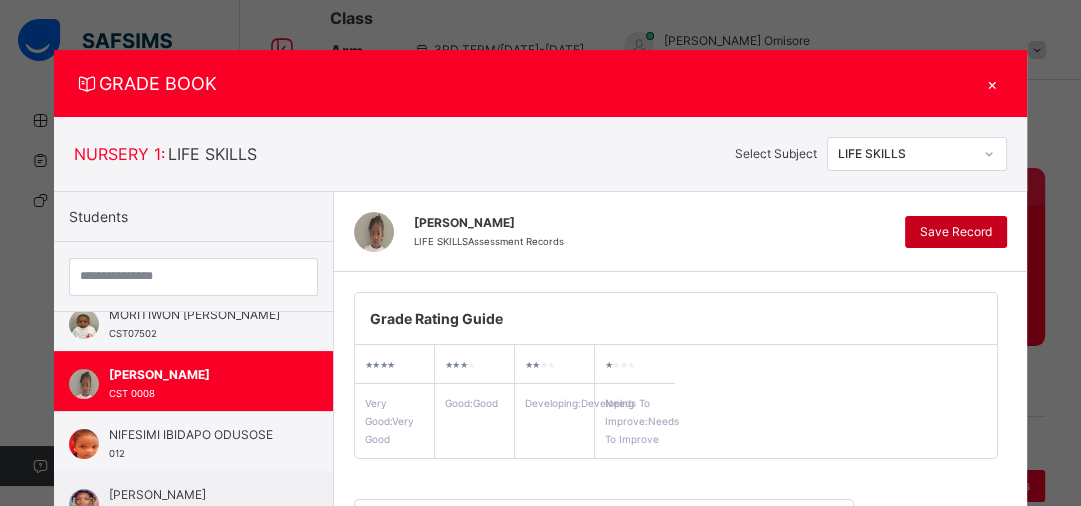 click on "Save Record" at bounding box center (956, 232) 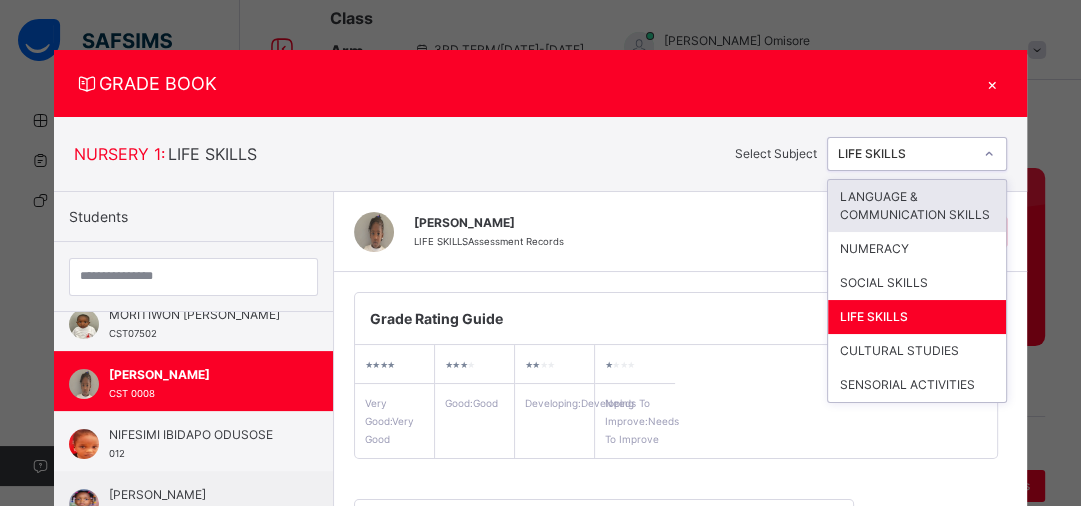 click 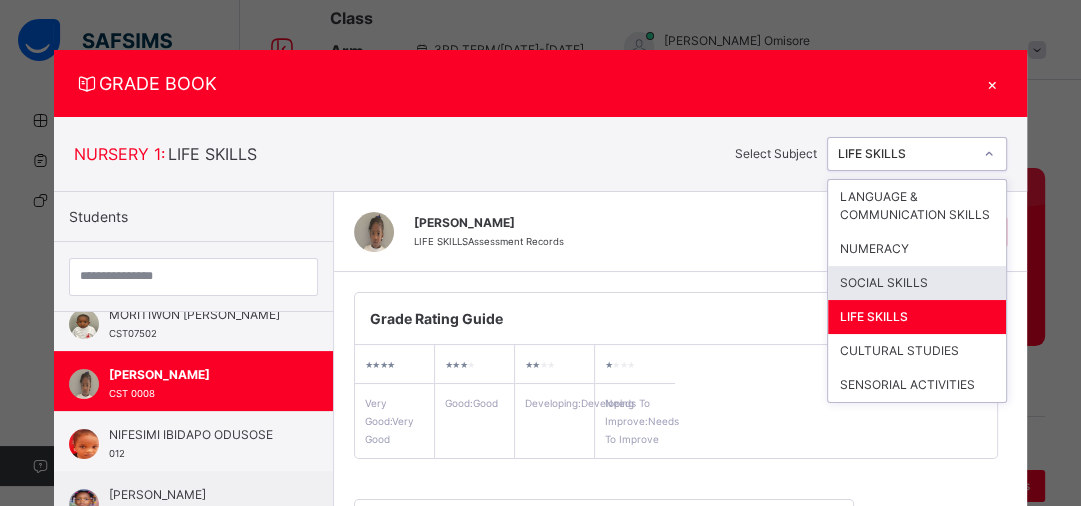 click on "SOCIAL SKILLS" at bounding box center (917, 283) 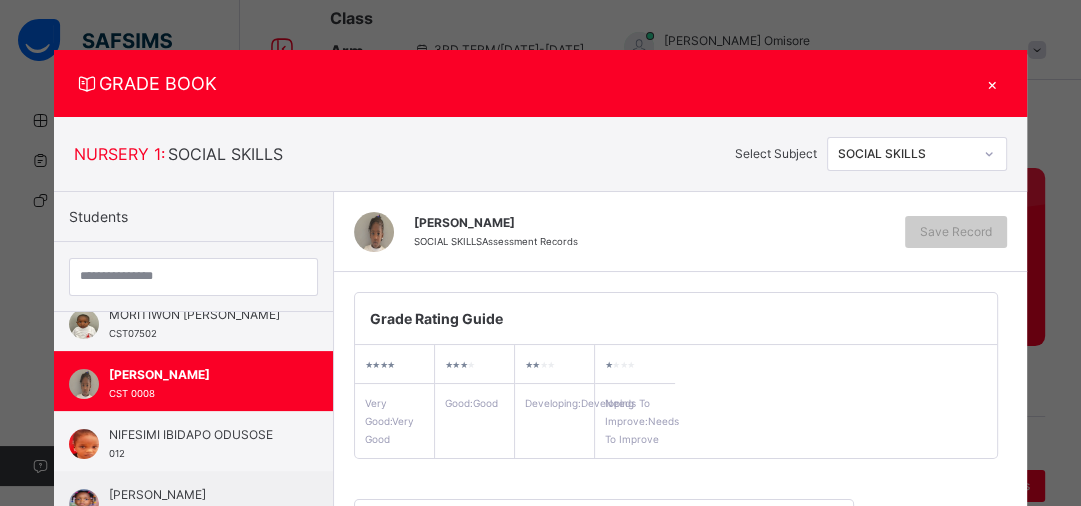 click on "Grade Rating Guide   ★ ★ ★ ★ Very Good  :  Very Good ★ ★ ★ ★ Good  :  Good ★ ★ ★ ★ Developing  :  Developing ★ ★ ★ ★ Needs To Improve  :  Needs To Improve" at bounding box center (676, 375) 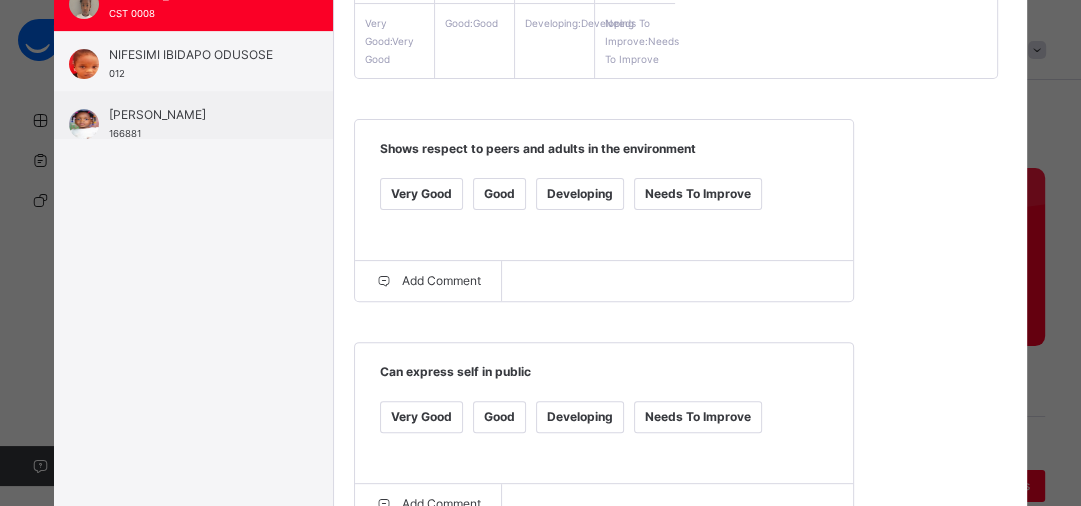scroll, scrollTop: 384, scrollLeft: 0, axis: vertical 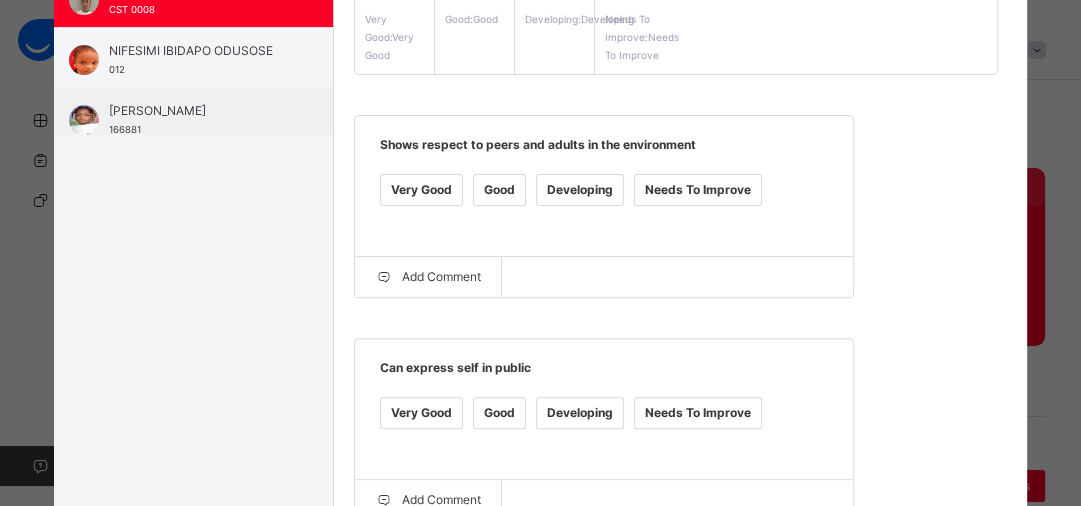 click on "Very Good" at bounding box center (421, 190) 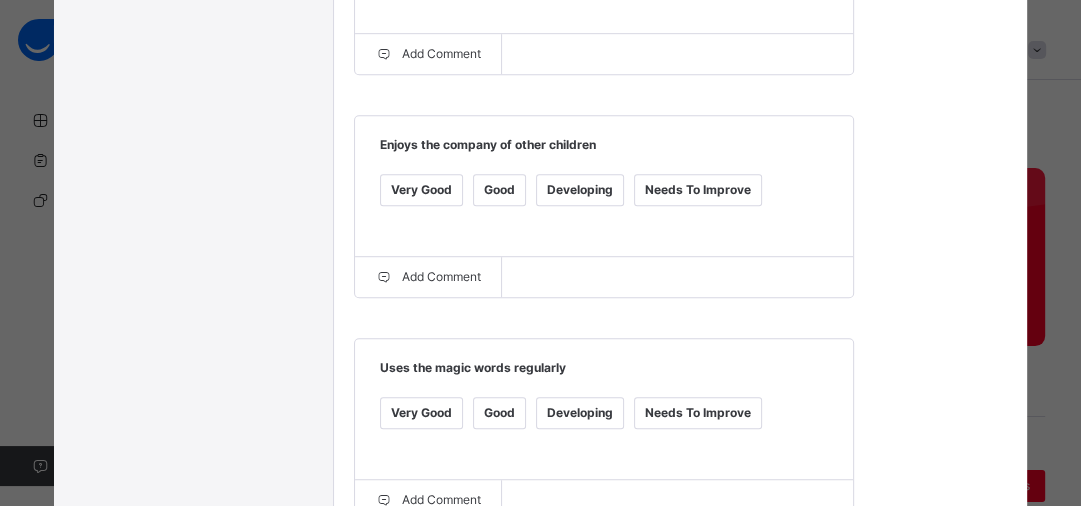 scroll, scrollTop: 832, scrollLeft: 0, axis: vertical 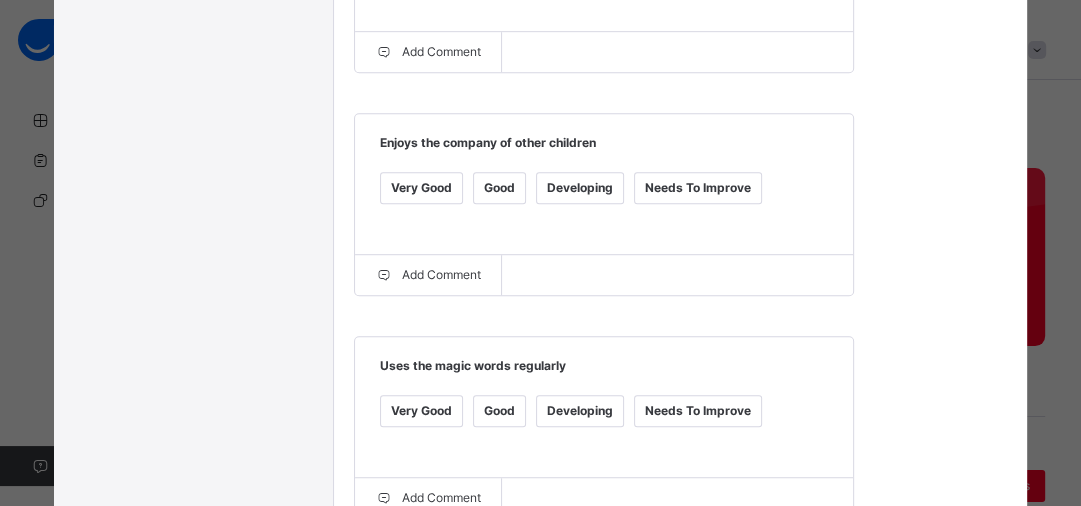 click on "Very Good" at bounding box center [421, 188] 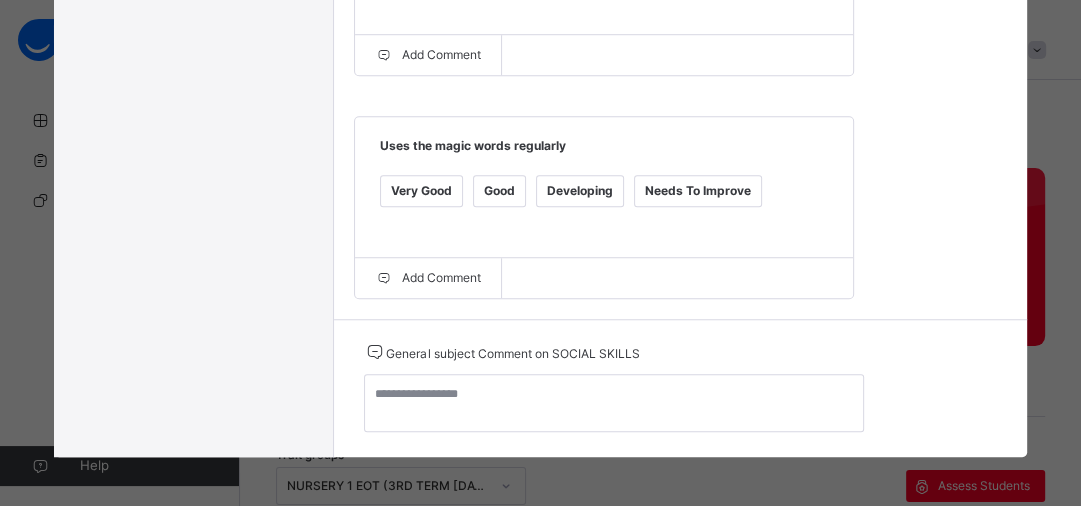 scroll, scrollTop: 1056, scrollLeft: 0, axis: vertical 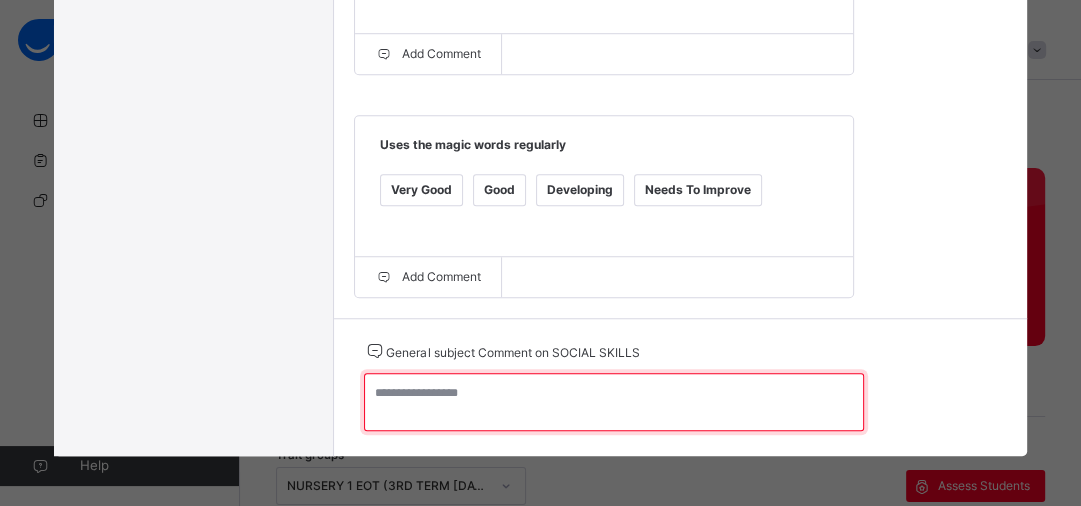 click at bounding box center (614, 402) 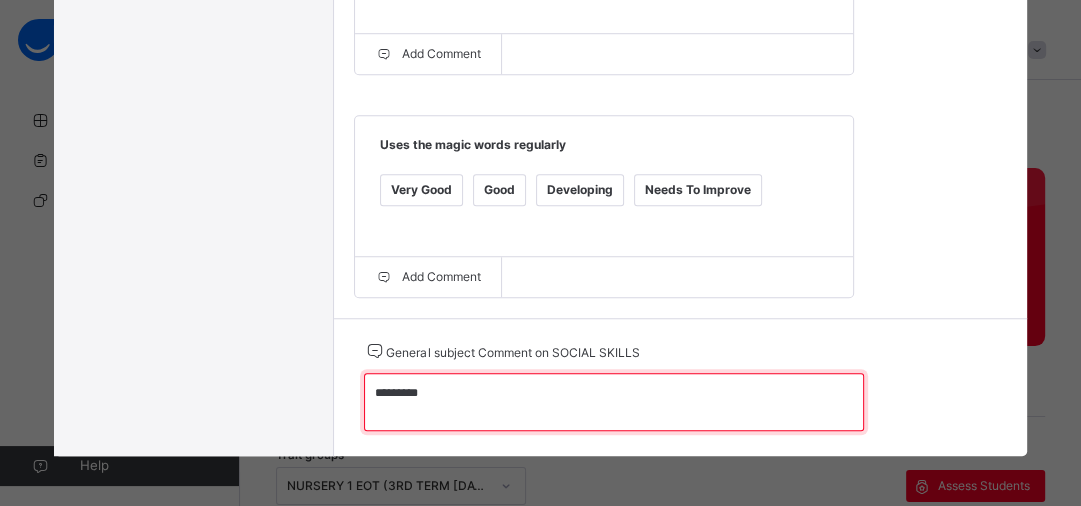 type on "*********" 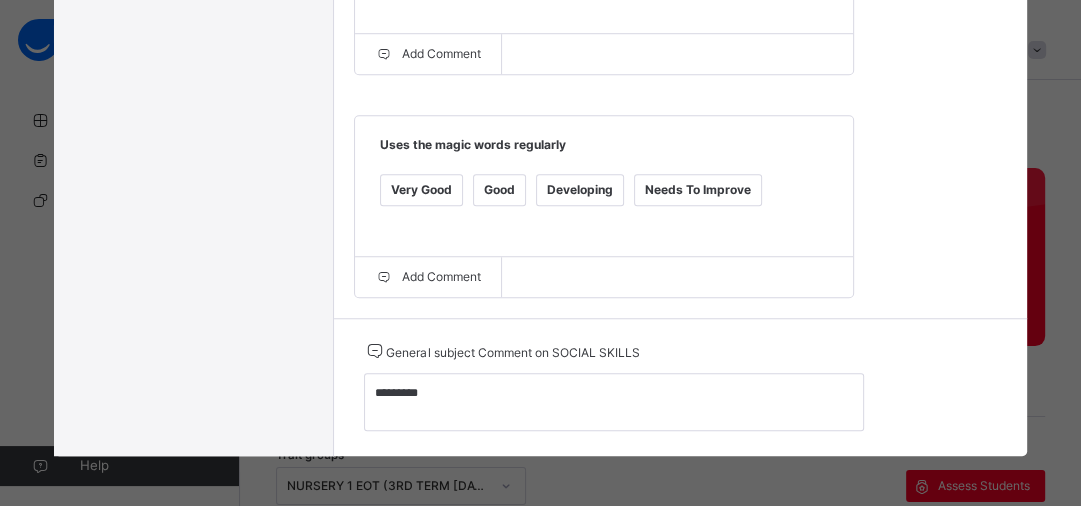 click on "Grade Rating Guide   ★ ★ ★ ★ Very Good  :  Very Good ★ ★ ★ ★ Good  :  Good ★ ★ ★ ★ Developing  :  Developing ★ ★ ★ ★ Needs To Improve  :  Needs To Improve Shows respect to peers and adults in the environment   Very Good Good Developing Needs To Improve  Add Comment Can express self in public   Very Good Good Developing Needs To Improve  Add Comment Enjoys the company of other children   Very Good Good Developing Needs To Improve  Add Comment Uses the magic words regularly   Very Good Good Developing Needs To Improve  Add Comment" at bounding box center [680, -232] 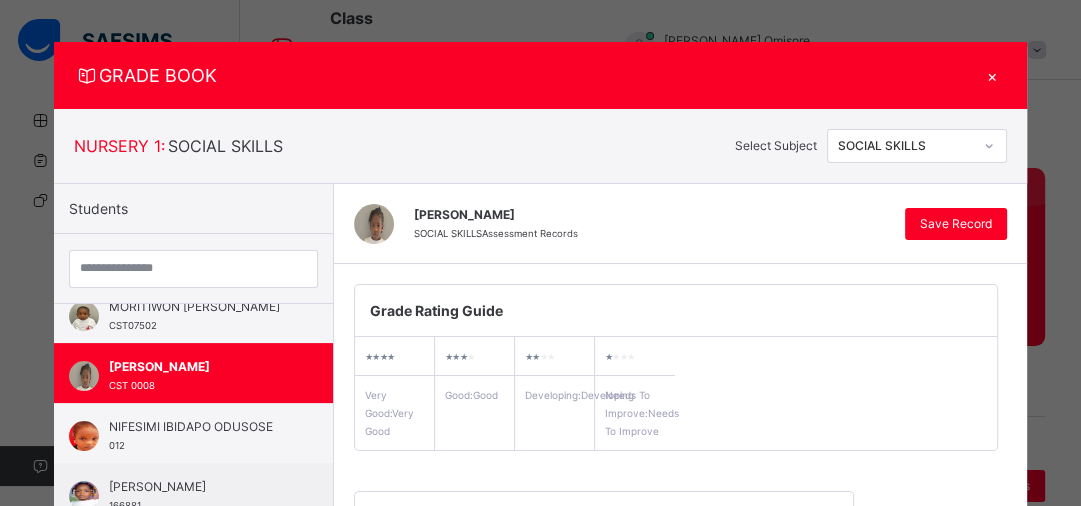 scroll, scrollTop: 0, scrollLeft: 0, axis: both 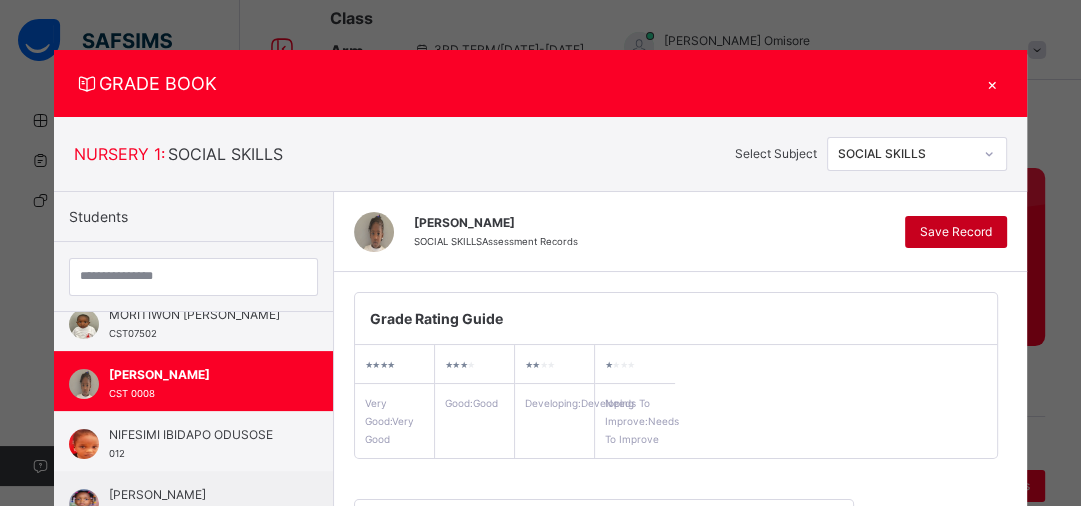 click on "Save Record" at bounding box center [956, 232] 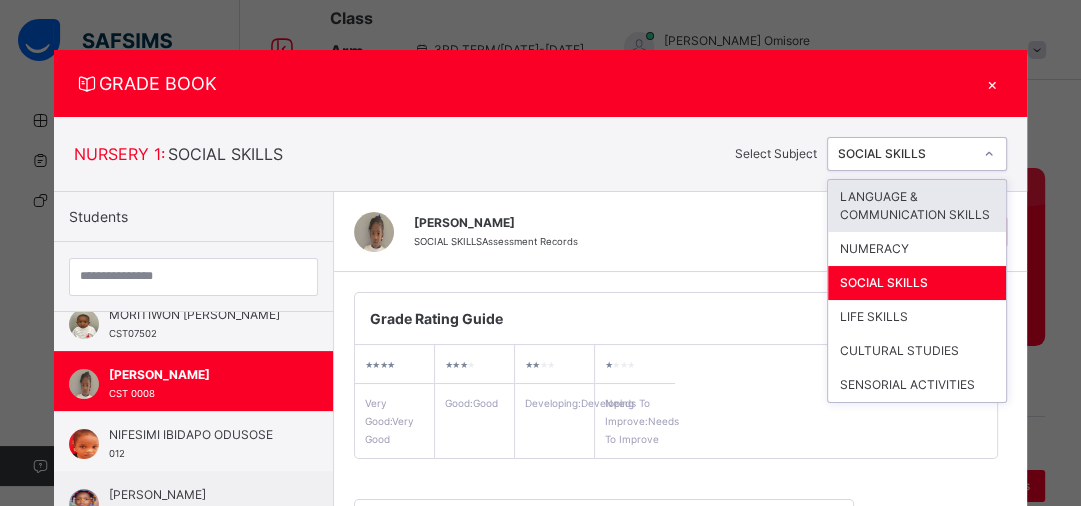 click 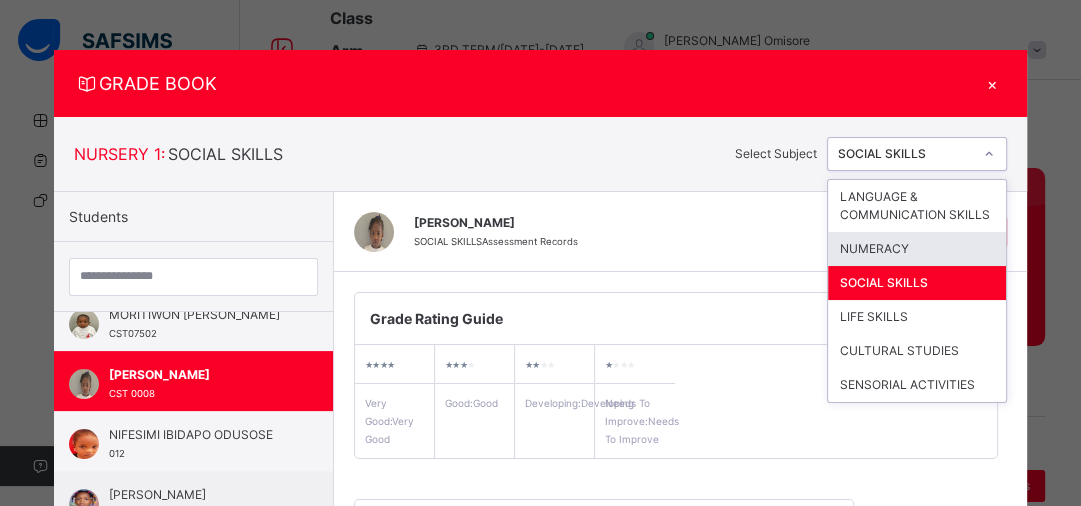 click on "NUMERACY" at bounding box center (917, 249) 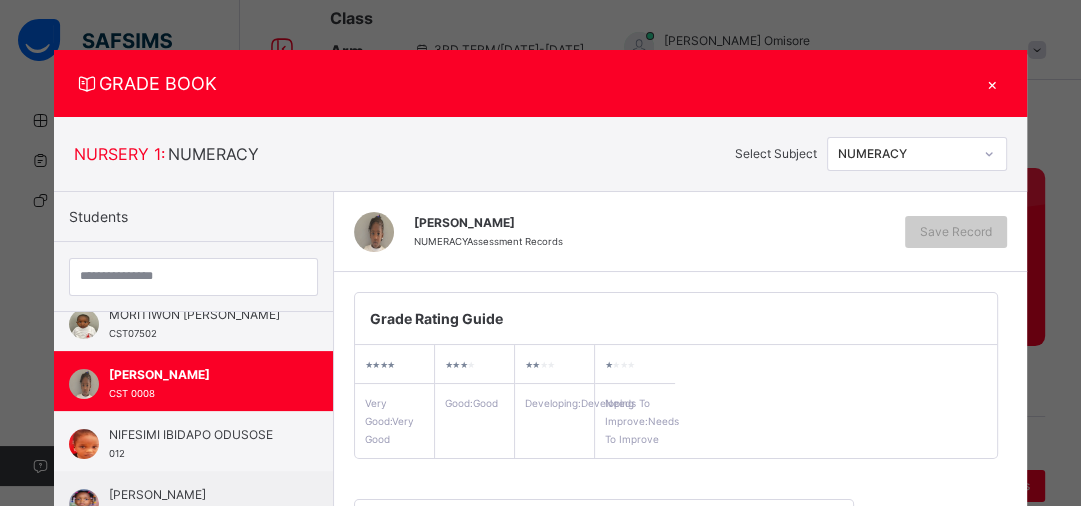 click on "Grade Rating Guide   ★ ★ ★ ★ Very Good  :  Very Good ★ ★ ★ ★ Good  :  Good ★ ★ ★ ★ Developing  :  Developing ★ ★ ★ ★ Needs To Improve  :  Needs To Improve" at bounding box center (676, 375) 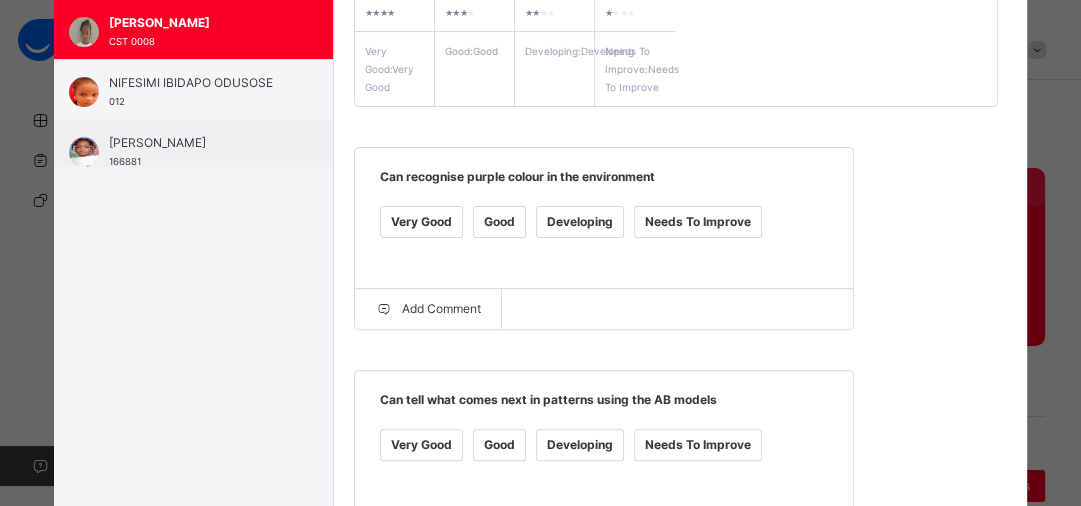 scroll, scrollTop: 384, scrollLeft: 0, axis: vertical 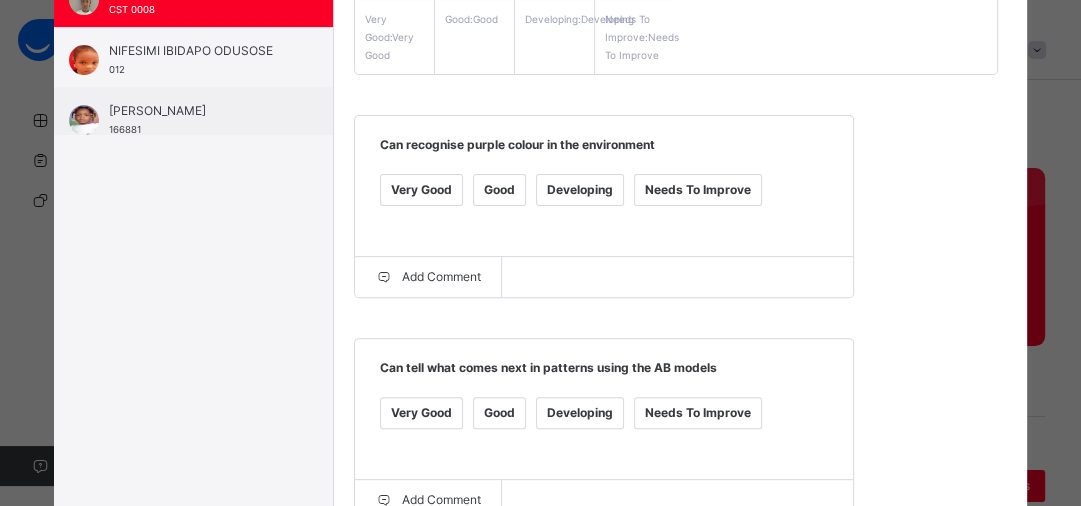 click on "Very Good" at bounding box center (421, 190) 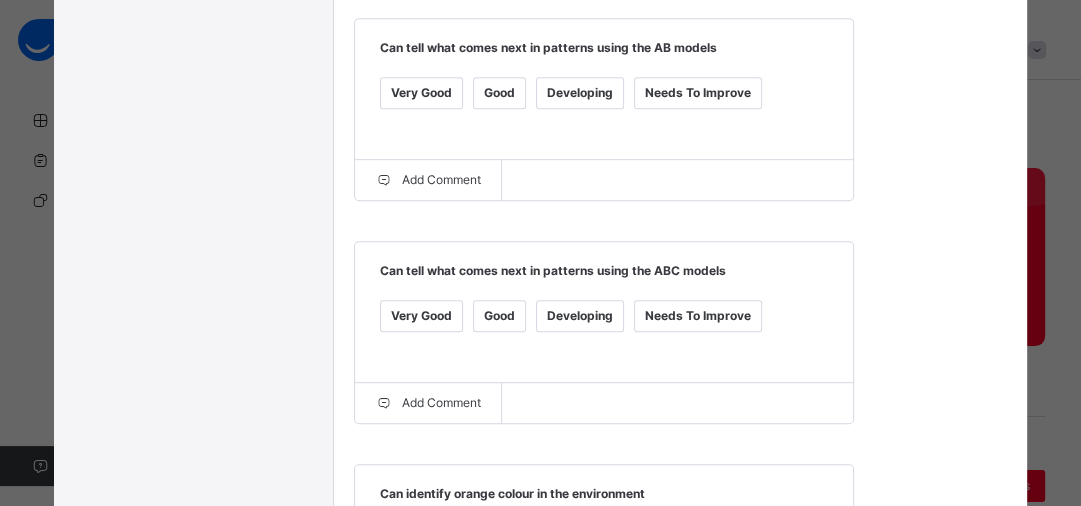 scroll, scrollTop: 736, scrollLeft: 0, axis: vertical 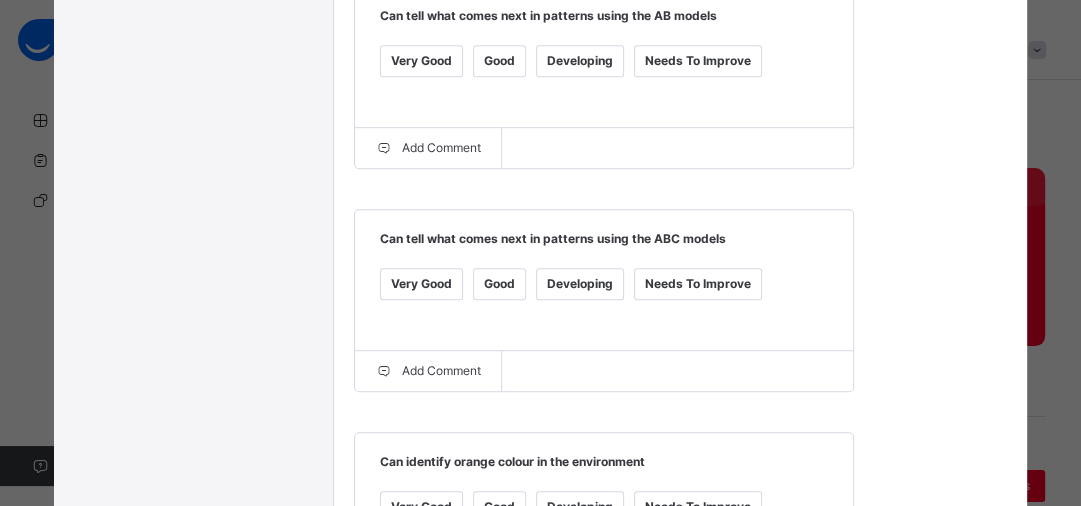 click on "Very Good" at bounding box center (421, 284) 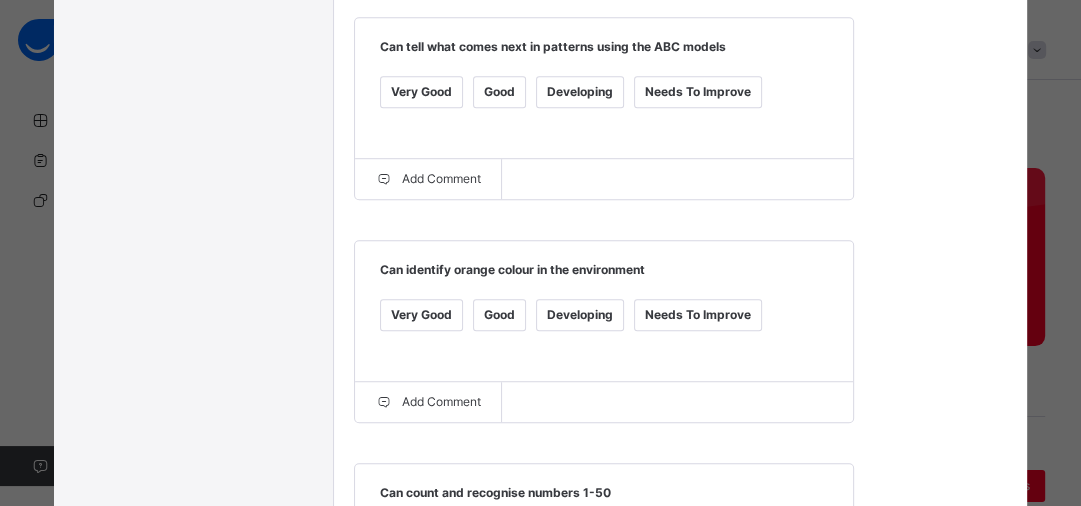 scroll, scrollTop: 960, scrollLeft: 0, axis: vertical 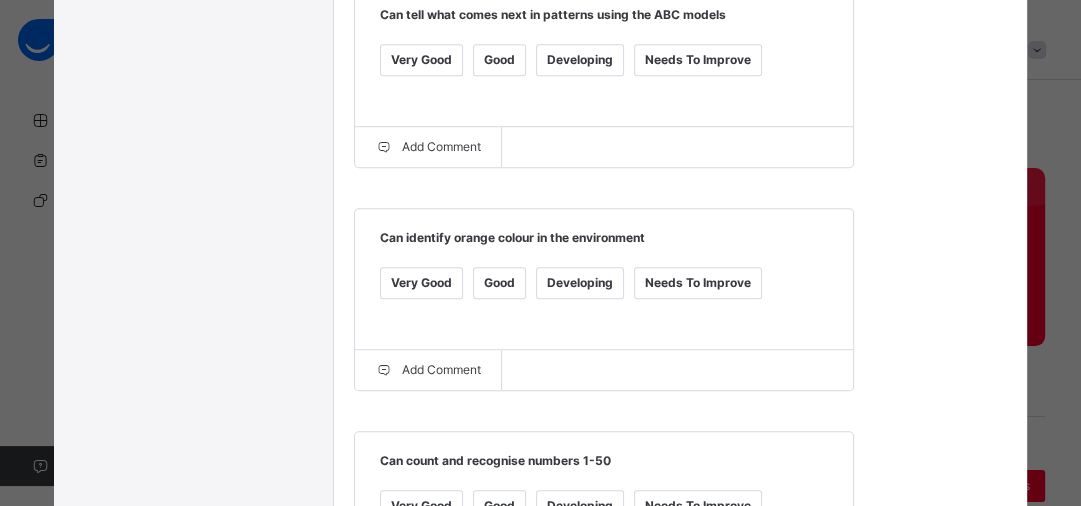 click on "Very Good" at bounding box center (421, 283) 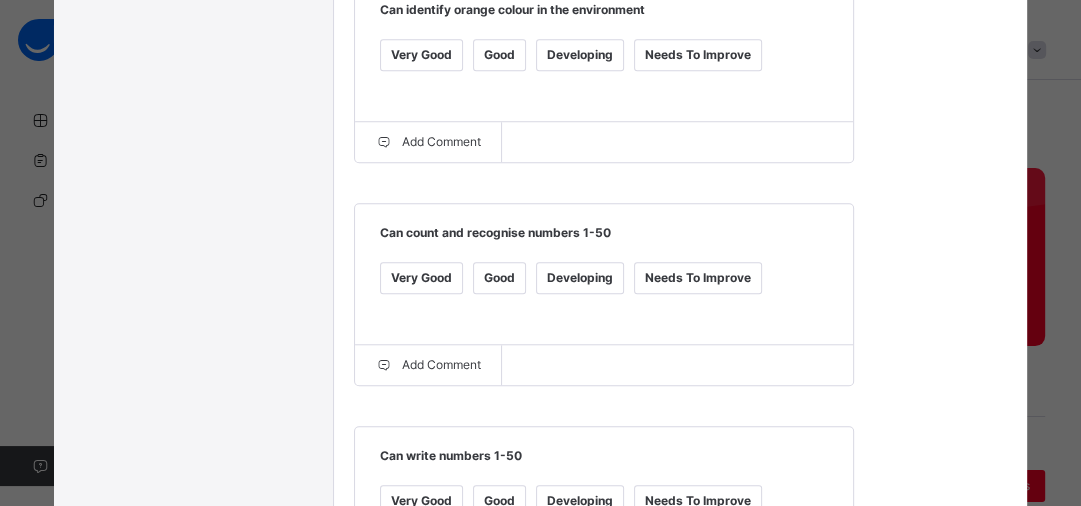 scroll, scrollTop: 1216, scrollLeft: 0, axis: vertical 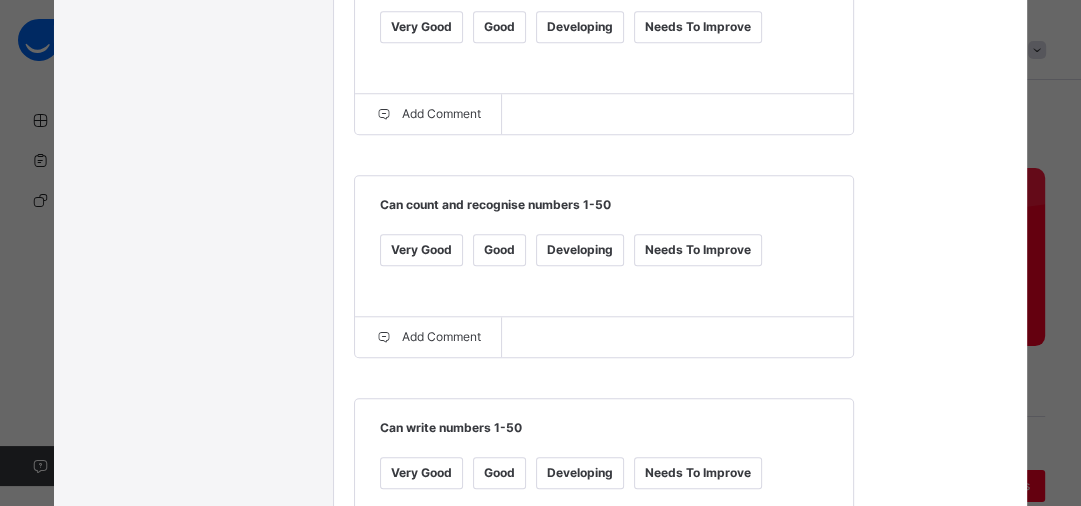 click on "Very Good" at bounding box center [421, 250] 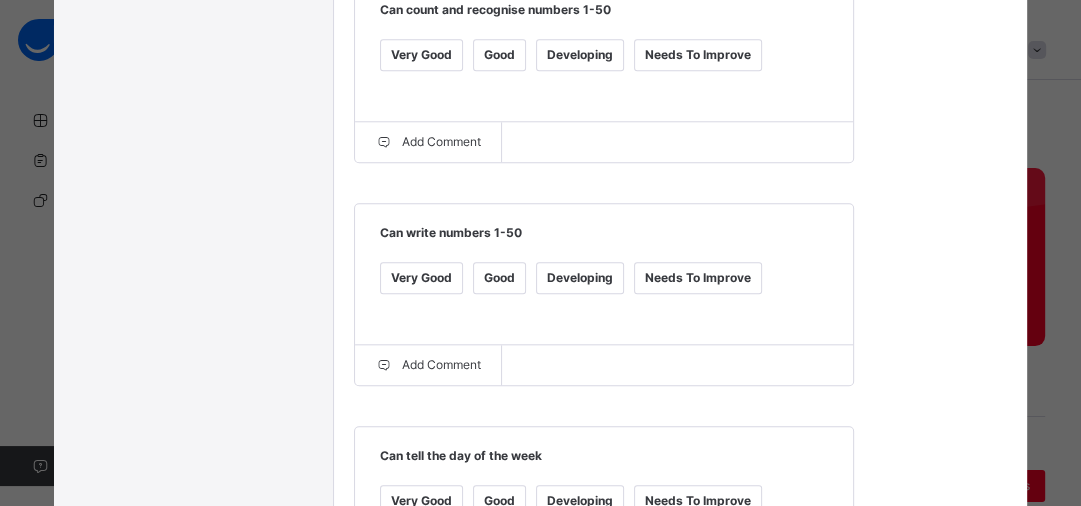 scroll, scrollTop: 1440, scrollLeft: 0, axis: vertical 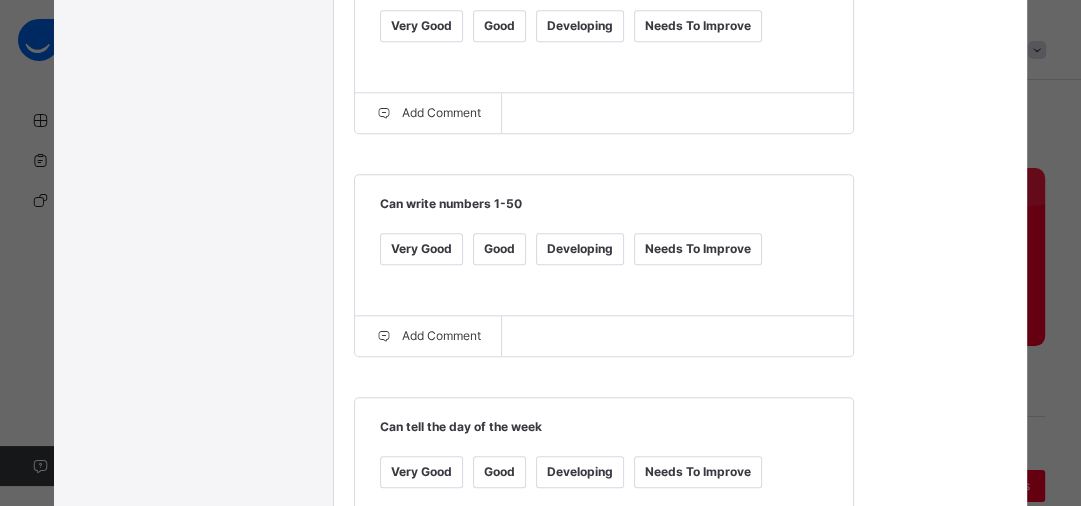 click on "Very Good" at bounding box center [421, 249] 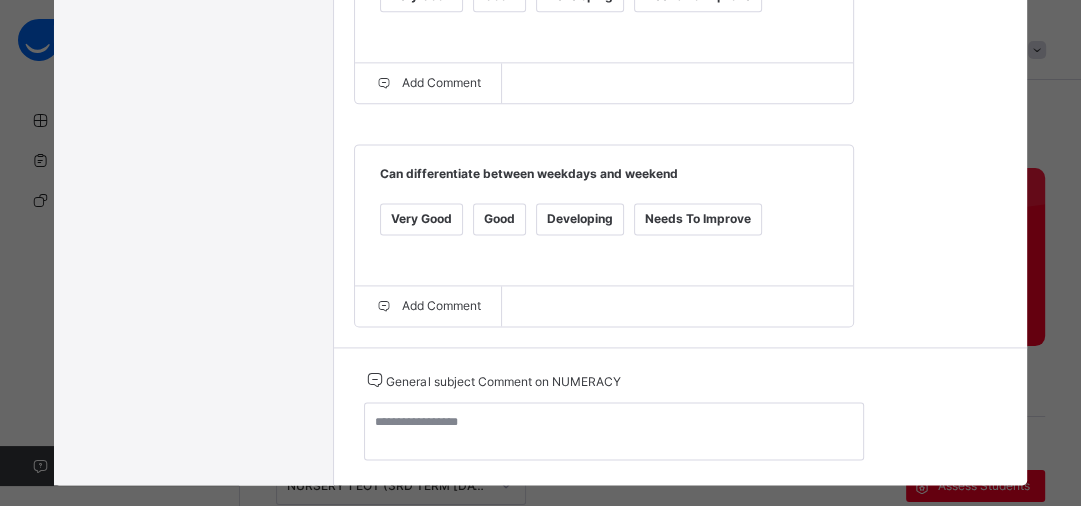 scroll, scrollTop: 1920, scrollLeft: 0, axis: vertical 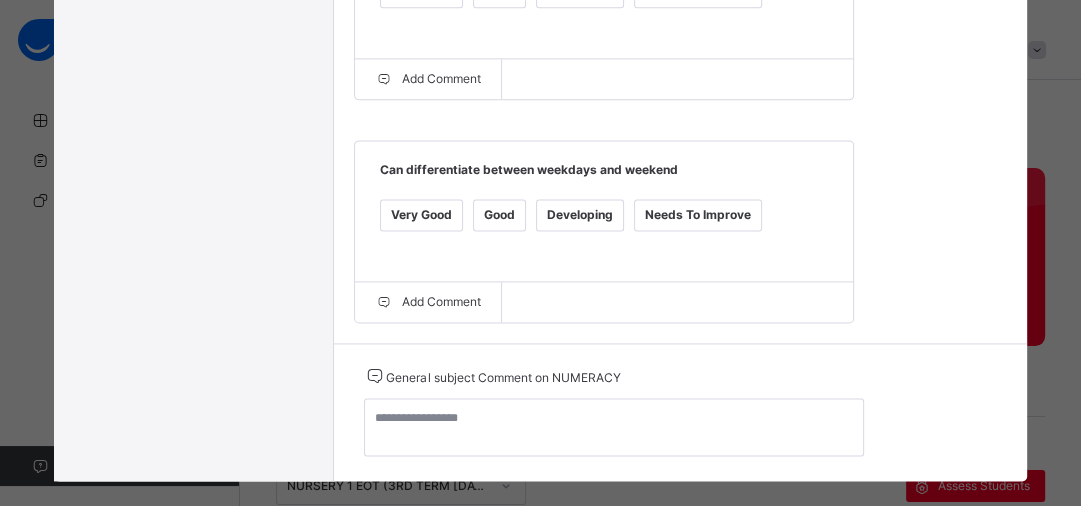 click on "Good" at bounding box center (499, -8) 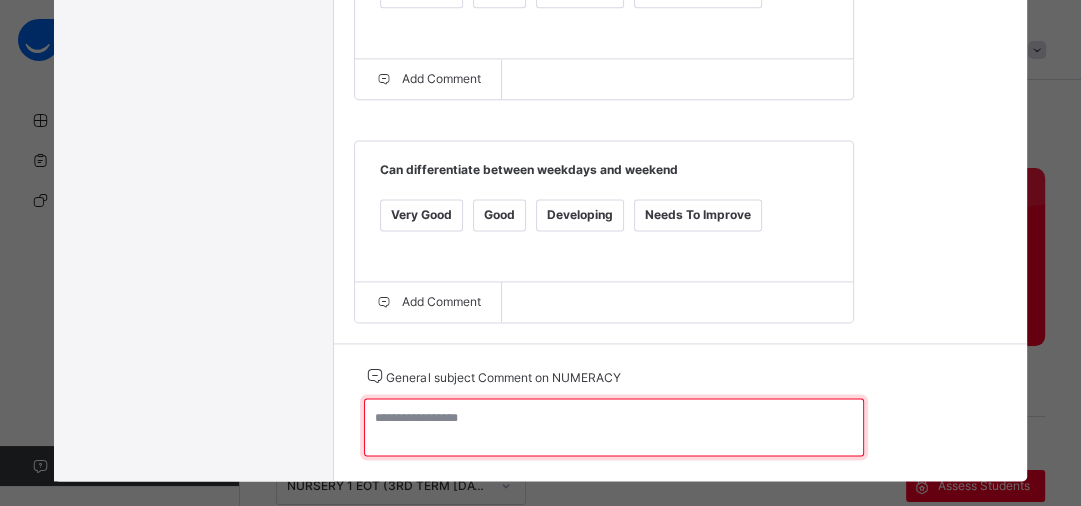 click at bounding box center (614, 427) 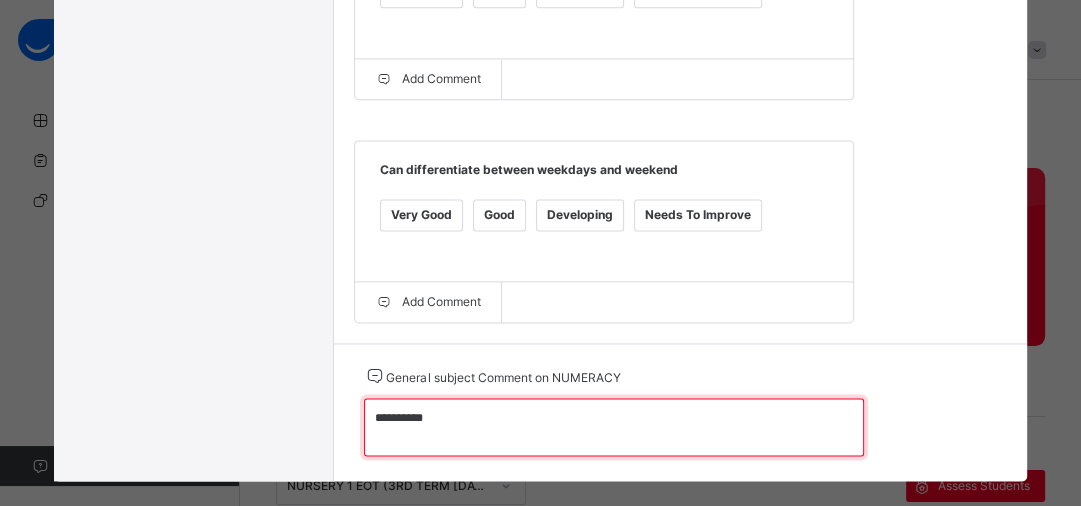 type on "**********" 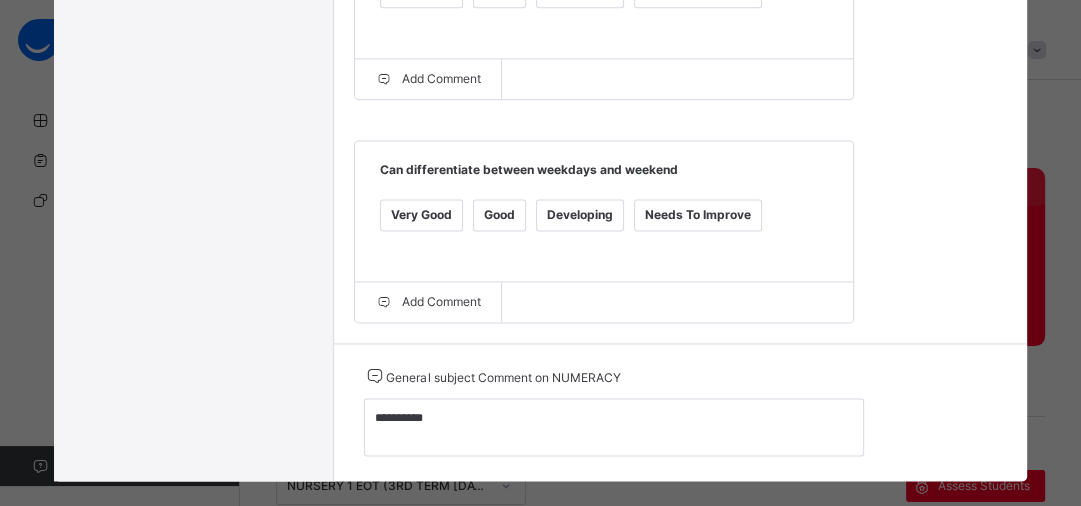 click on "Grade Rating Guide   ★ ★ ★ ★ Very Good  :  Very Good ★ ★ ★ ★ Good  :  Good ★ ★ ★ ★ Developing  :  Developing ★ ★ ★ ★ Needs To Improve  :  Needs To Improve Can recognise purple colour in the environment   Very Good Good Developing Needs To Improve  Add Comment Can tell what comes next in patterns using the AB models   Very Good Good Developing Needs To Improve  Add Comment Can tell what comes next in patterns using the ABC models   Very Good Good Developing Needs To Improve  Add Comment Can identify orange colour in the environment   Very Good Good Developing Needs To Improve  Add Comment Can count and recognise numbers 1-50   Very Good Good Developing Needs To Improve  Add Comment Can write numbers 1-50   Very Good Good Developing Needs To Improve  Add Comment Can tell the day of the week   Very Good Good Developing Needs To Improve  Add Comment Can differentiate between weekdays and weekend   Very Good Good Developing Needs To Improve  Add Comment" at bounding box center (680, -653) 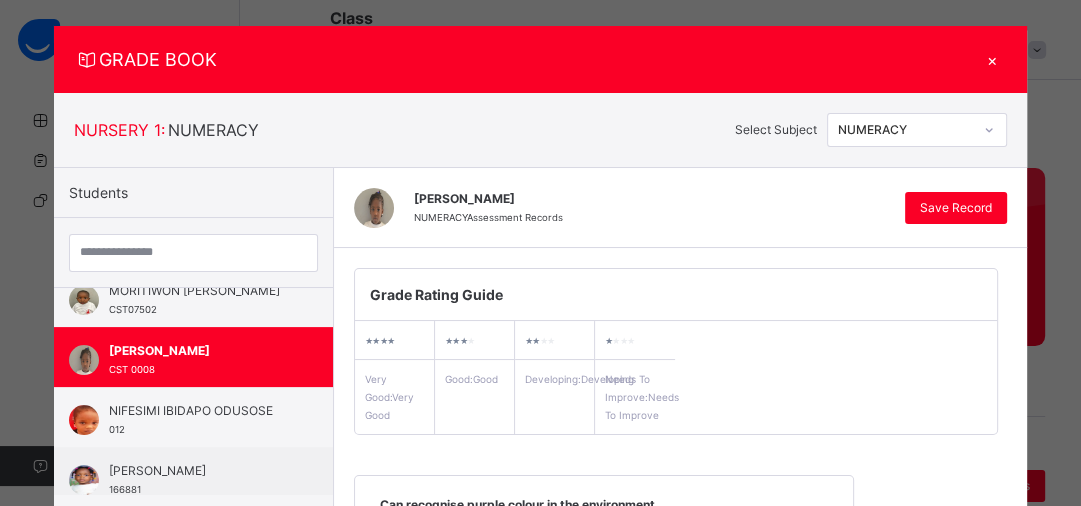 scroll, scrollTop: 0, scrollLeft: 0, axis: both 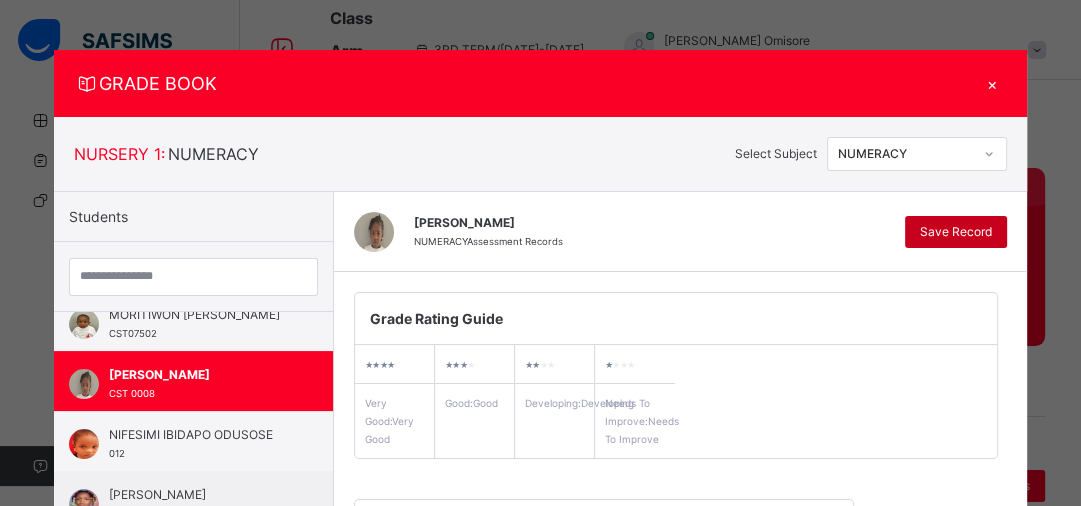 click on "Save Record" at bounding box center (956, 232) 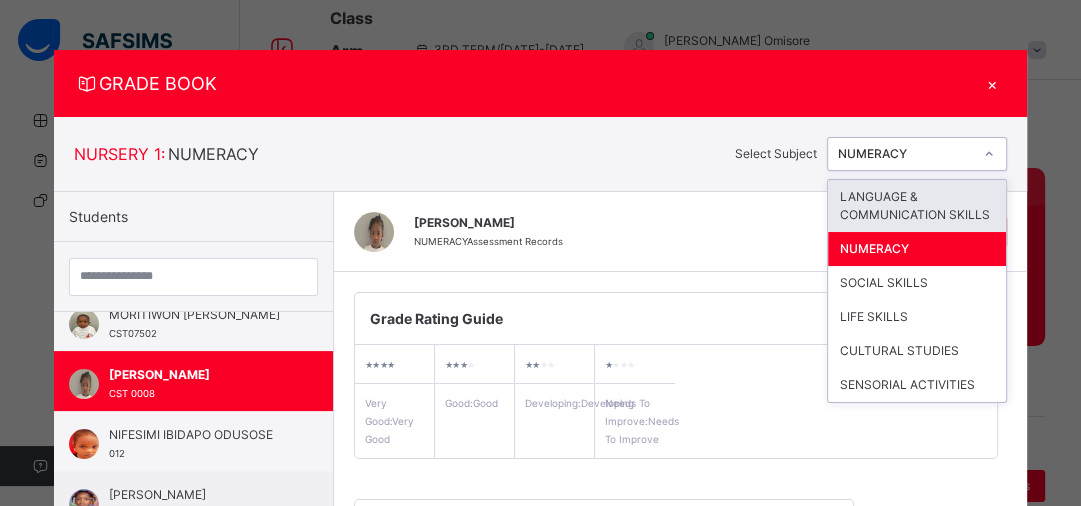click 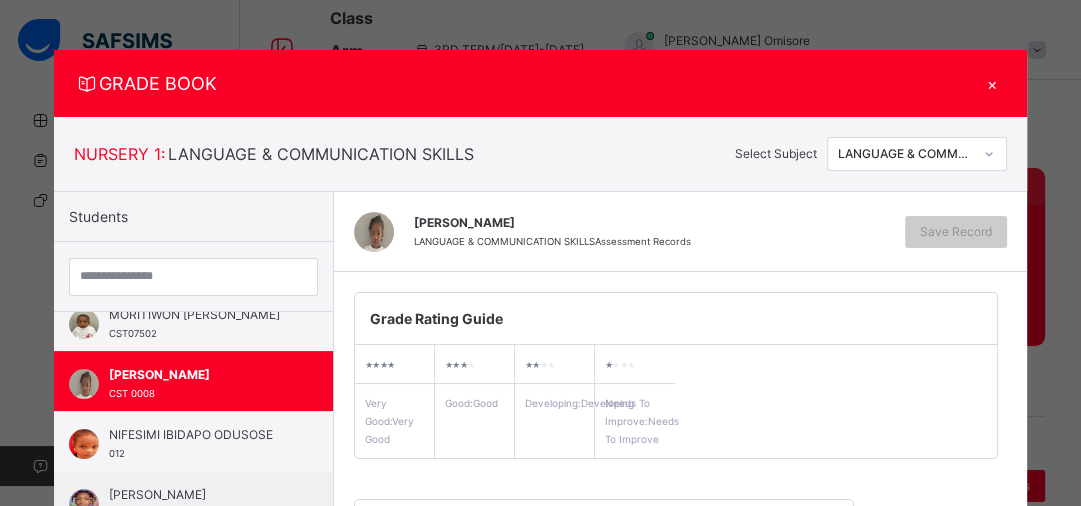 click on "Grade Rating Guide   ★ ★ ★ ★ Very Good  :  Very Good ★ ★ ★ ★ Good  :  Good ★ ★ ★ ★ Developing  :  Developing ★ ★ ★ ★ Needs To Improve  :  Needs To Improve" at bounding box center [676, 375] 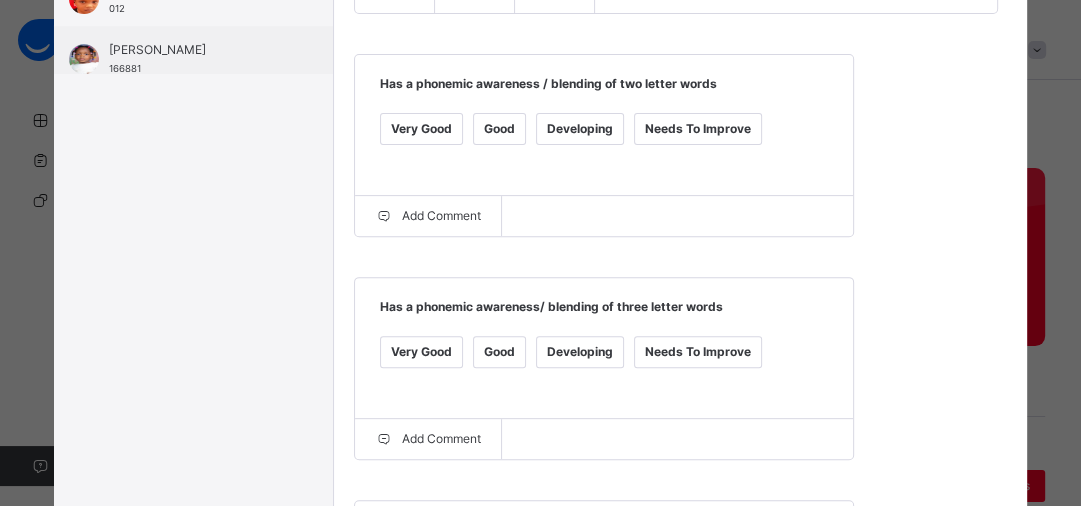 scroll, scrollTop: 448, scrollLeft: 0, axis: vertical 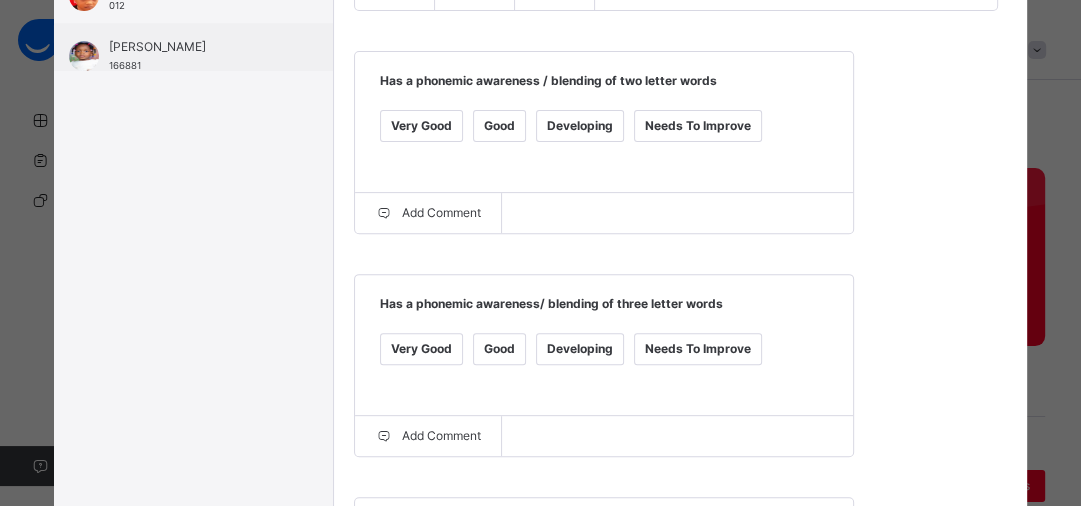 click on "Very Good" at bounding box center (421, 126) 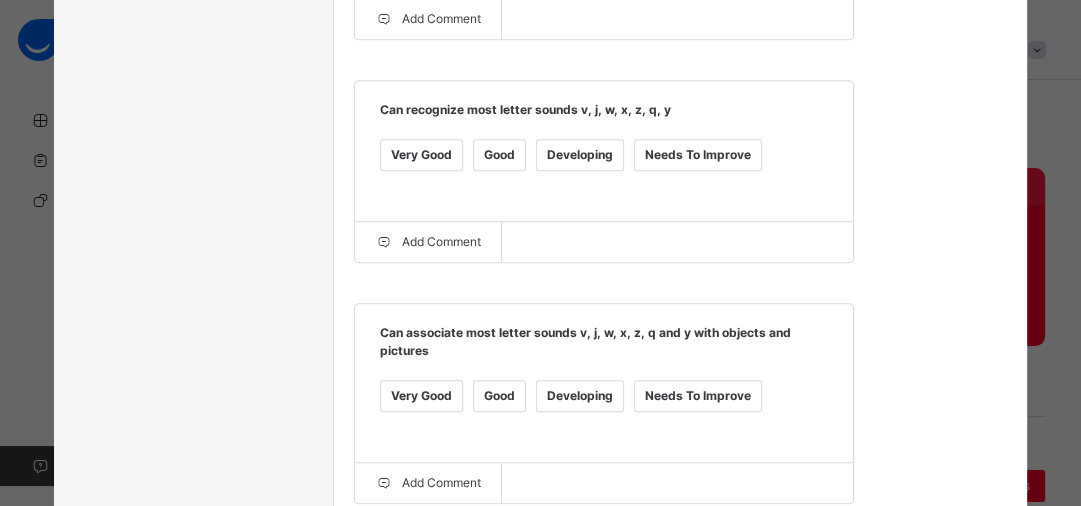 scroll, scrollTop: 896, scrollLeft: 0, axis: vertical 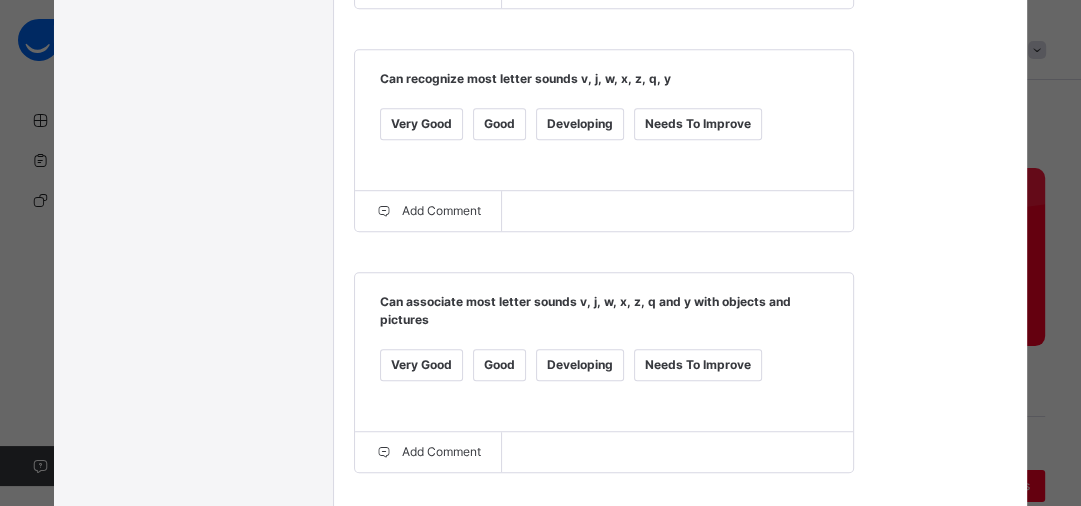 click on "Very Good" at bounding box center (421, 124) 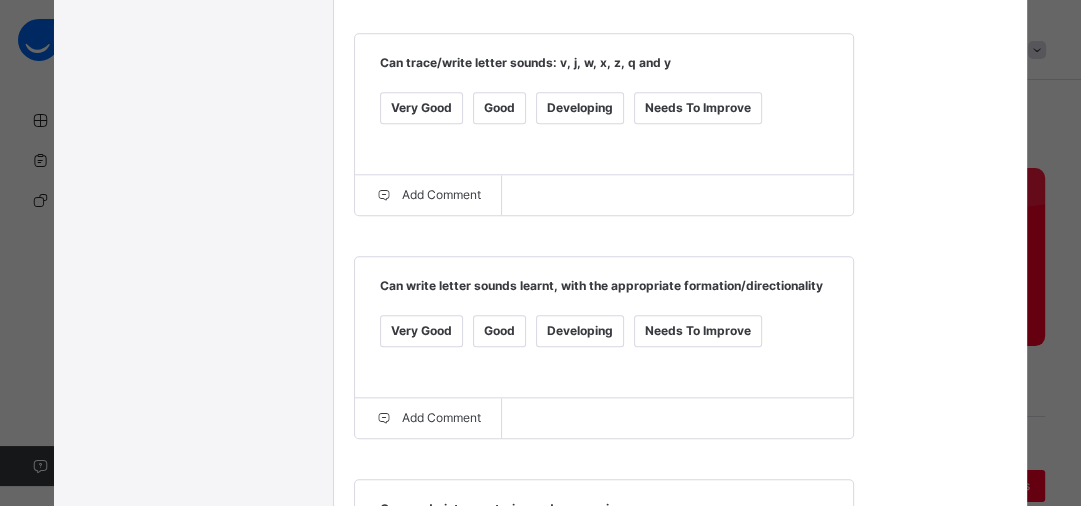 scroll, scrollTop: 1408, scrollLeft: 0, axis: vertical 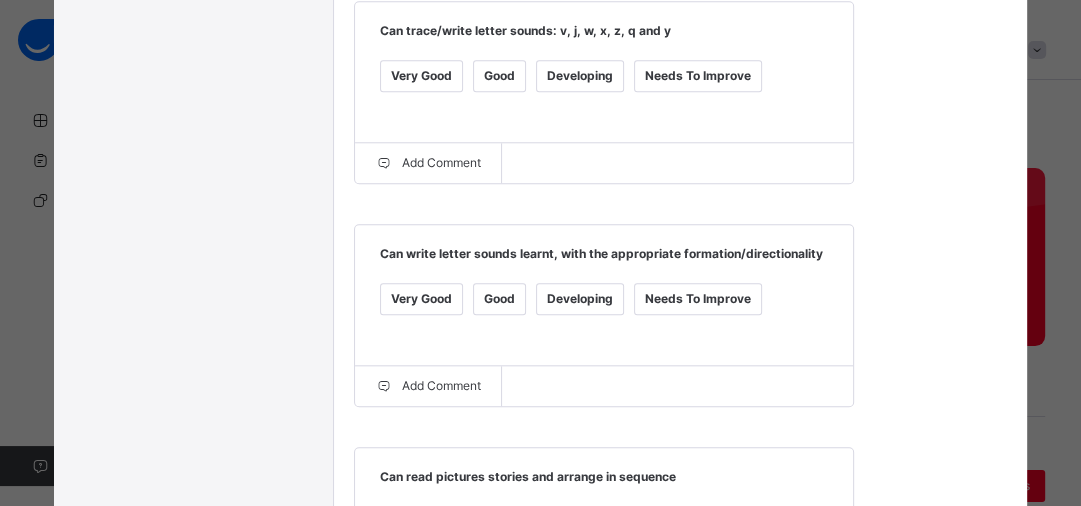 click on "Very Good" at bounding box center [421, 76] 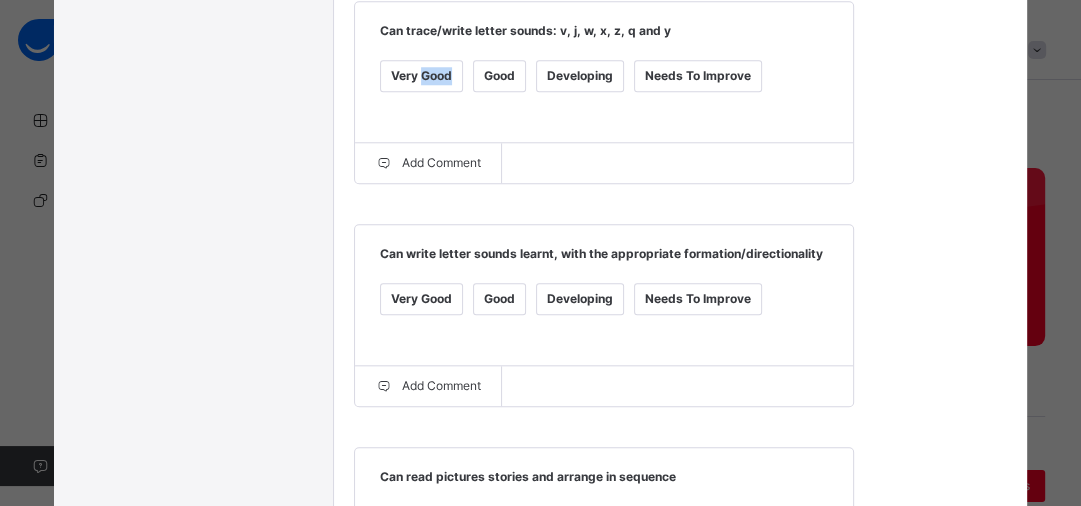 click on "Very Good" at bounding box center (421, 76) 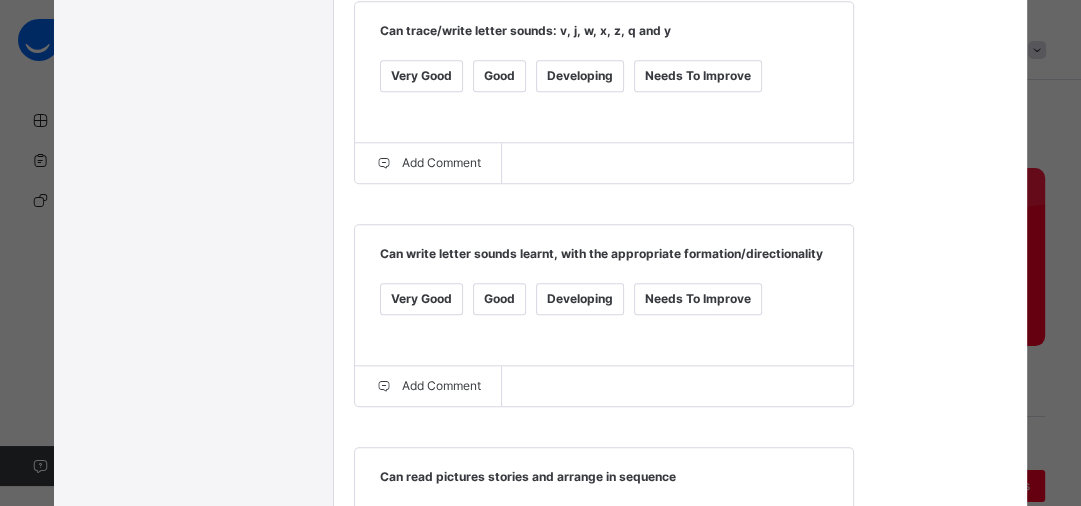 click on "Very Good" at bounding box center (421, 76) 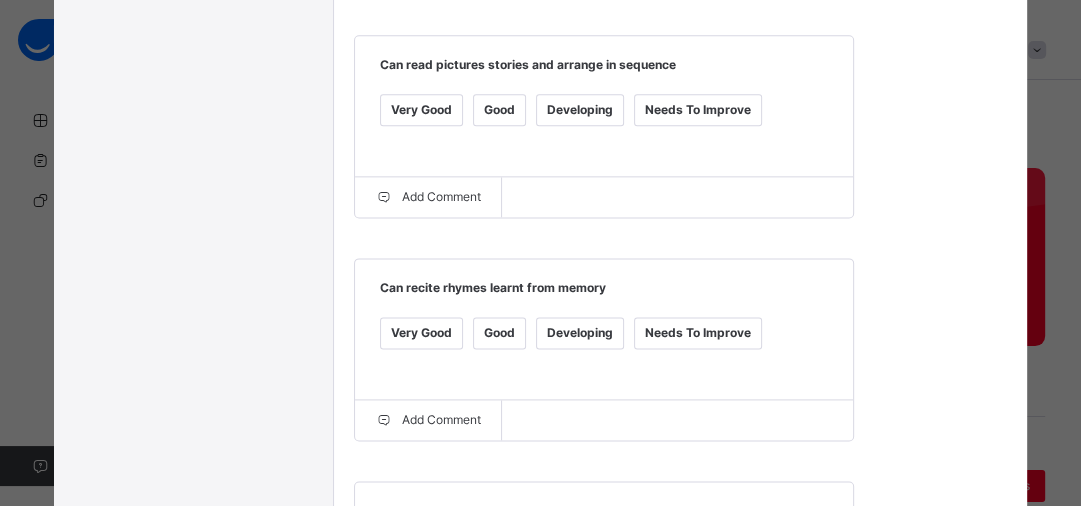 scroll, scrollTop: 1824, scrollLeft: 0, axis: vertical 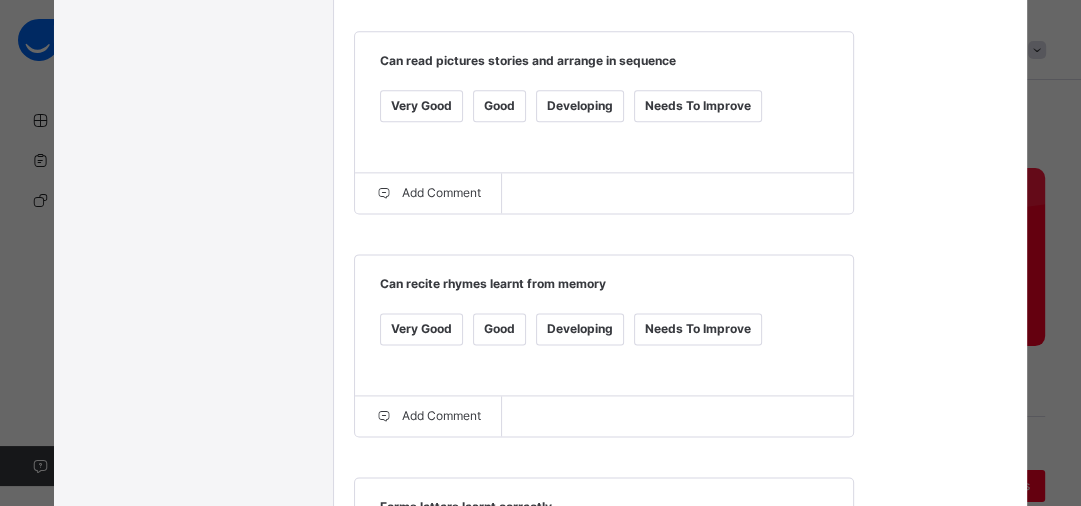 click on "Very Good" at bounding box center [421, 106] 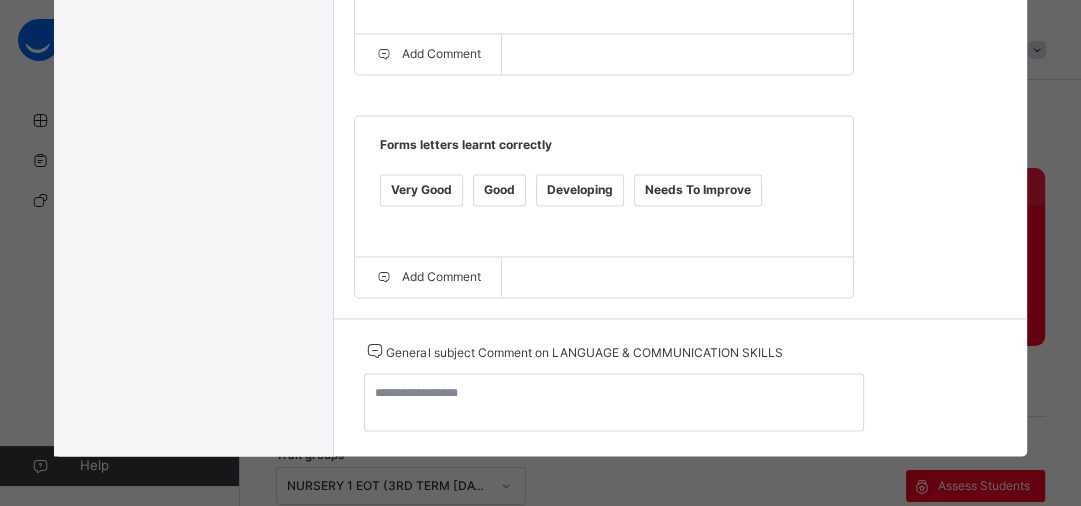 scroll, scrollTop: 2208, scrollLeft: 0, axis: vertical 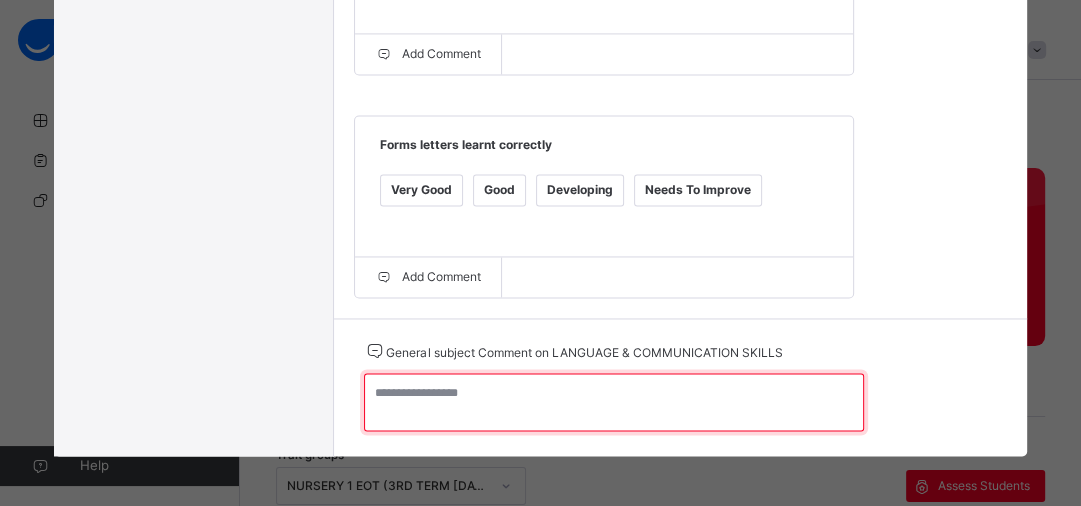 click at bounding box center [614, 402] 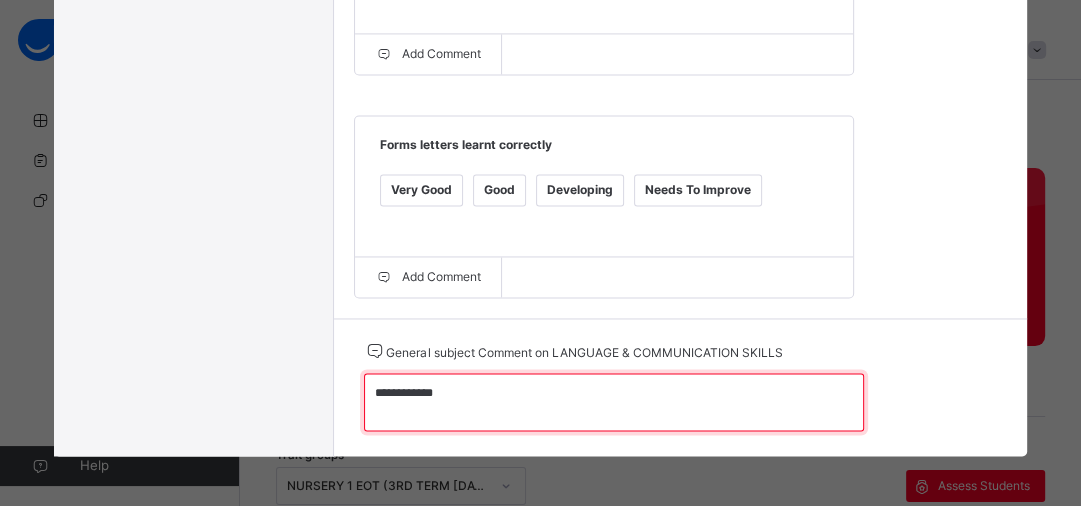 type on "**********" 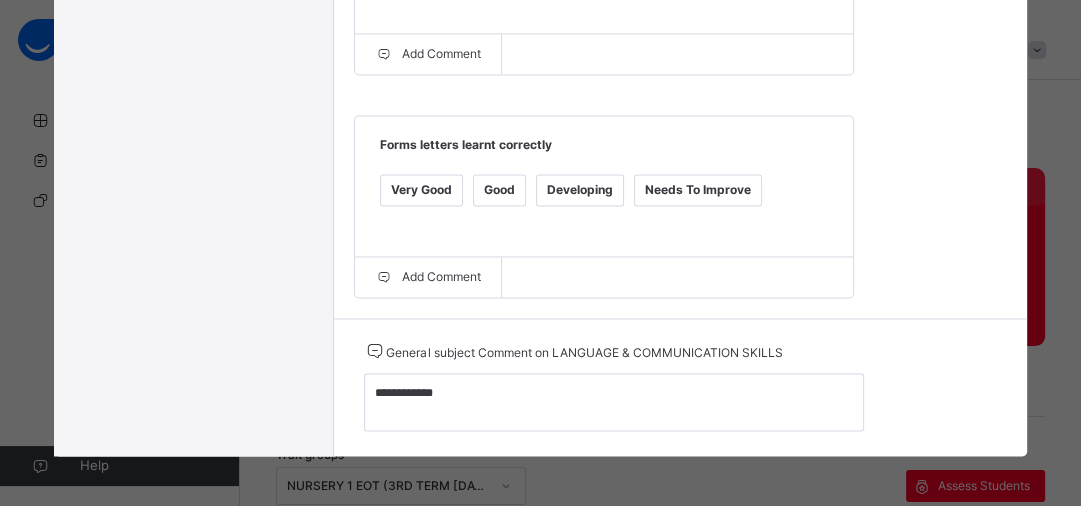 click on "Grade Rating Guide   ★ ★ ★ ★ Very Good  :  Very Good ★ ★ ★ ★ Good  :  Good ★ ★ ★ ★ Developing  :  Developing ★ ★ ★ ★ Needs To Improve  :  Needs To Improve Has a phonemic awareness / blending of two letter words   Very Good Good Developing Needs To Improve  Add Comment Has a phonemic awareness/ blending of three letter words   Very Good Good Developing Needs To Improve  Add Comment Can recognize most letter sounds v, j, w, x, z, q, y   Very Good Good Developing Needs To Improve  Add Comment Can associate most letter sounds v, j, w, x, z, q and y with objects and pictures   Very Good Good Developing Needs To Improve  Add Comment Can trace/write letter sounds: v, j, w, x, z, q and y   Very Good Good Developing Needs To Improve  Add Comment Can write letter sounds learnt, with the appropriate formation/directionality   Very Good Good Developing Needs To Improve  Add Comment Can read pictures stories and arrange in sequence   Very Good Good Developing Needs To Improve  Add Comment" at bounding box center (680, -798) 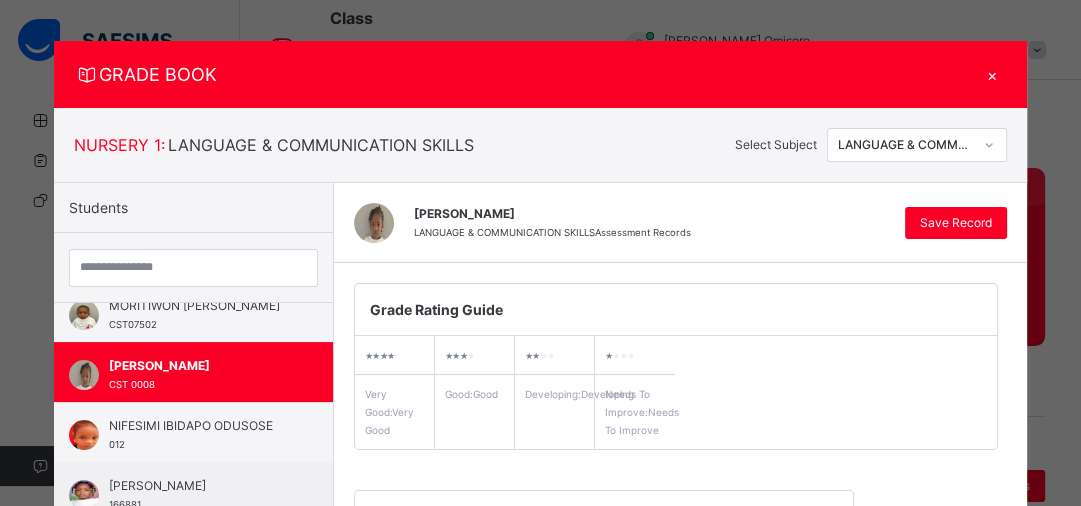 scroll, scrollTop: 0, scrollLeft: 0, axis: both 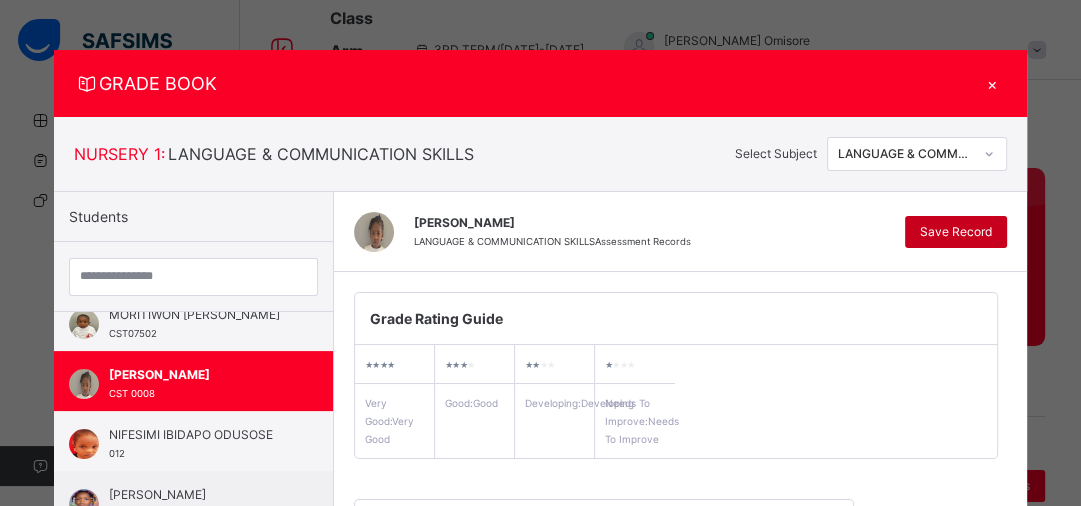 click on "Save Record" at bounding box center (956, 232) 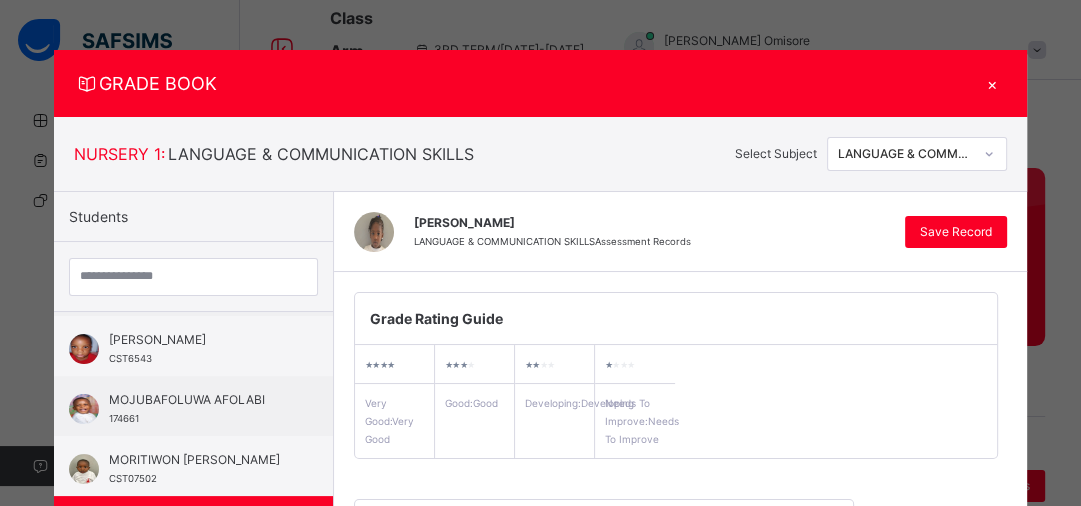 scroll, scrollTop: 341, scrollLeft: 0, axis: vertical 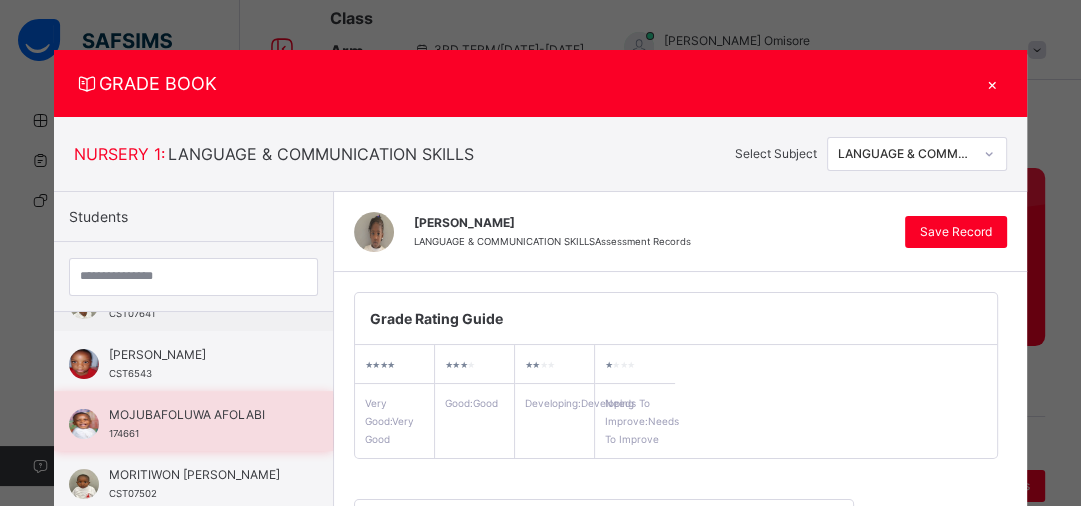 click on "MOJUBAFOLUWA  AFOLABI" at bounding box center [198, 415] 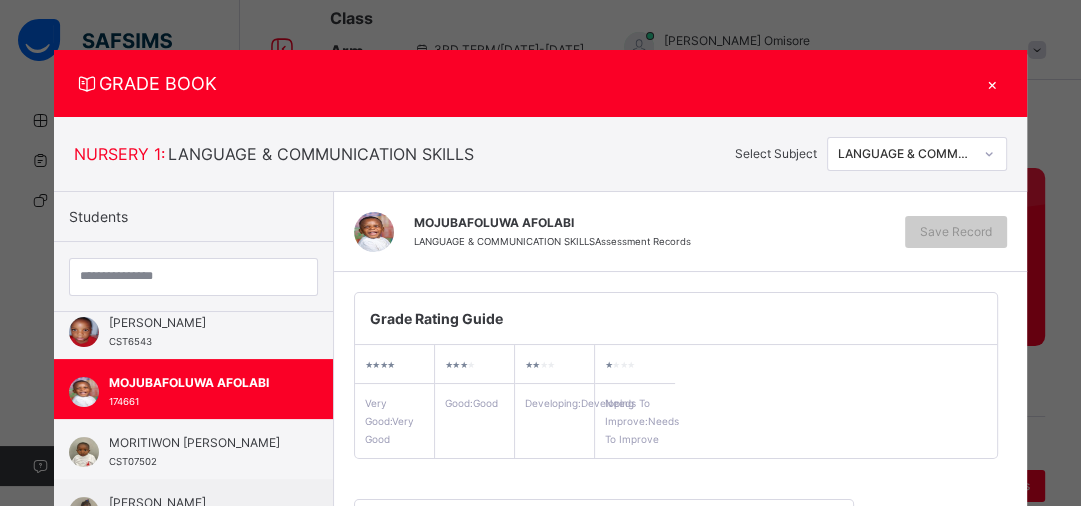 scroll, scrollTop: 405, scrollLeft: 0, axis: vertical 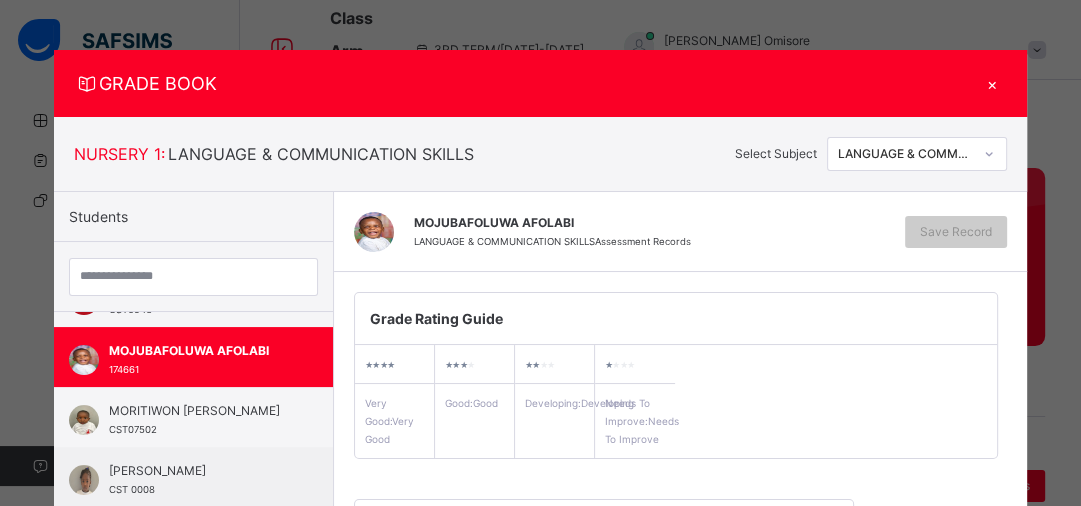 click on "Grade Rating Guide   ★ ★ ★ ★ Very Good  :  Very Good ★ ★ ★ ★ Good  :  Good ★ ★ ★ ★ Developing  :  Developing ★ ★ ★ ★ Needs To Improve  :  Needs To Improve" at bounding box center (676, 375) 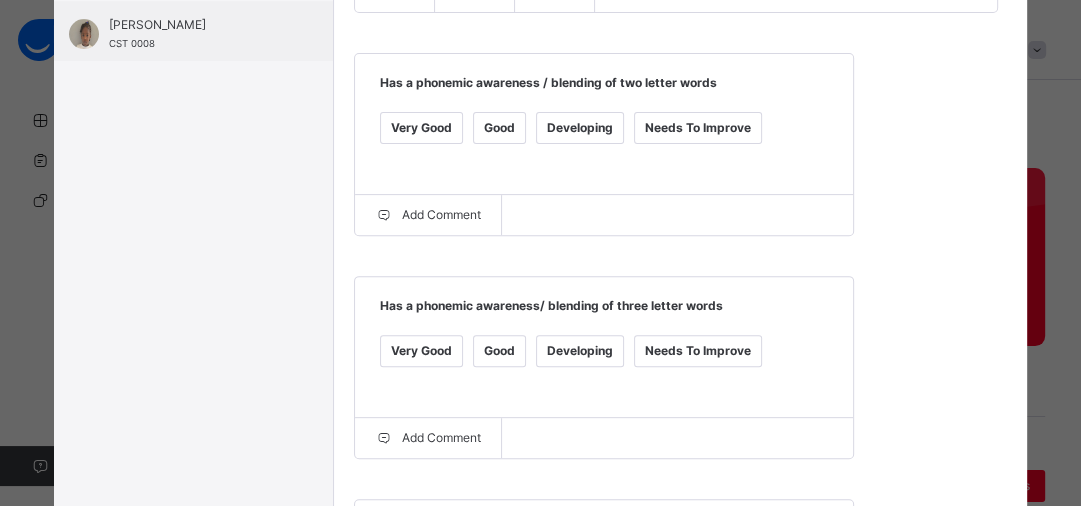 scroll, scrollTop: 448, scrollLeft: 0, axis: vertical 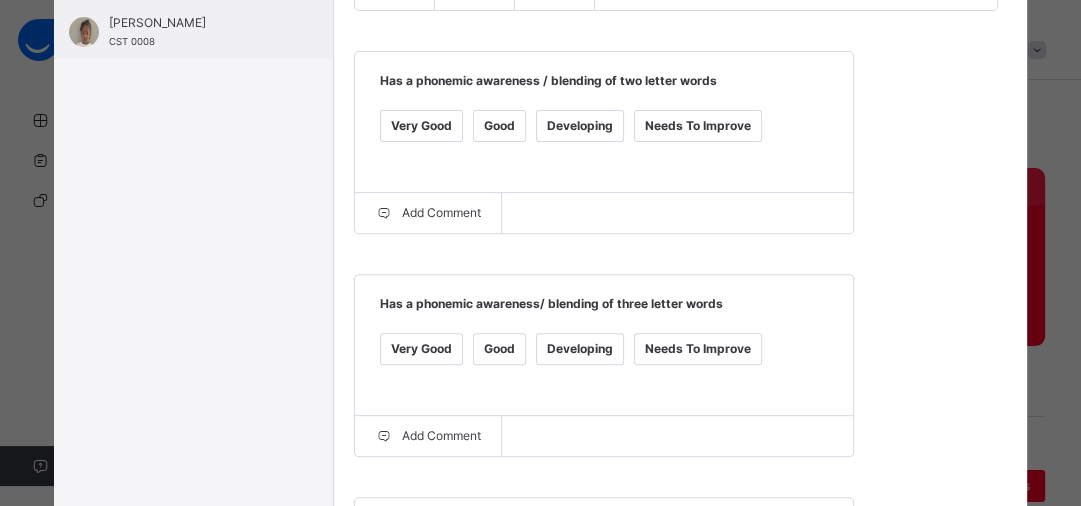 click on "Very Good" at bounding box center (421, 126) 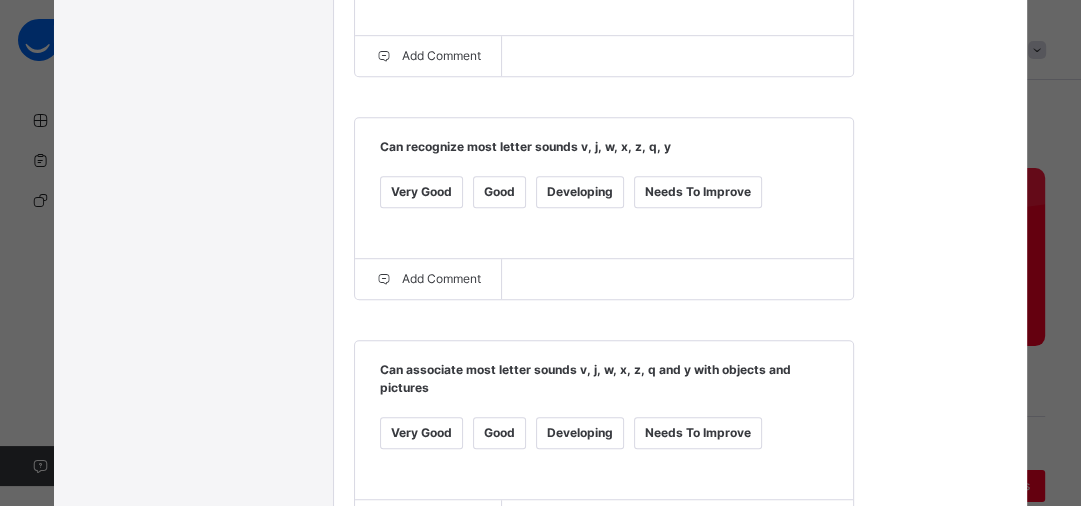 scroll, scrollTop: 832, scrollLeft: 0, axis: vertical 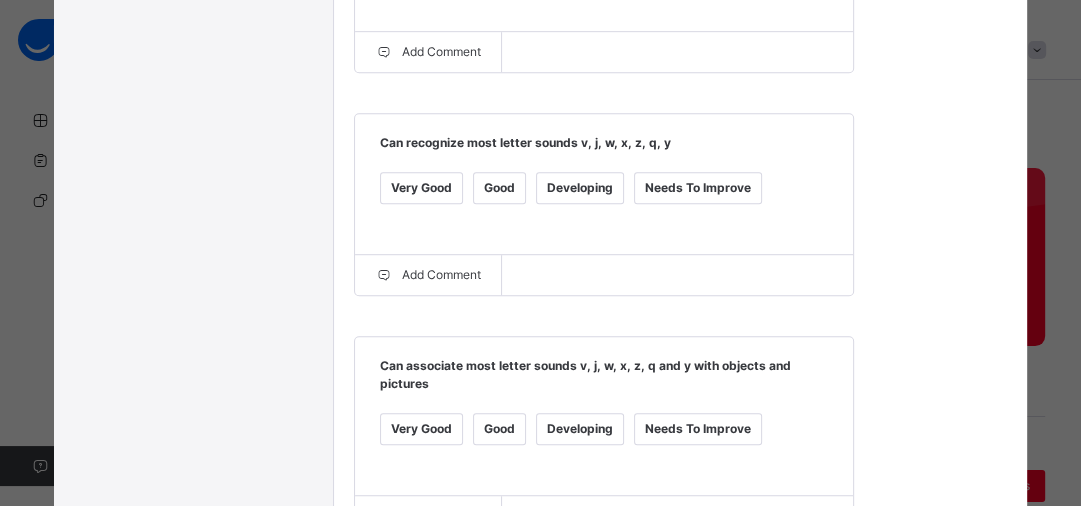 click on "Very Good" at bounding box center (421, 188) 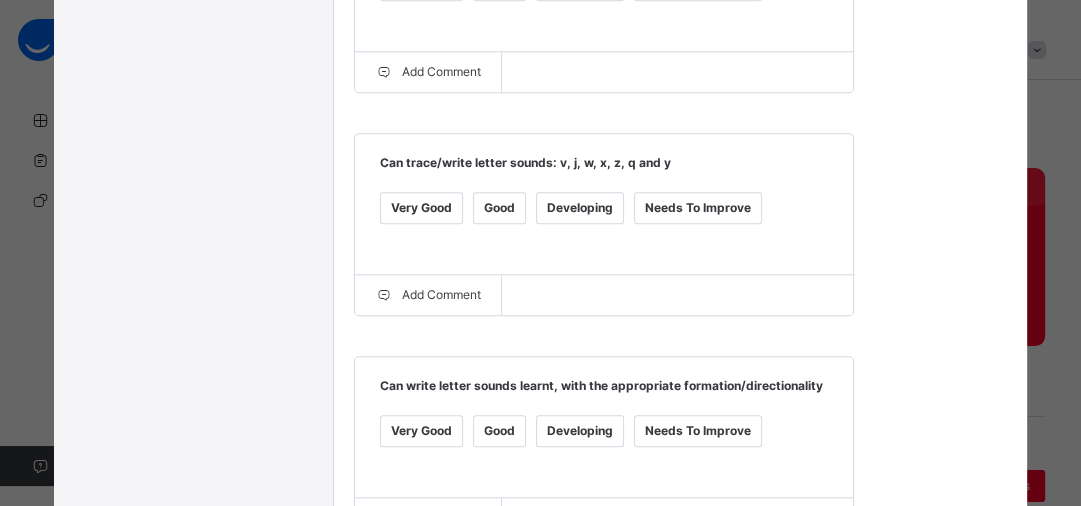 scroll, scrollTop: 1280, scrollLeft: 0, axis: vertical 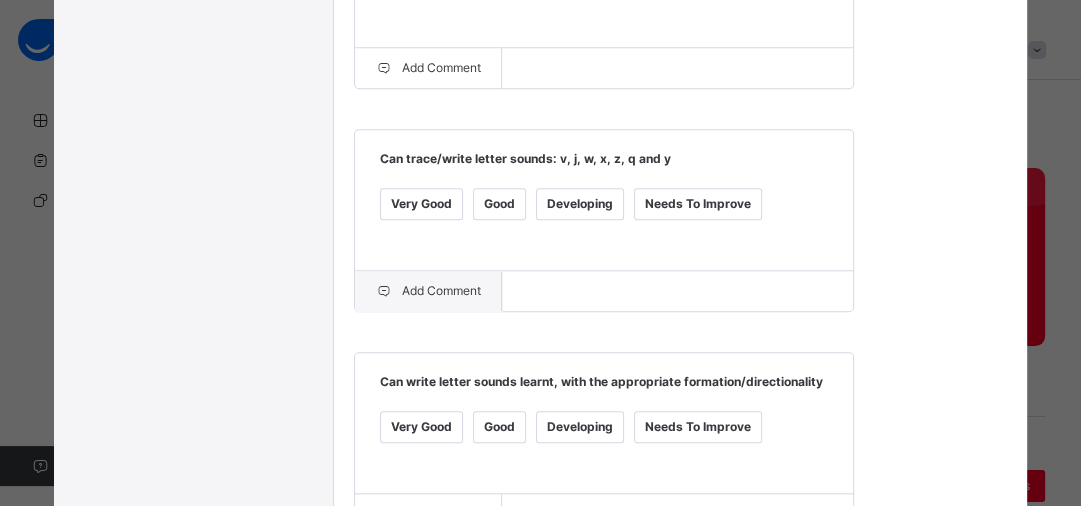 drag, startPoint x: 906, startPoint y: 368, endPoint x: 476, endPoint y: 334, distance: 431.3421 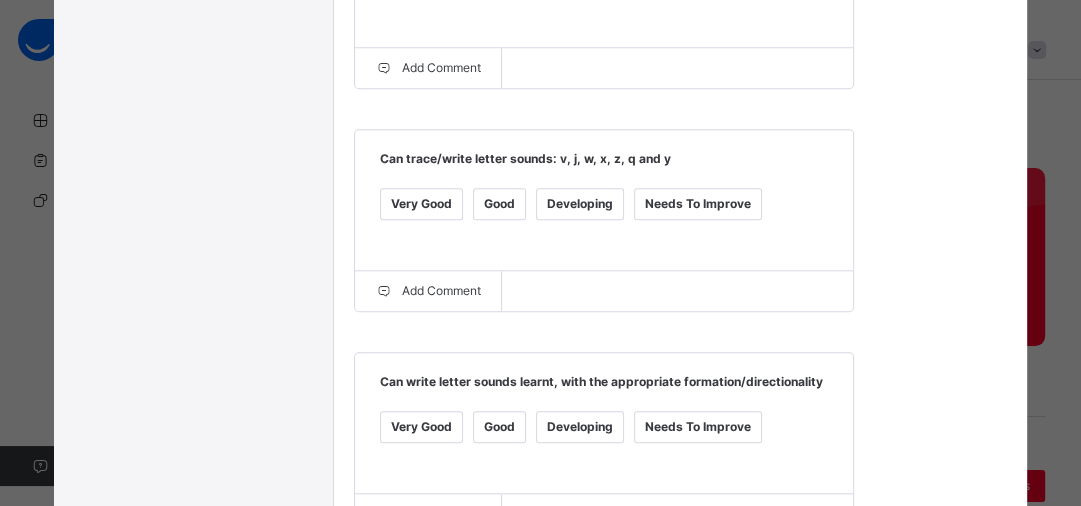 click on "Very Good" at bounding box center (421, 204) 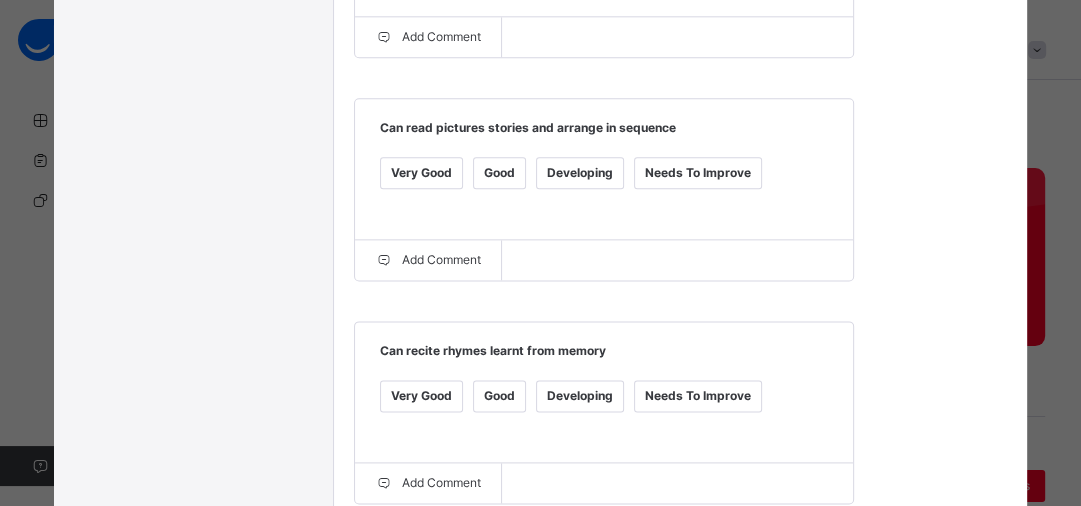 scroll, scrollTop: 1760, scrollLeft: 0, axis: vertical 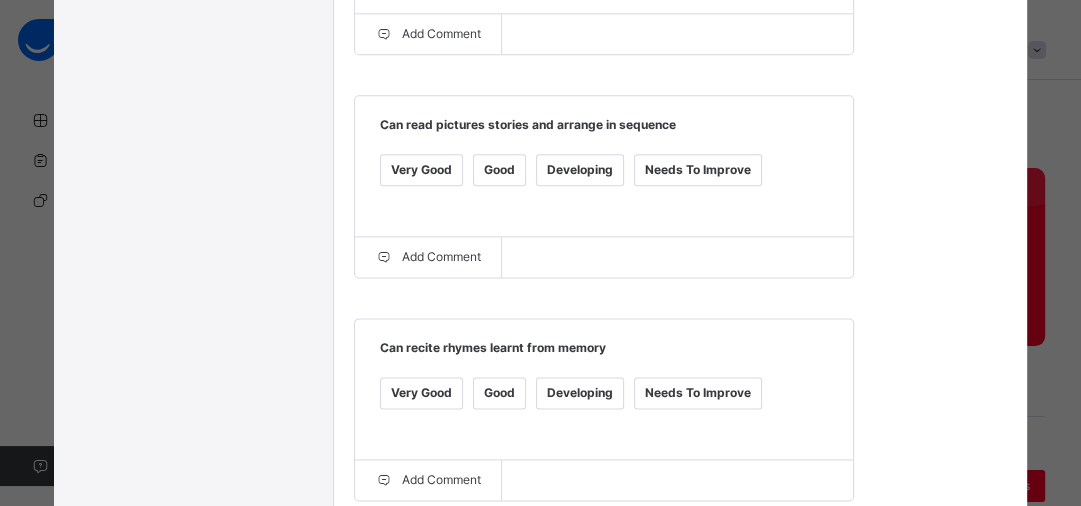 click on "Very Good" at bounding box center [421, 170] 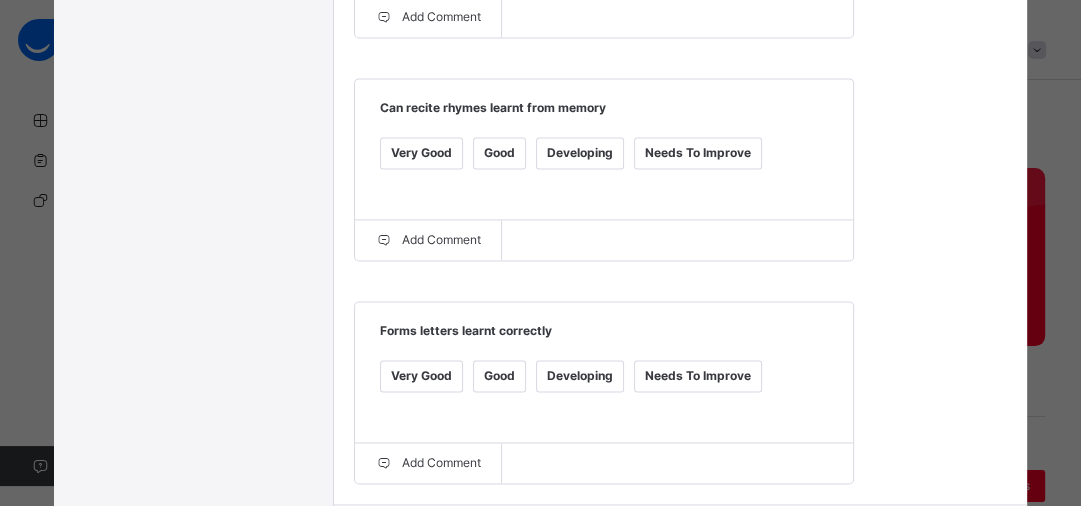 scroll, scrollTop: 2144, scrollLeft: 0, axis: vertical 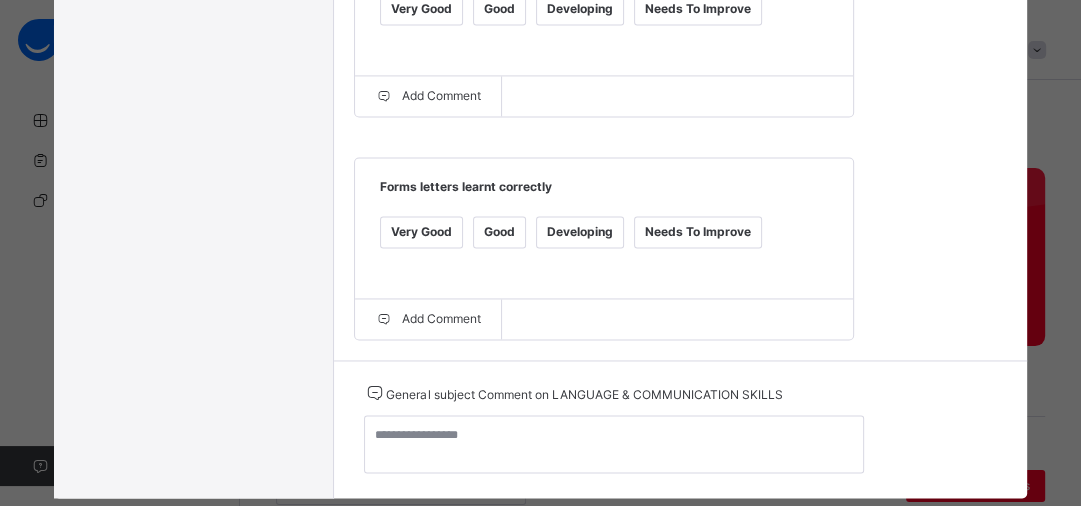 click on "Very Good" at bounding box center (421, 232) 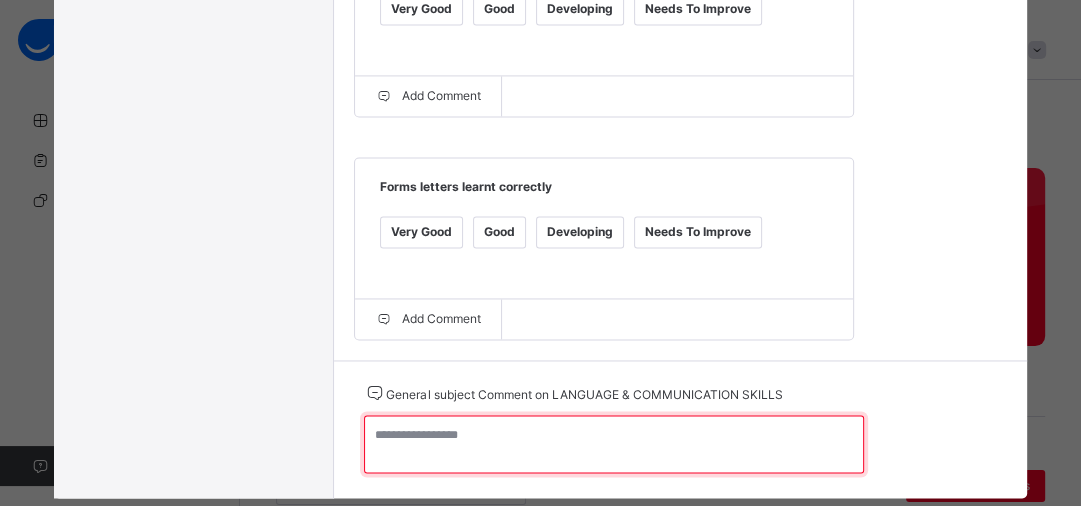 click at bounding box center (614, 444) 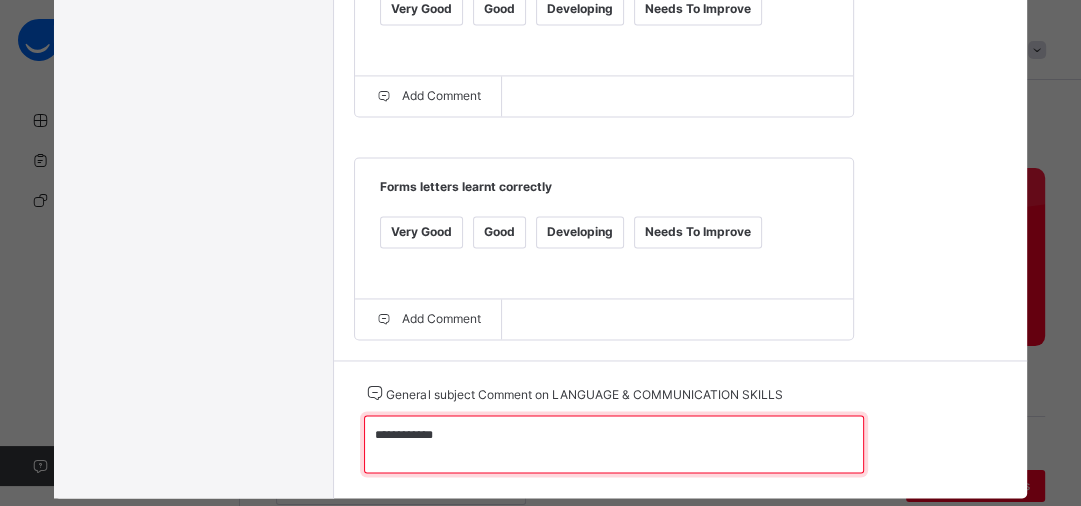 type on "**********" 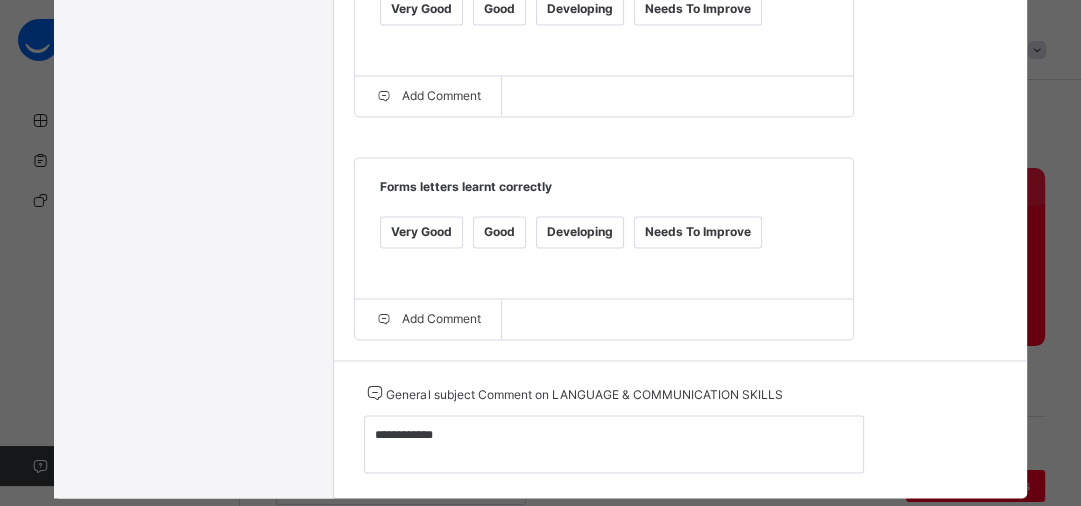 click on "Grade Rating Guide   ★ ★ ★ ★ Very Good  :  Very Good ★ ★ ★ ★ Good  :  Good ★ ★ ★ ★ Developing  :  Developing ★ ★ ★ ★ Needs To Improve  :  Needs To Improve Has a phonemic awareness / blending of two letter words   Very Good Good Developing Needs To Improve  Add Comment Has a phonemic awareness/ blending of three letter words   Very Good Good Developing Needs To Improve  Add Comment Can recognize most letter sounds v, j, w, x, z, q, y   Very Good Good Developing Needs To Improve  Add Comment Can associate most letter sounds v, j, w, x, z, q and y with objects and pictures   Very Good Good Developing Needs To Improve  Add Comment Can trace/write letter sounds: v, j, w, x, z, q and y   Very Good Good Developing Needs To Improve  Add Comment Can write letter sounds learnt, with the appropriate formation/directionality   Very Good Good Developing Needs To Improve  Add Comment Can read pictures stories and arrange in sequence   Very Good Good Developing Needs To Improve  Add Comment" at bounding box center (680, -756) 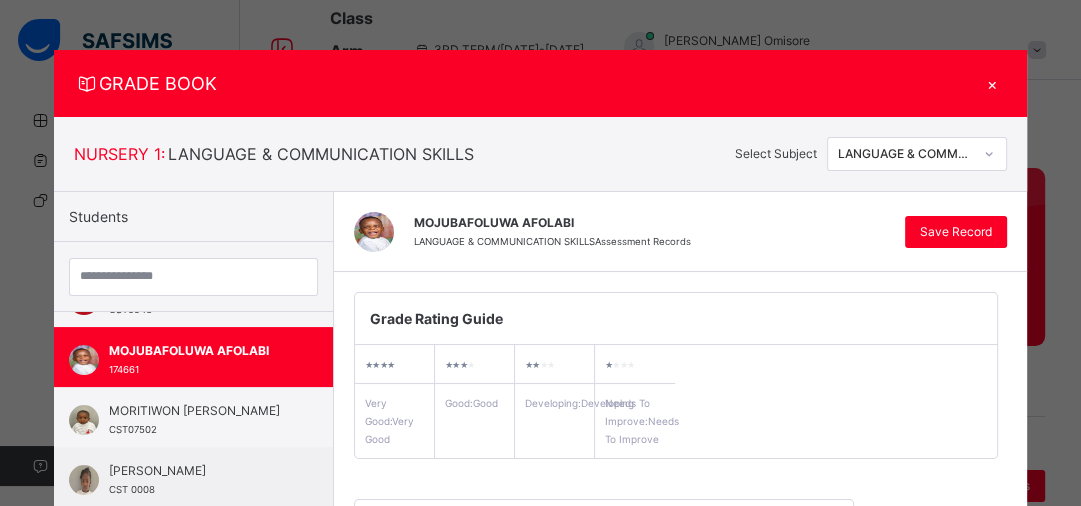 scroll, scrollTop: 0, scrollLeft: 0, axis: both 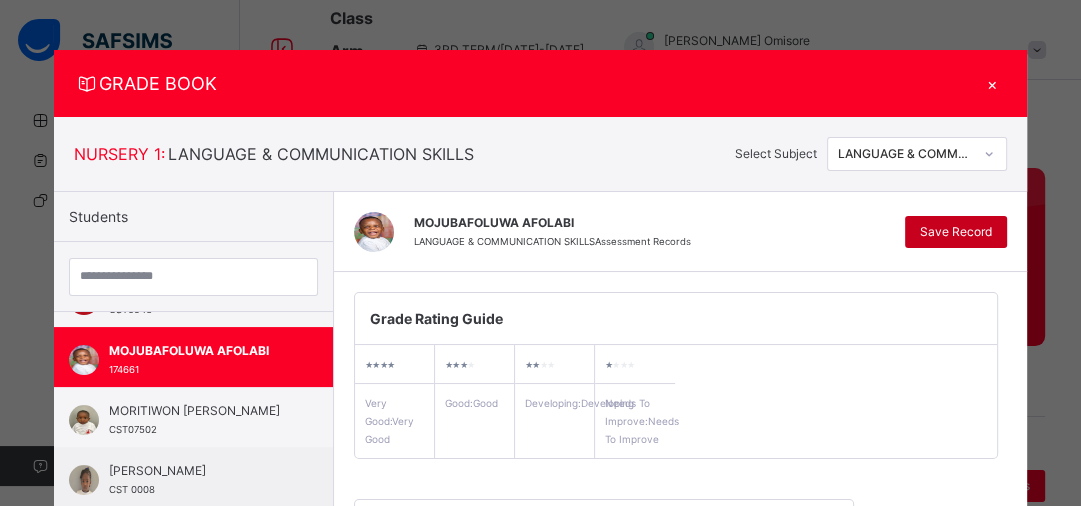 click on "Save Record" at bounding box center (956, 232) 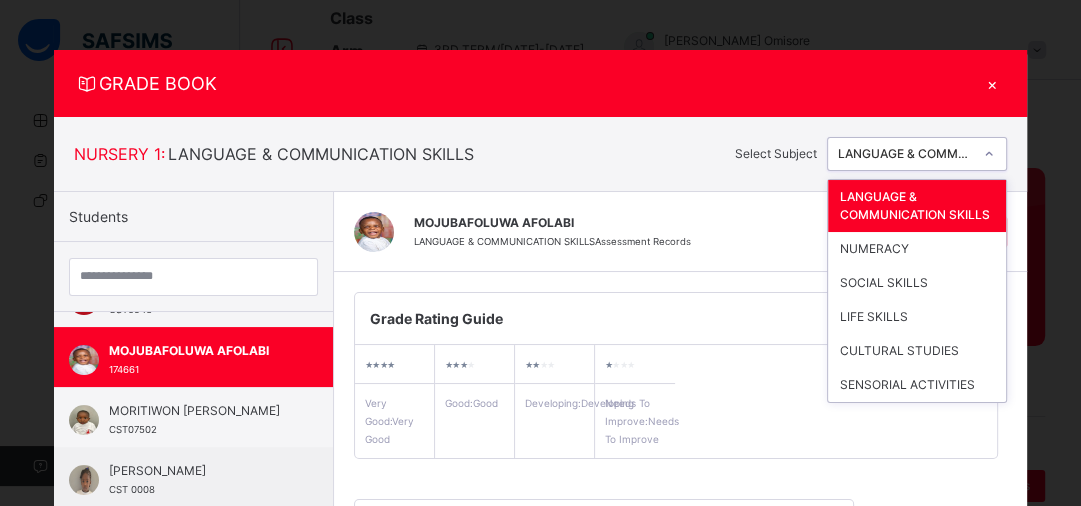click at bounding box center [989, 154] 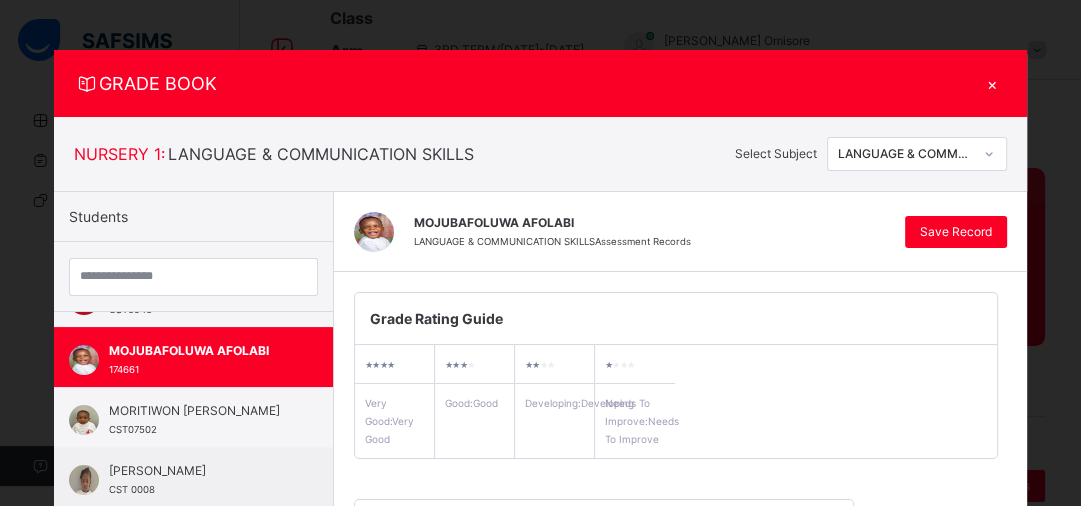click on "Grade Rating Guide" at bounding box center (676, 319) 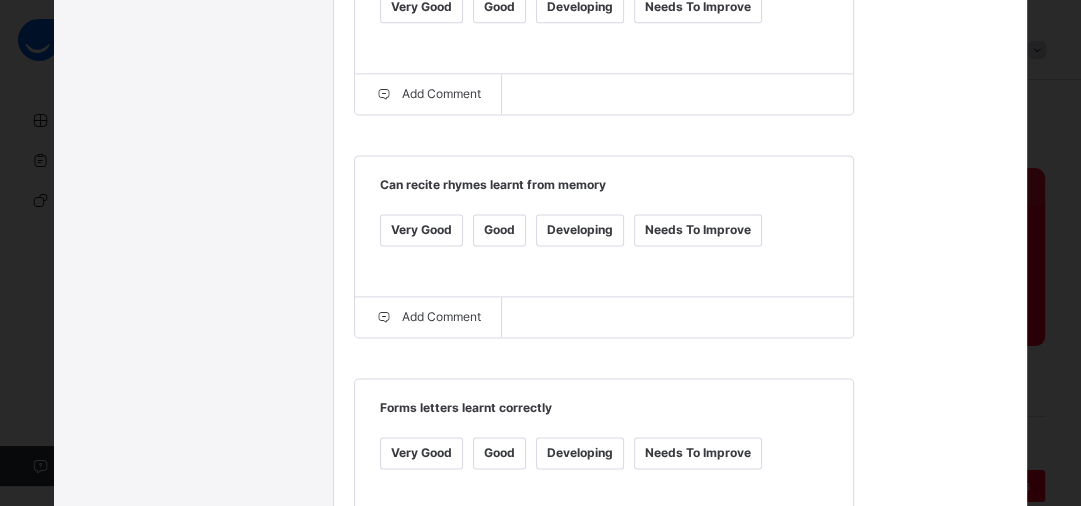 scroll, scrollTop: 2168, scrollLeft: 0, axis: vertical 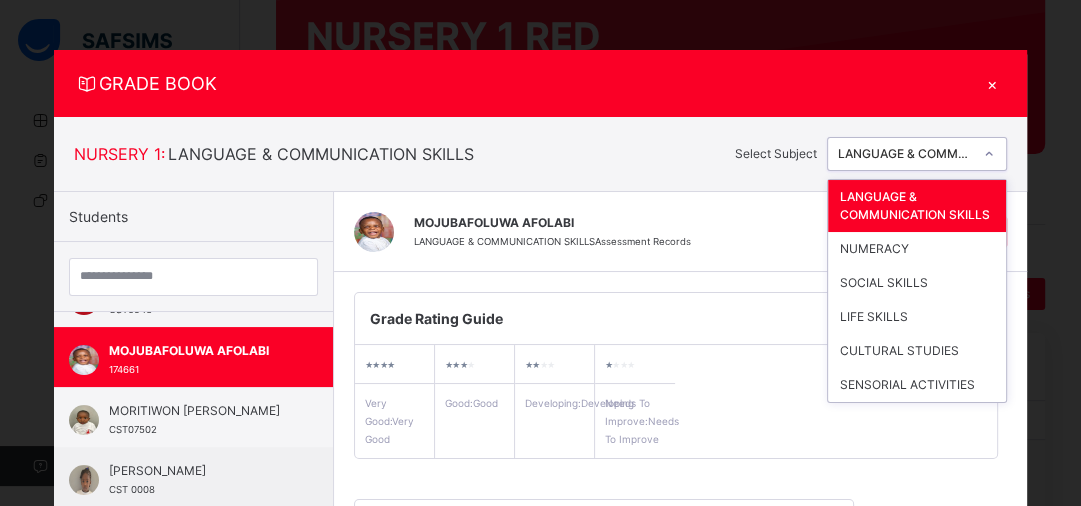 click 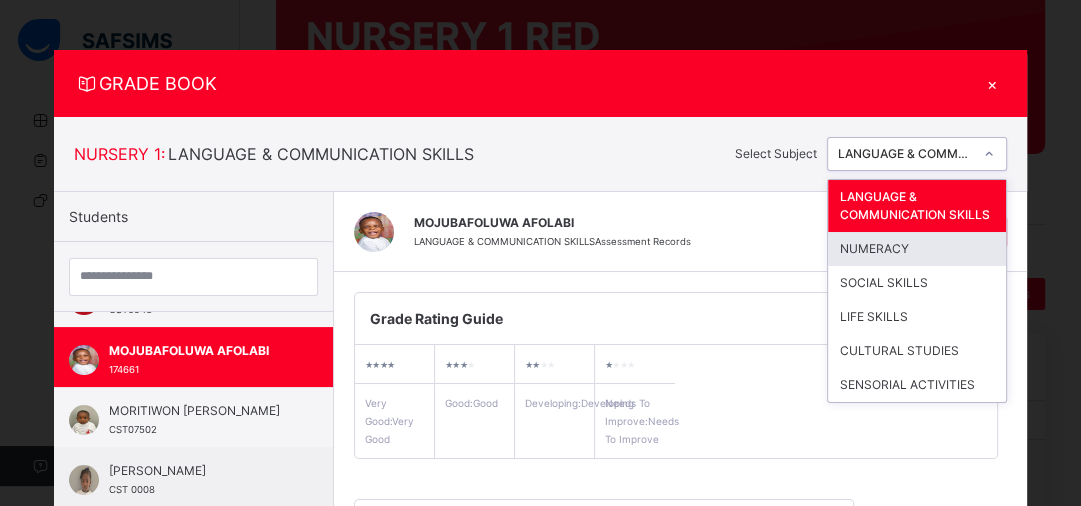 click on "NUMERACY" at bounding box center [917, 249] 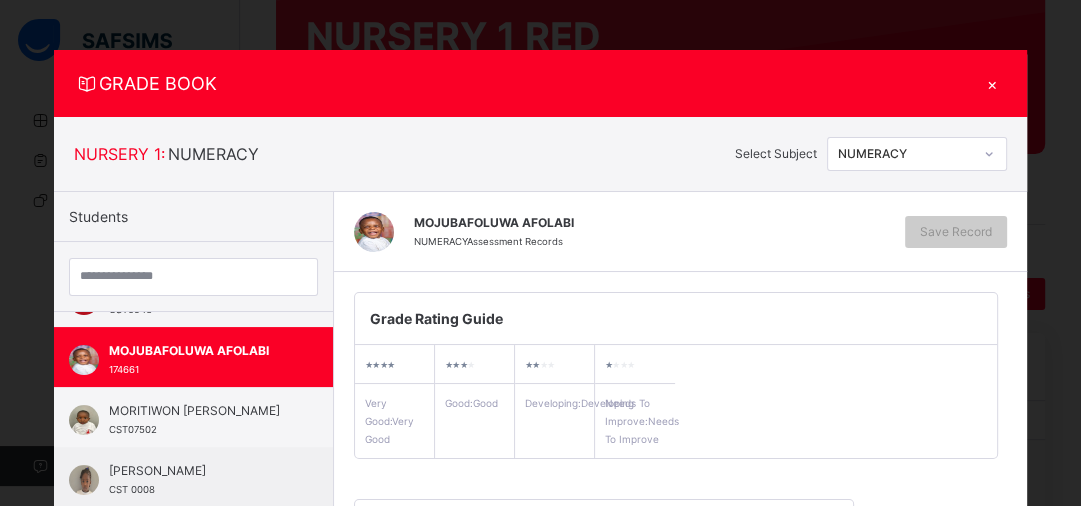click on "Grade Rating Guide   ★ ★ ★ ★ Very Good  :  Very Good ★ ★ ★ ★ Good  :  Good ★ ★ ★ ★ Developing  :  Developing ★ ★ ★ ★ Needs To Improve  :  Needs To Improve" at bounding box center (676, 375) 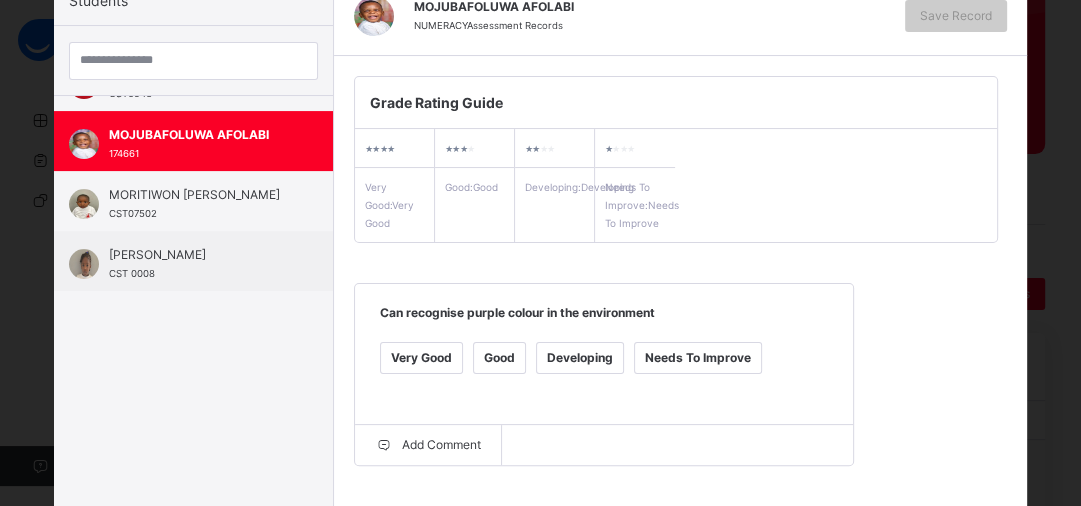 scroll, scrollTop: 352, scrollLeft: 0, axis: vertical 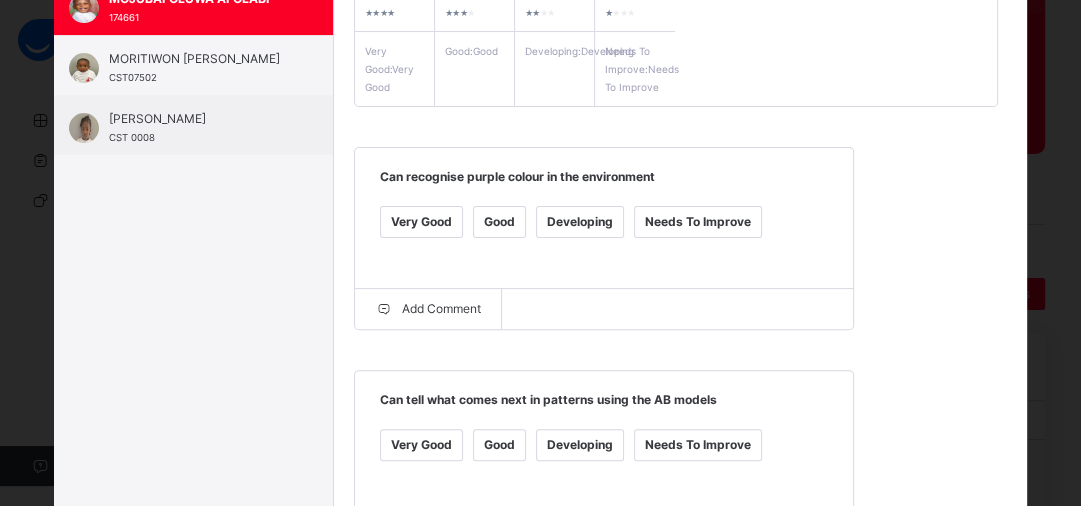 click on "Very Good" at bounding box center [421, 222] 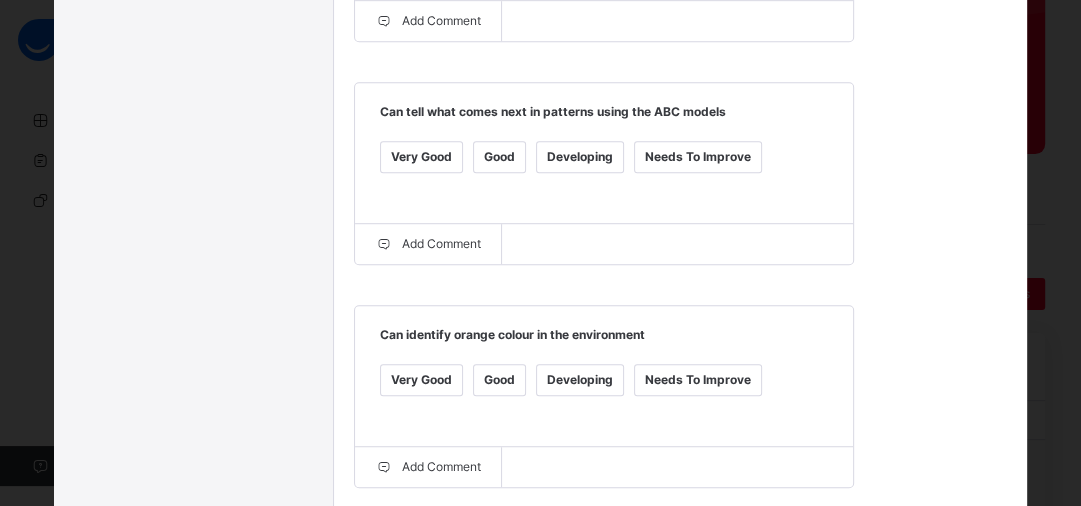 scroll, scrollTop: 864, scrollLeft: 0, axis: vertical 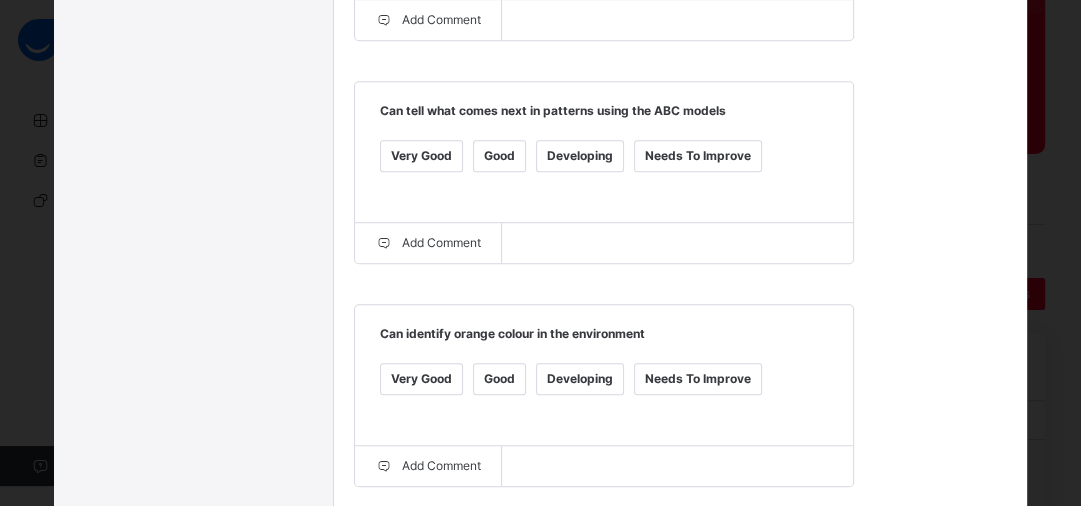 click on "Very Good" at bounding box center [421, 156] 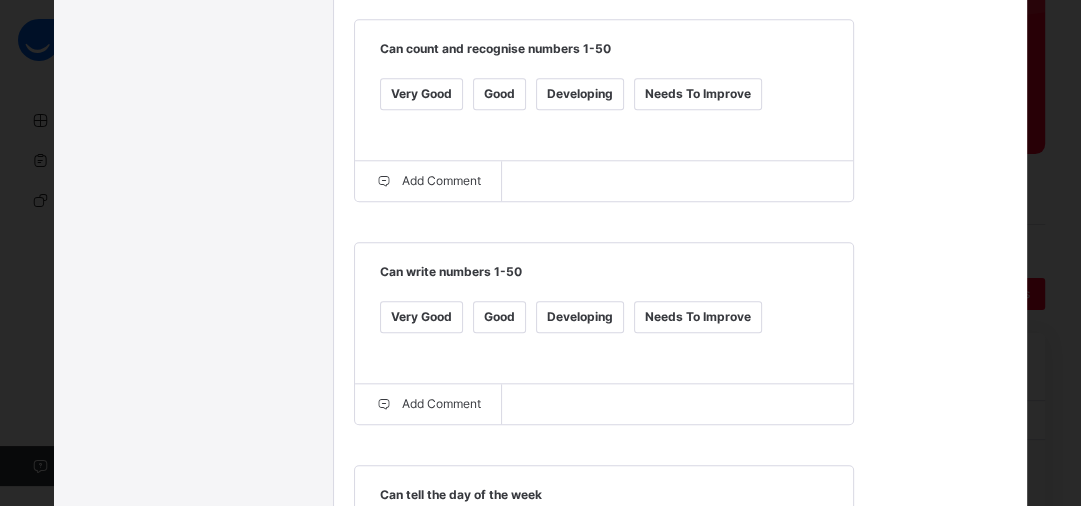 scroll, scrollTop: 1376, scrollLeft: 0, axis: vertical 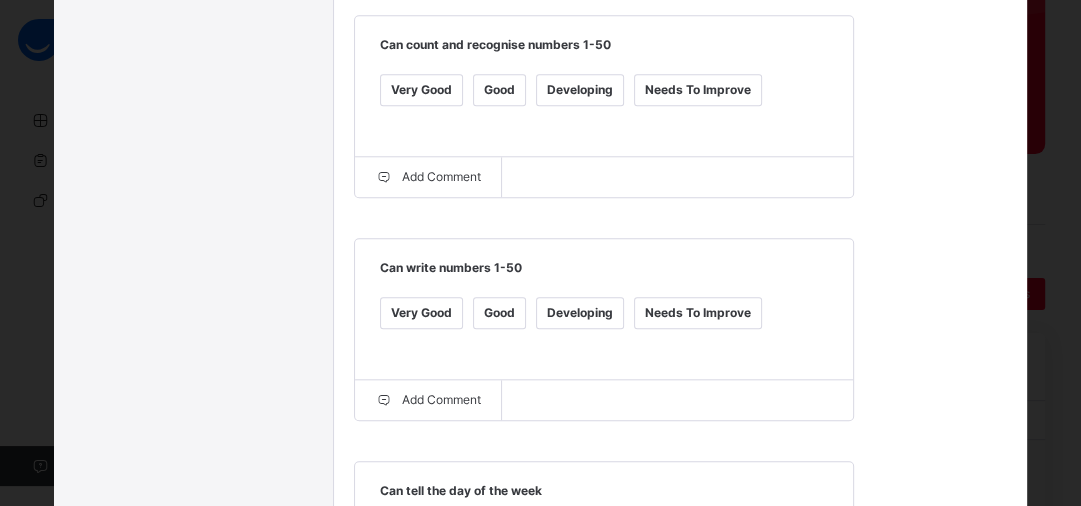 click on "Very Good" at bounding box center (421, 90) 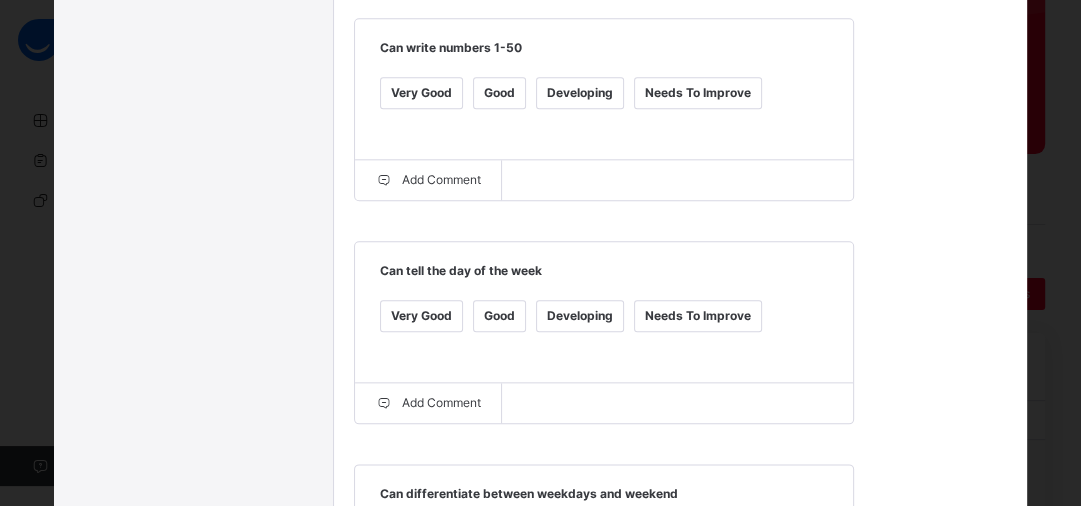 scroll, scrollTop: 1600, scrollLeft: 0, axis: vertical 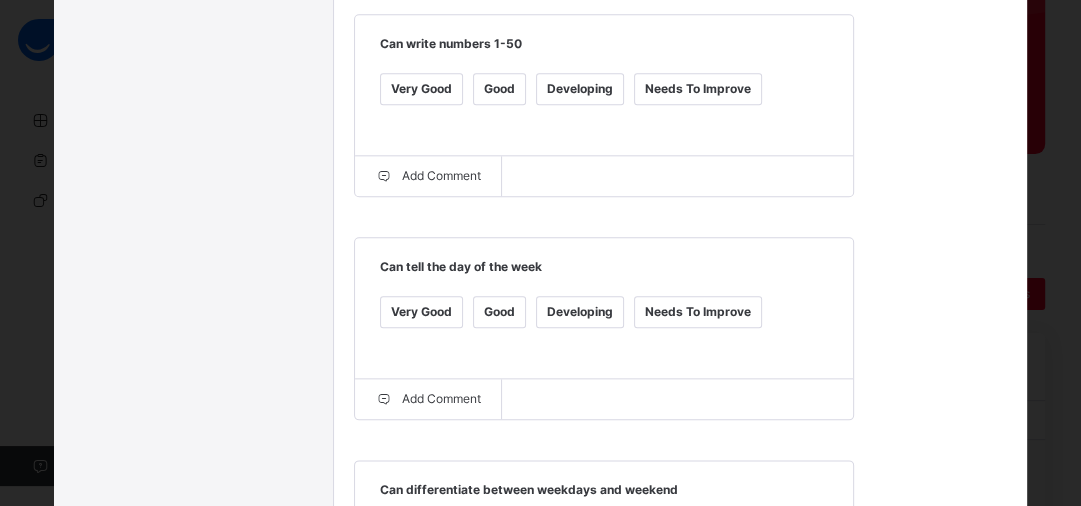 click on "Good" at bounding box center [499, 312] 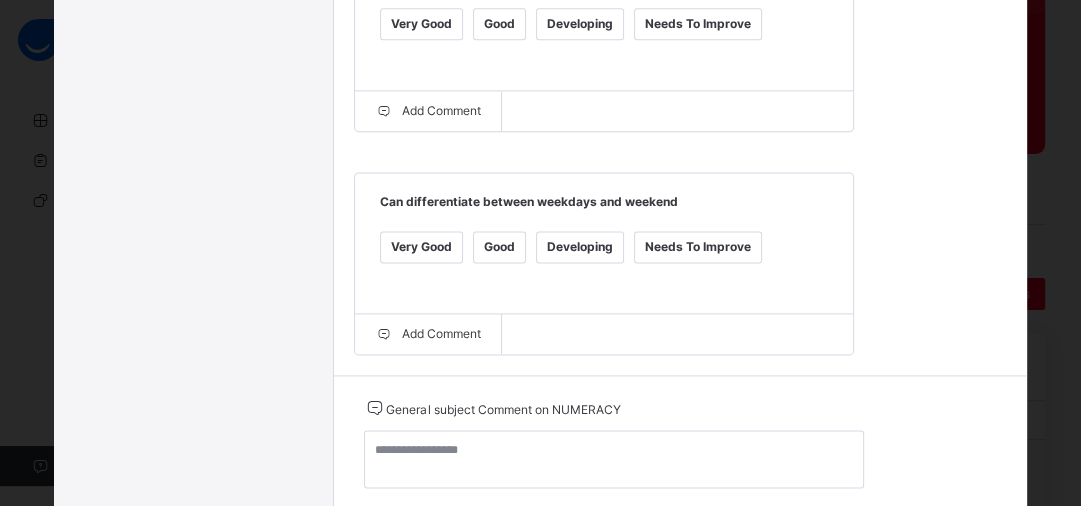 scroll, scrollTop: 1920, scrollLeft: 0, axis: vertical 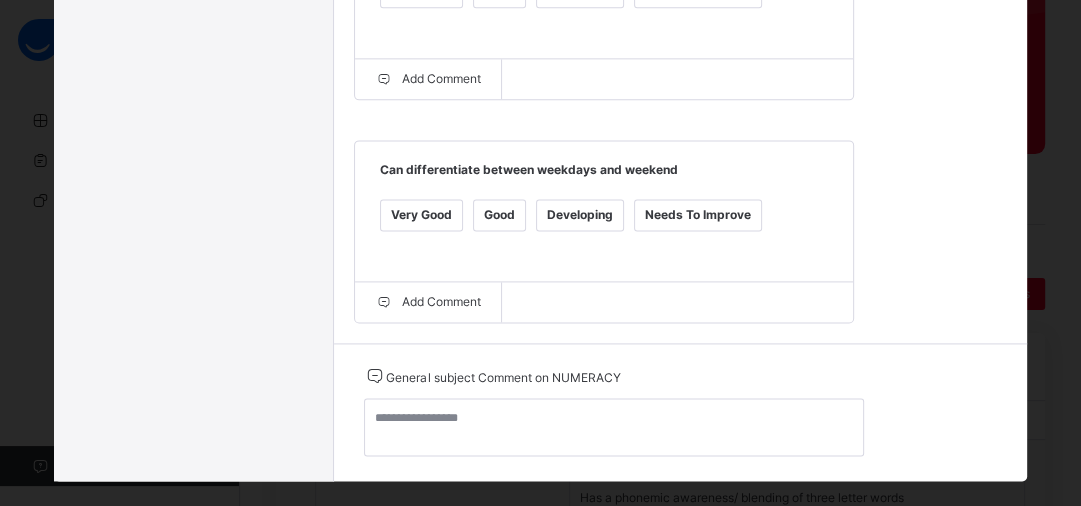 click on "Good" at bounding box center [499, 215] 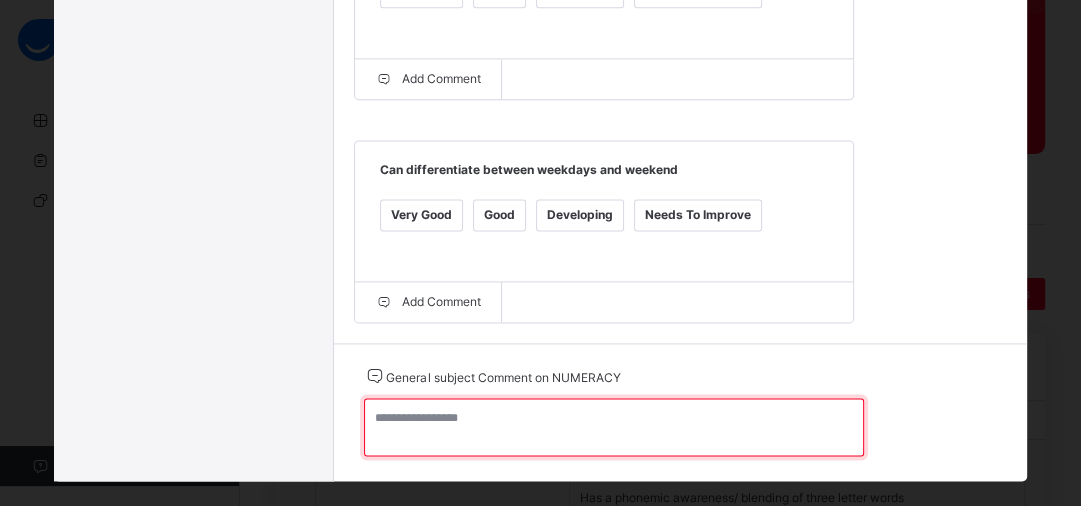 click at bounding box center (614, 427) 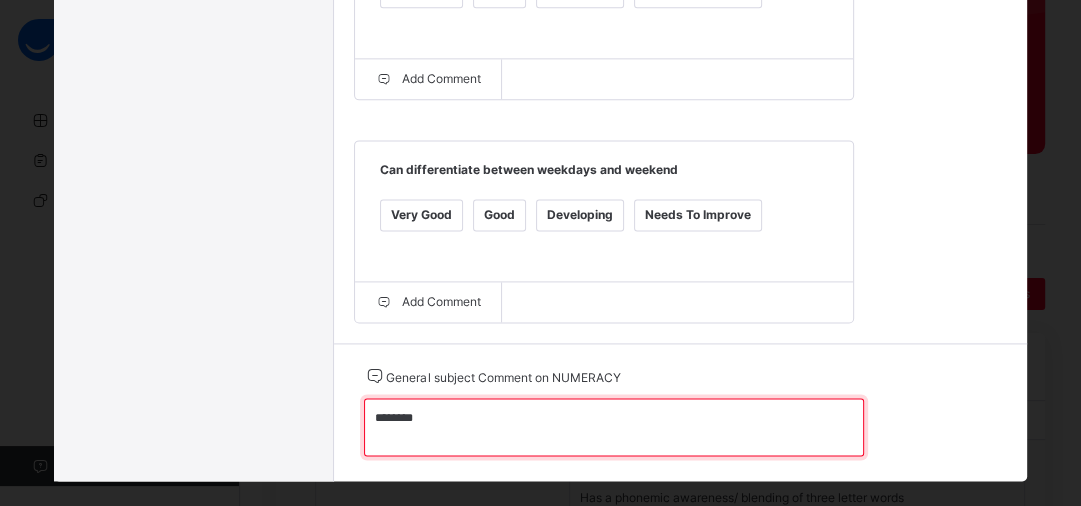 type on "*********" 